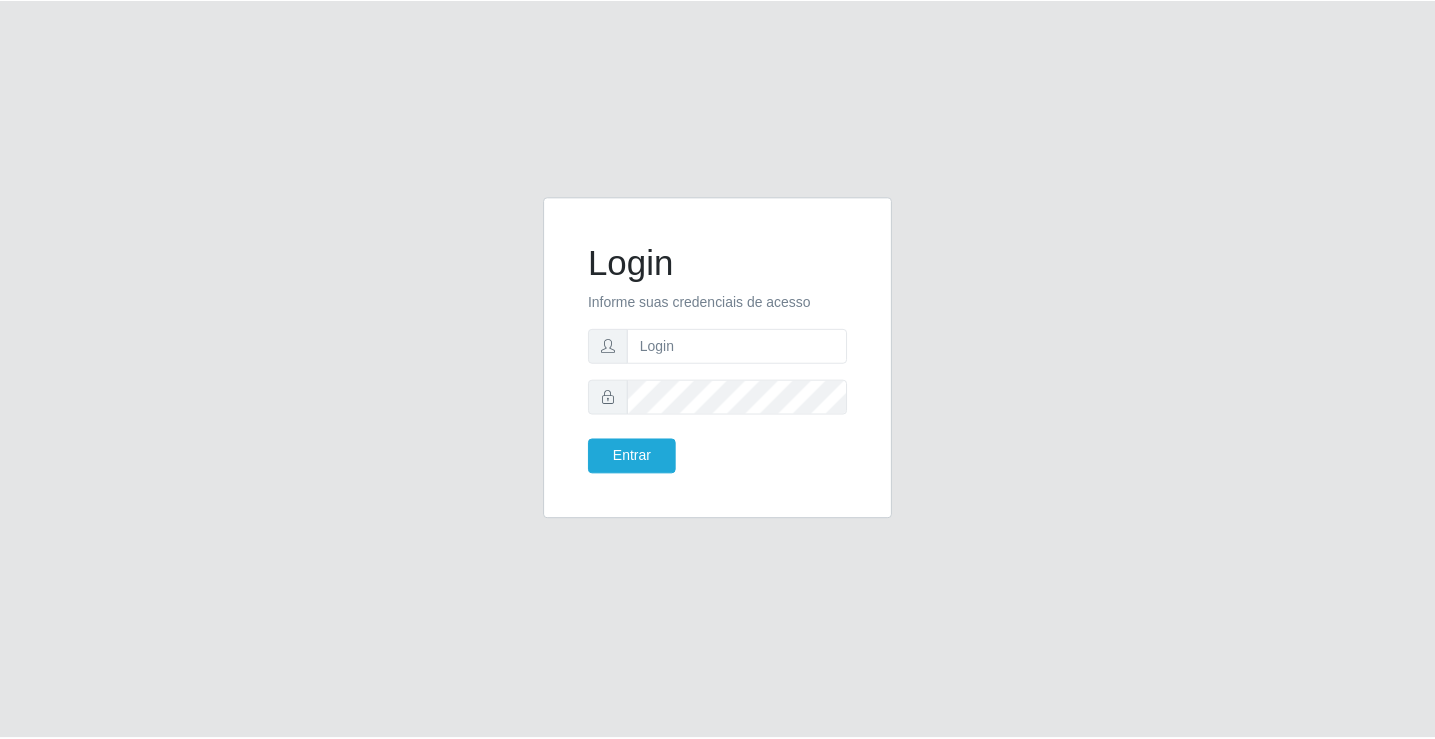 scroll, scrollTop: 0, scrollLeft: 0, axis: both 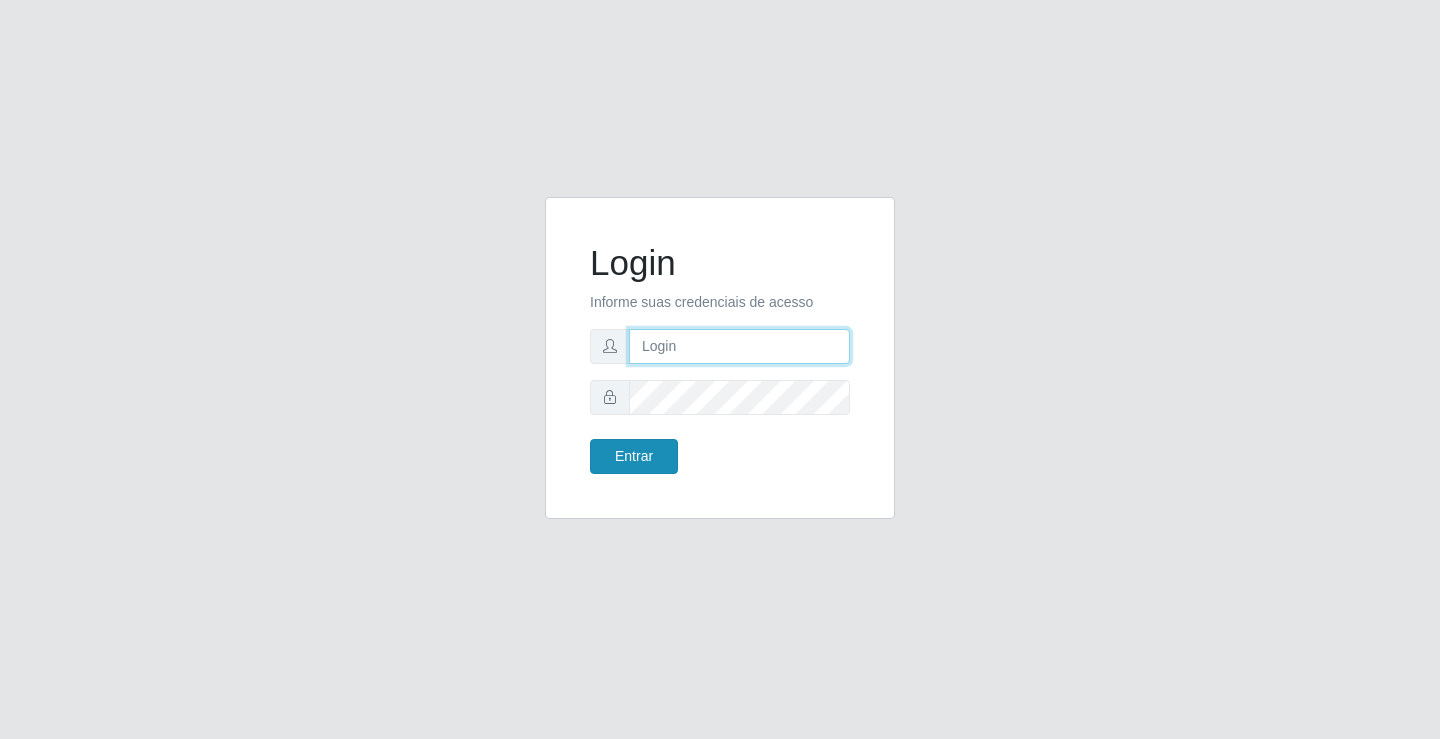 type on "[EMAIL_ADDRESS][DOMAIN_NAME]" 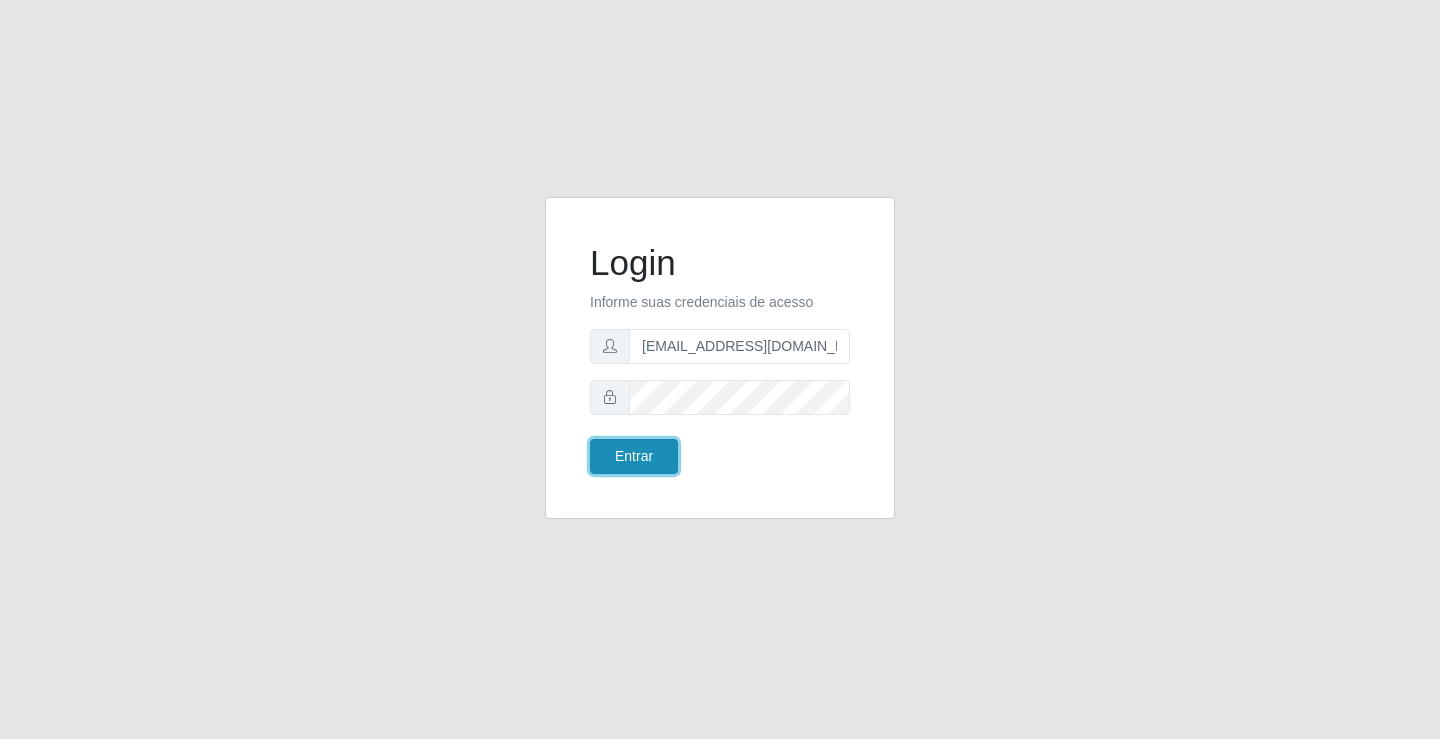 click on "Entrar" at bounding box center (634, 456) 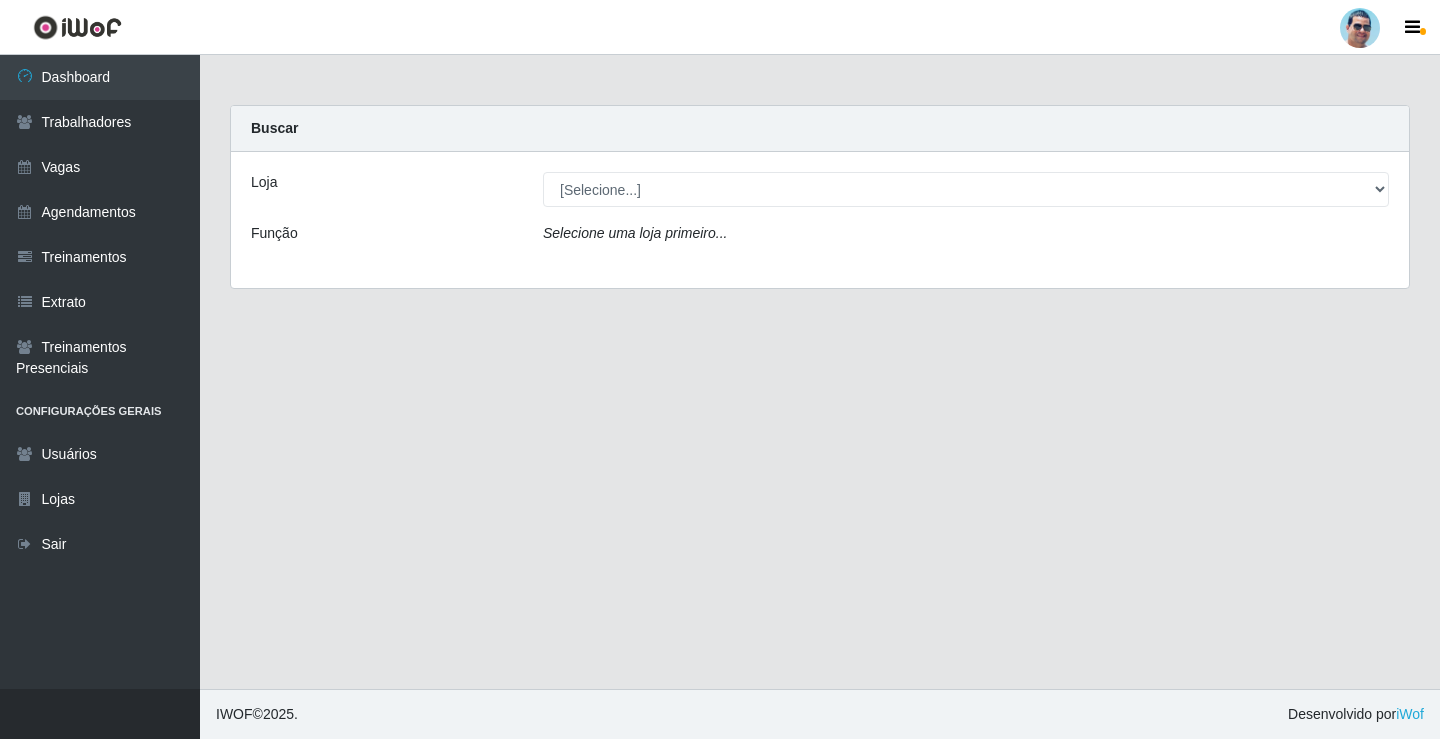 click on "Loja [Selecione...] Mercadinho Extrabom Função Selecione uma loja primeiro..." at bounding box center [820, 220] 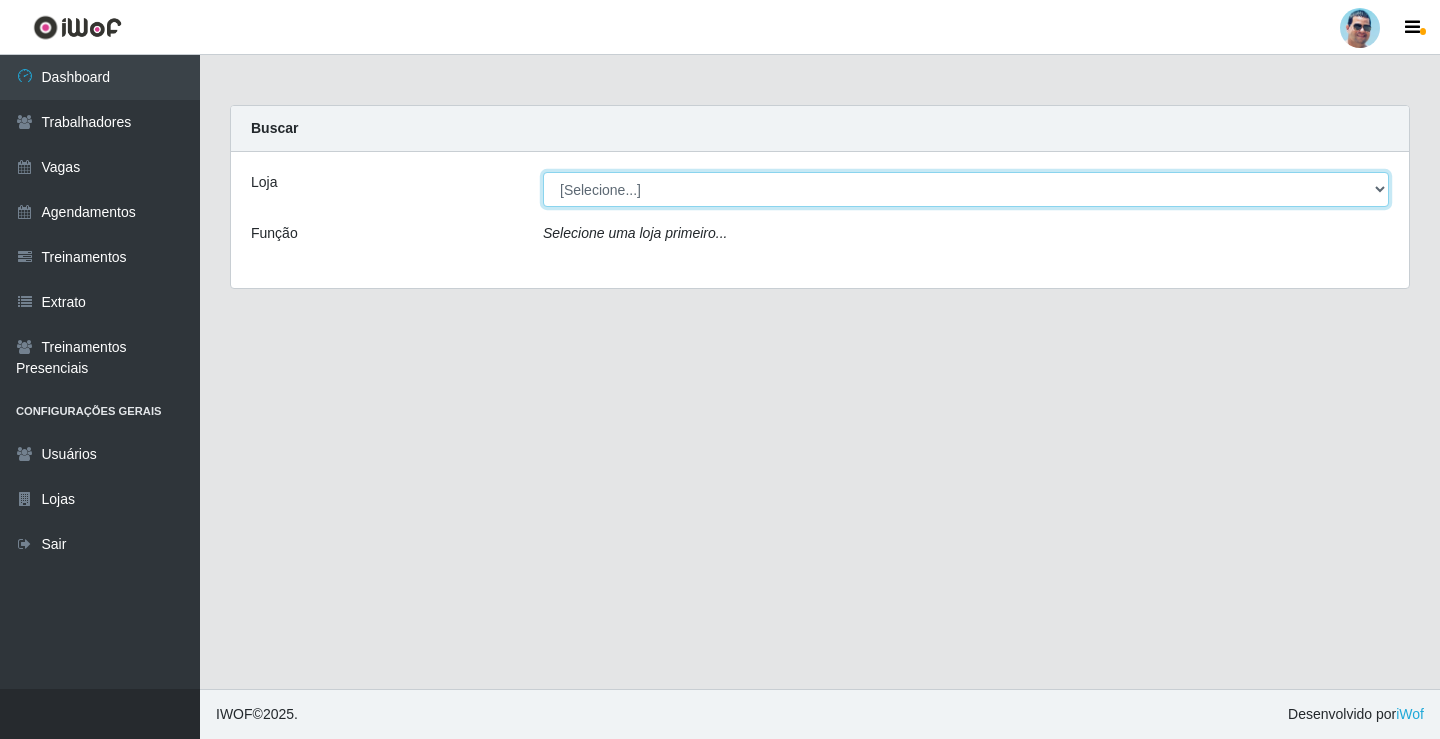 click on "[Selecione...] Mercadinho Extrabom" at bounding box center (966, 189) 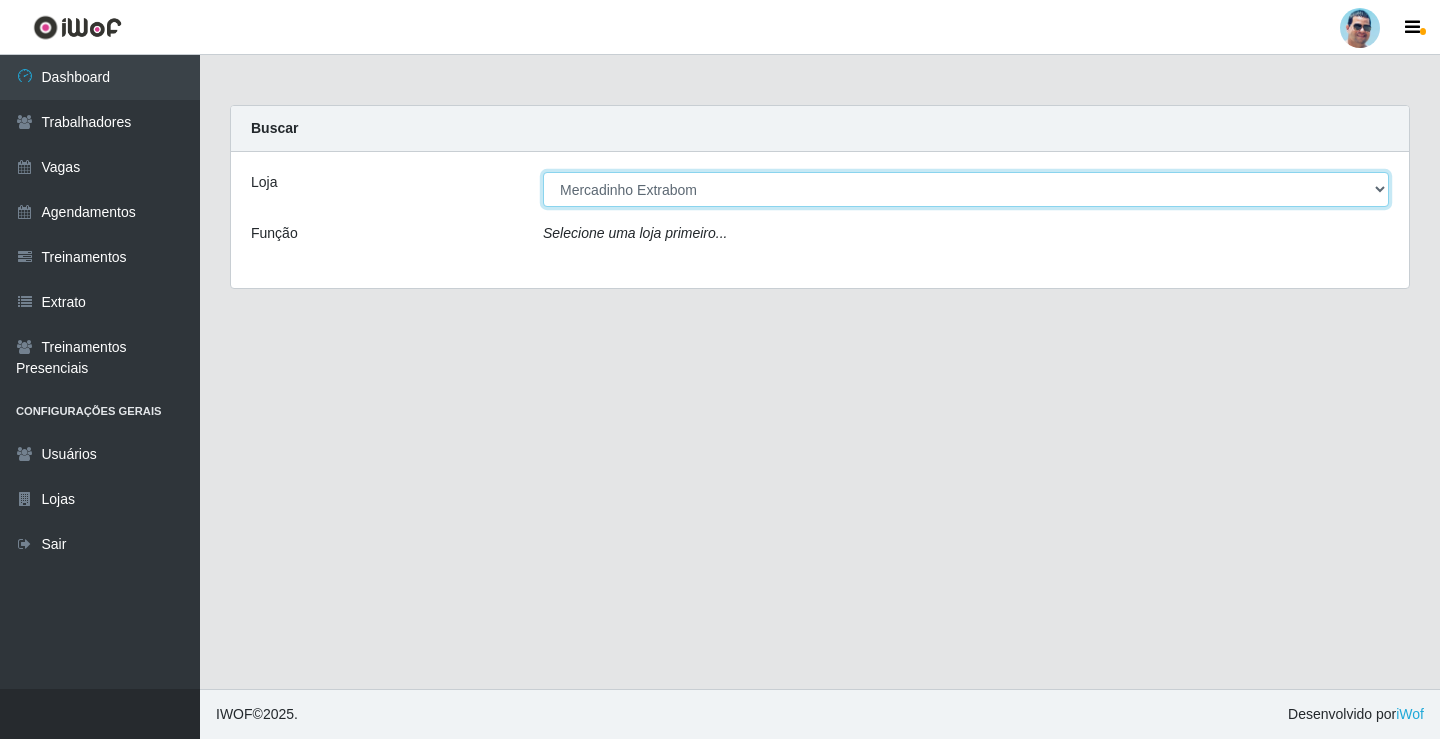 click on "[Selecione...] Mercadinho Extrabom" at bounding box center [966, 189] 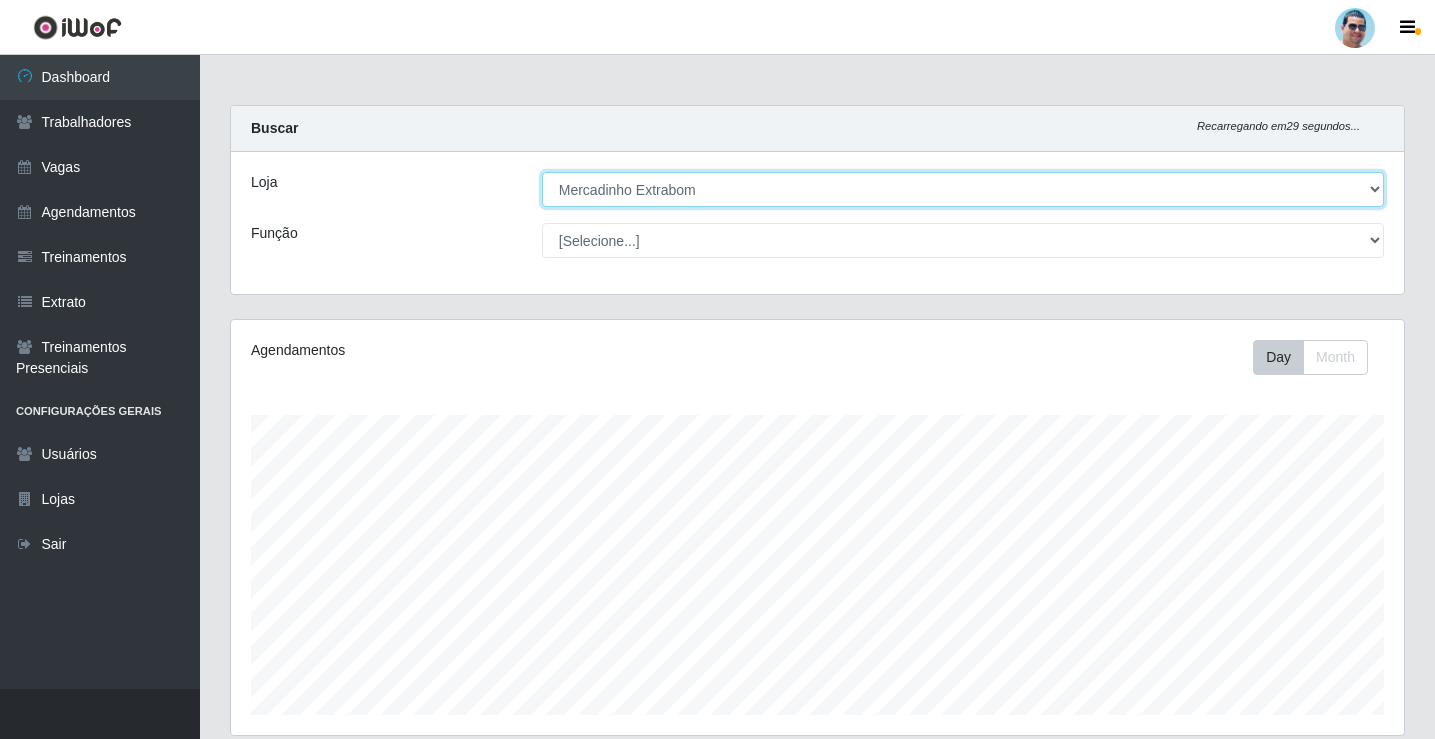 scroll, scrollTop: 999585, scrollLeft: 998827, axis: both 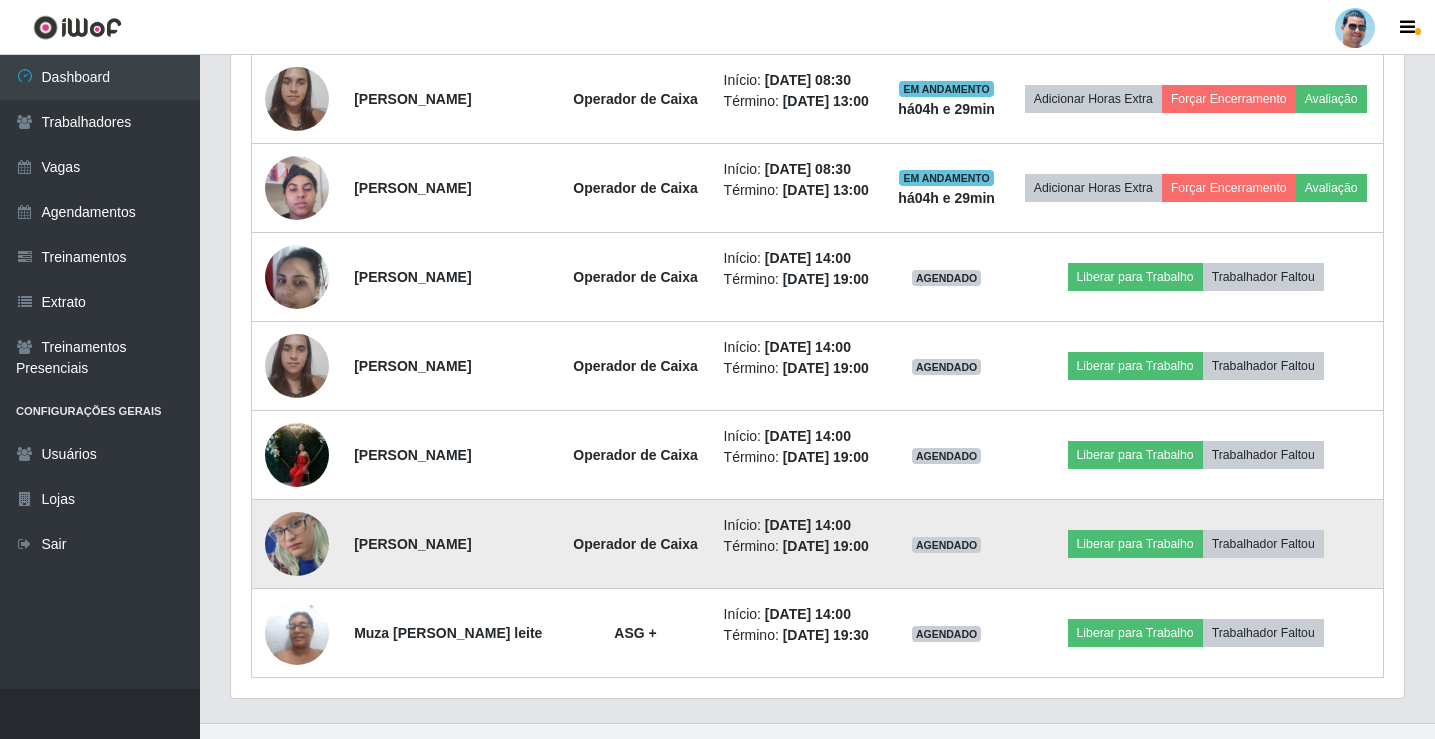 drag, startPoint x: 331, startPoint y: 548, endPoint x: 329, endPoint y: 538, distance: 10.198039 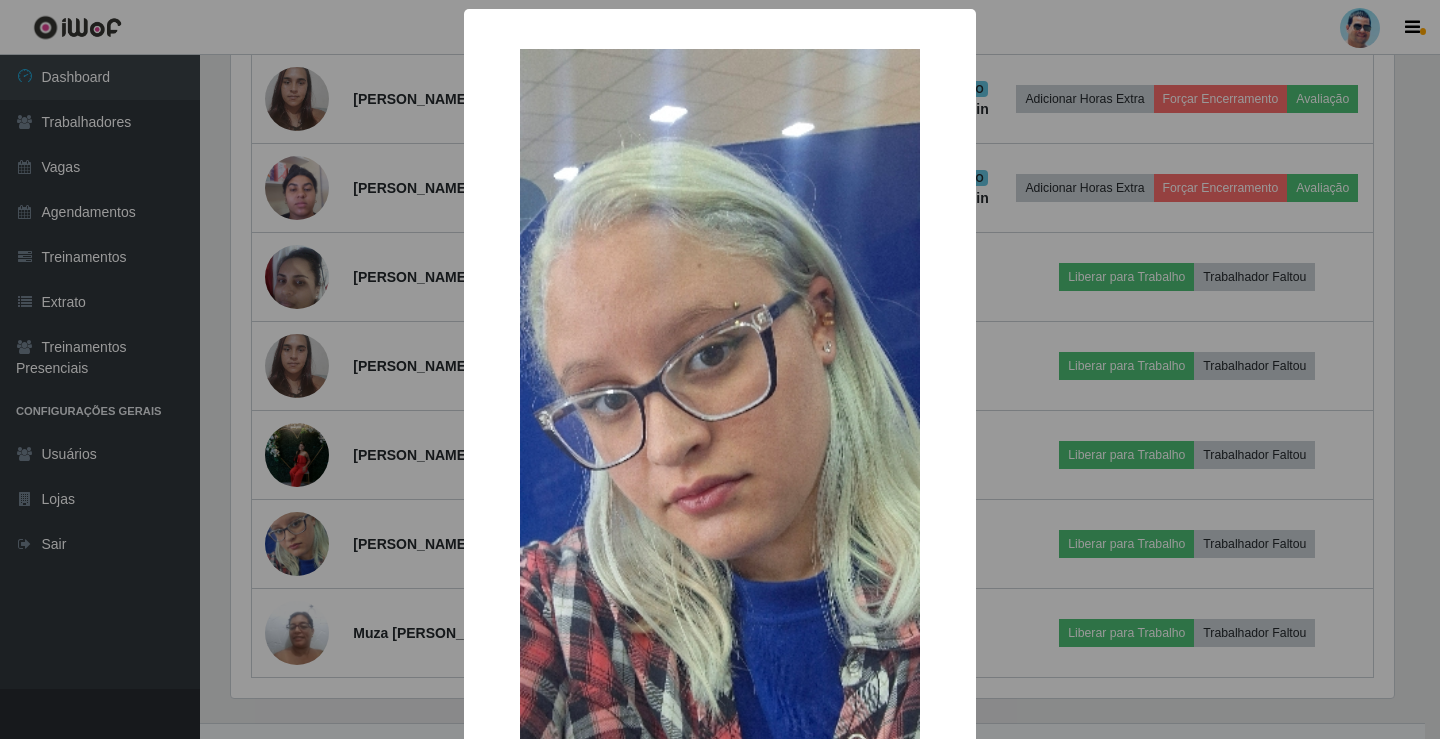 scroll, scrollTop: 999585, scrollLeft: 998837, axis: both 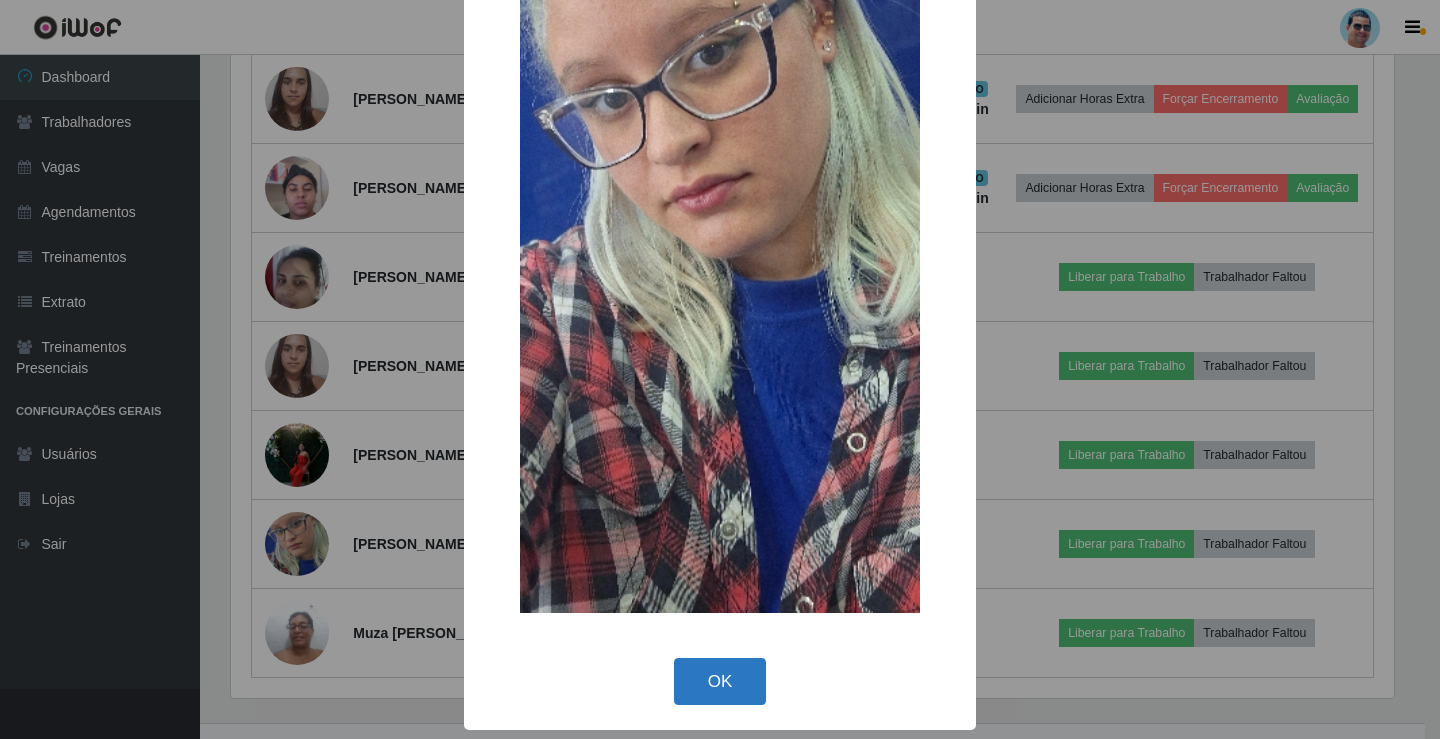 click on "OK" at bounding box center (720, 681) 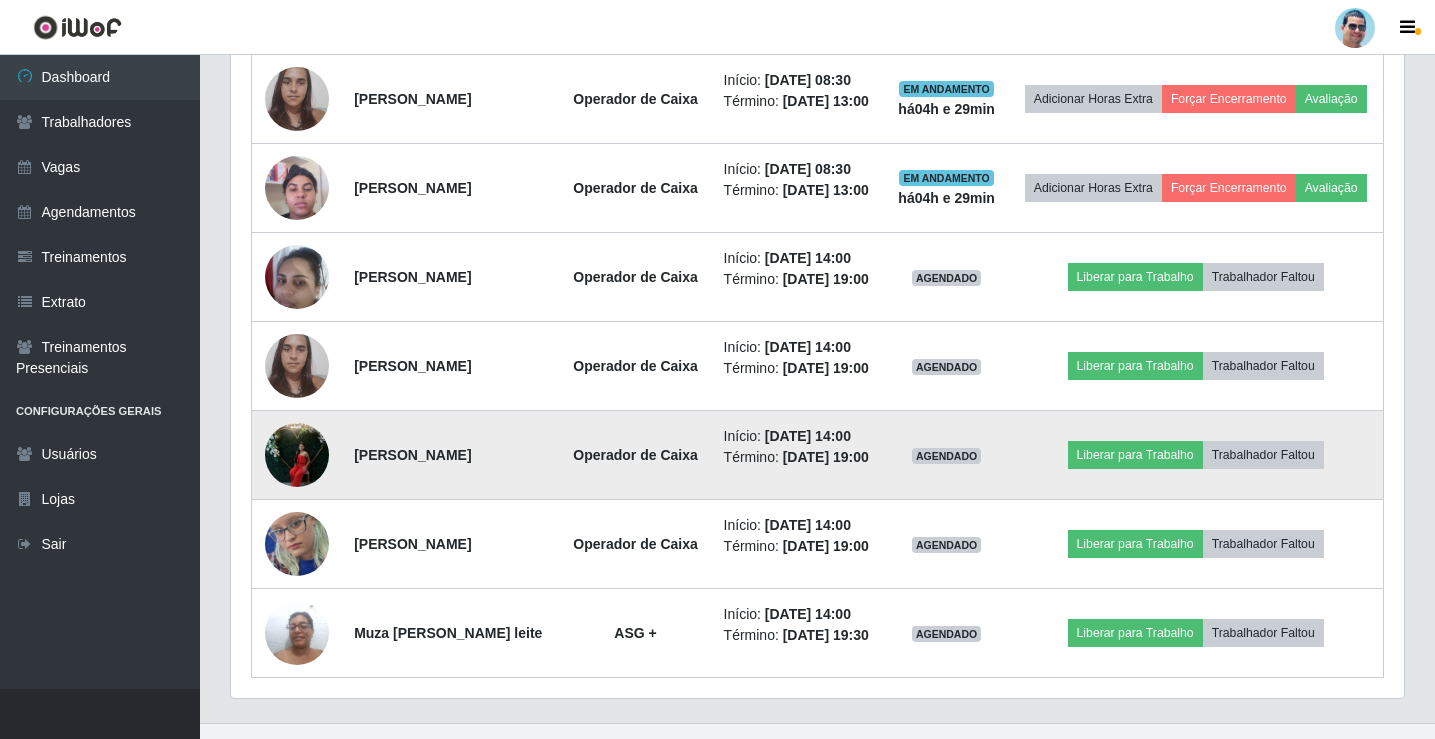 scroll, scrollTop: 999585, scrollLeft: 998827, axis: both 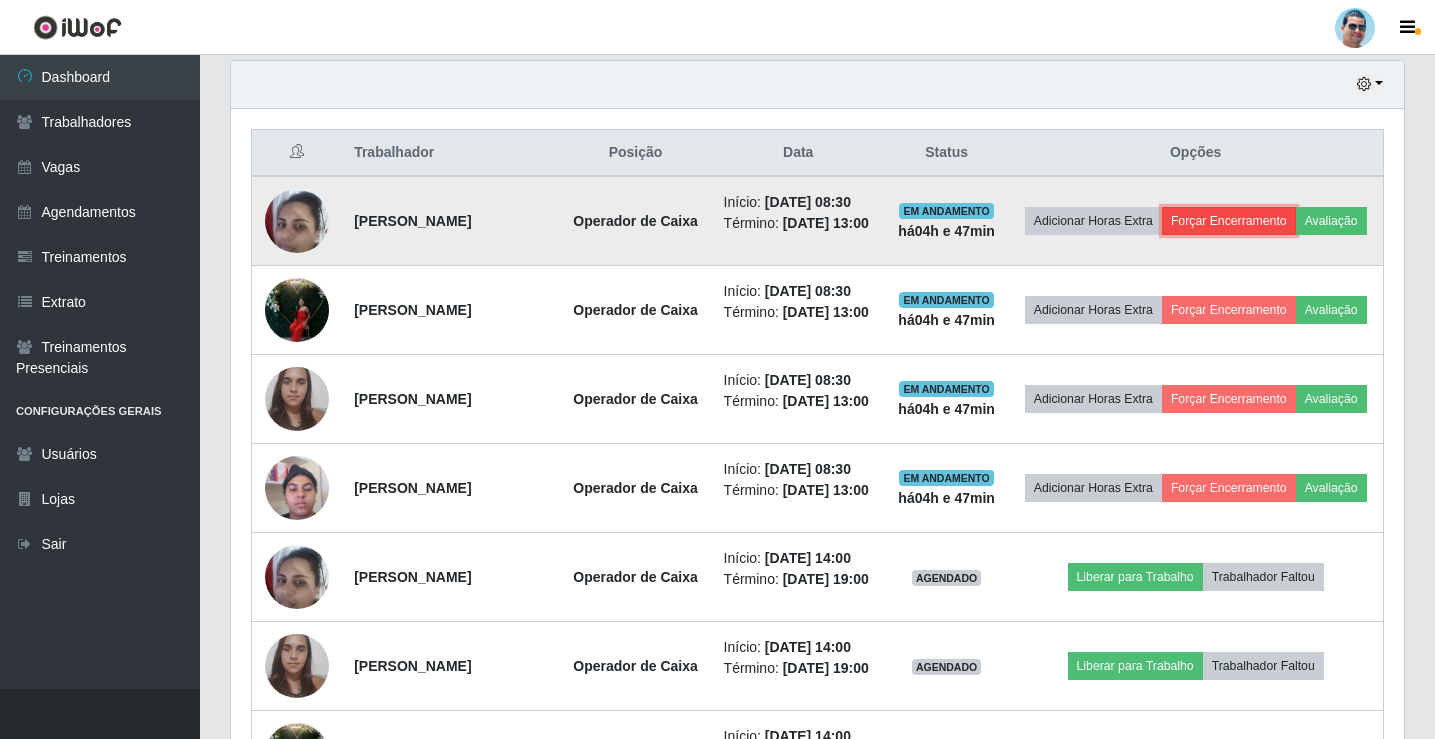 click on "Forçar Encerramento" at bounding box center (1229, 221) 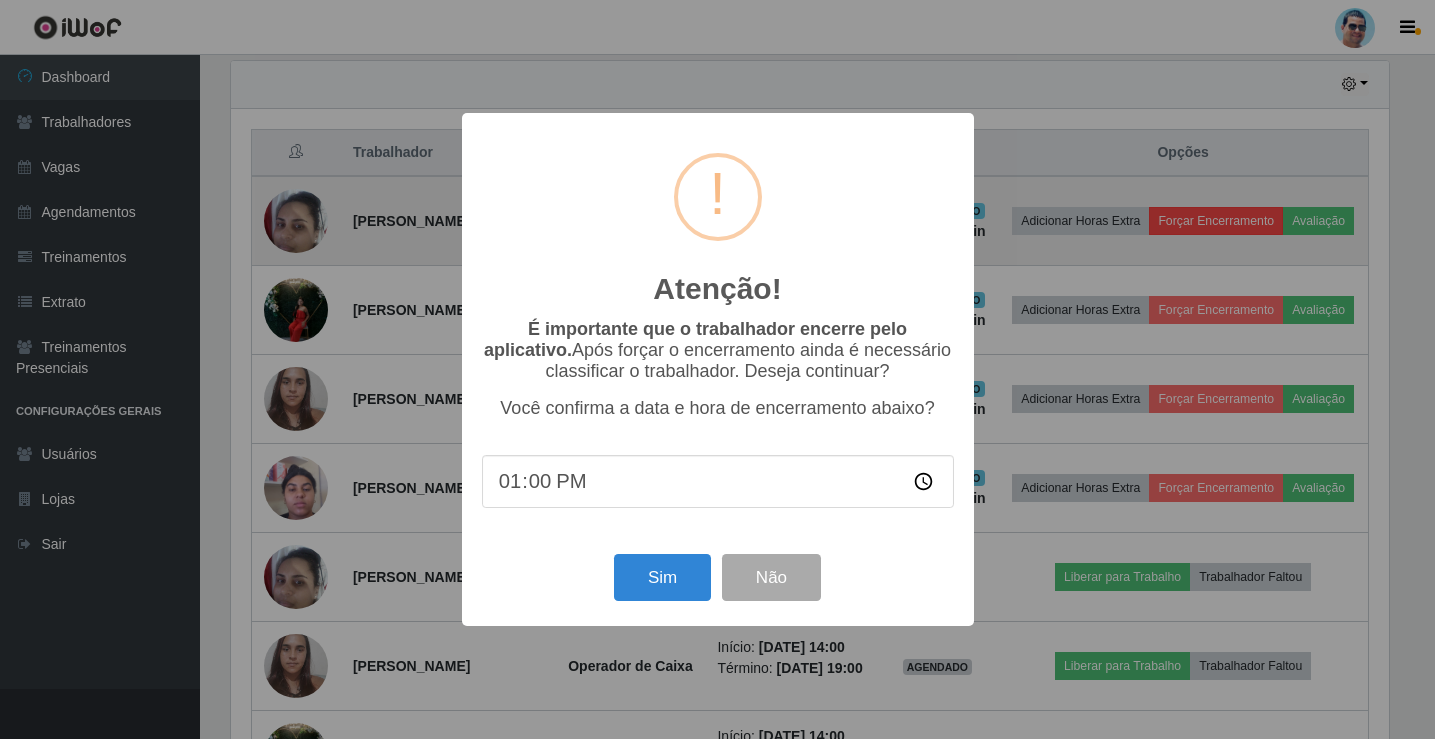 scroll, scrollTop: 999585, scrollLeft: 998837, axis: both 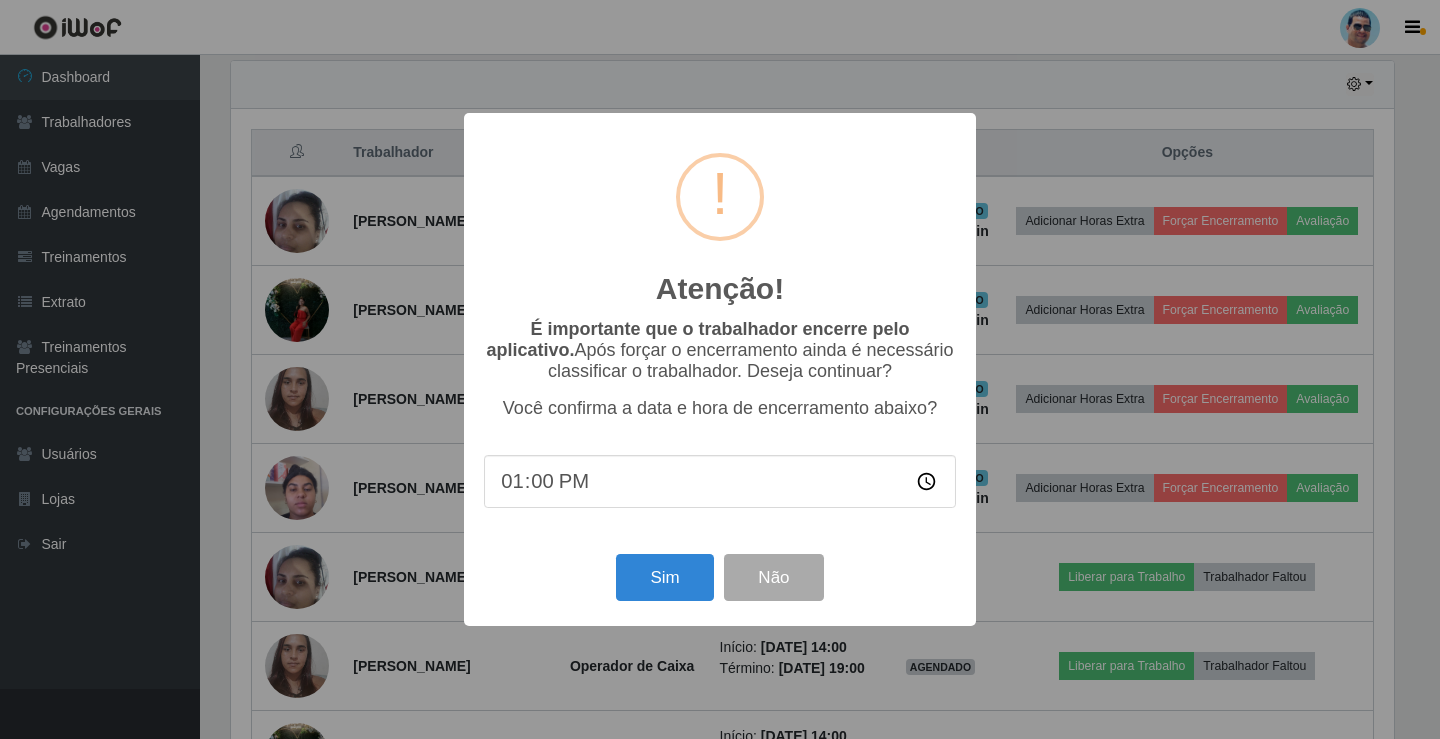 click on "13:00" at bounding box center [720, 481] 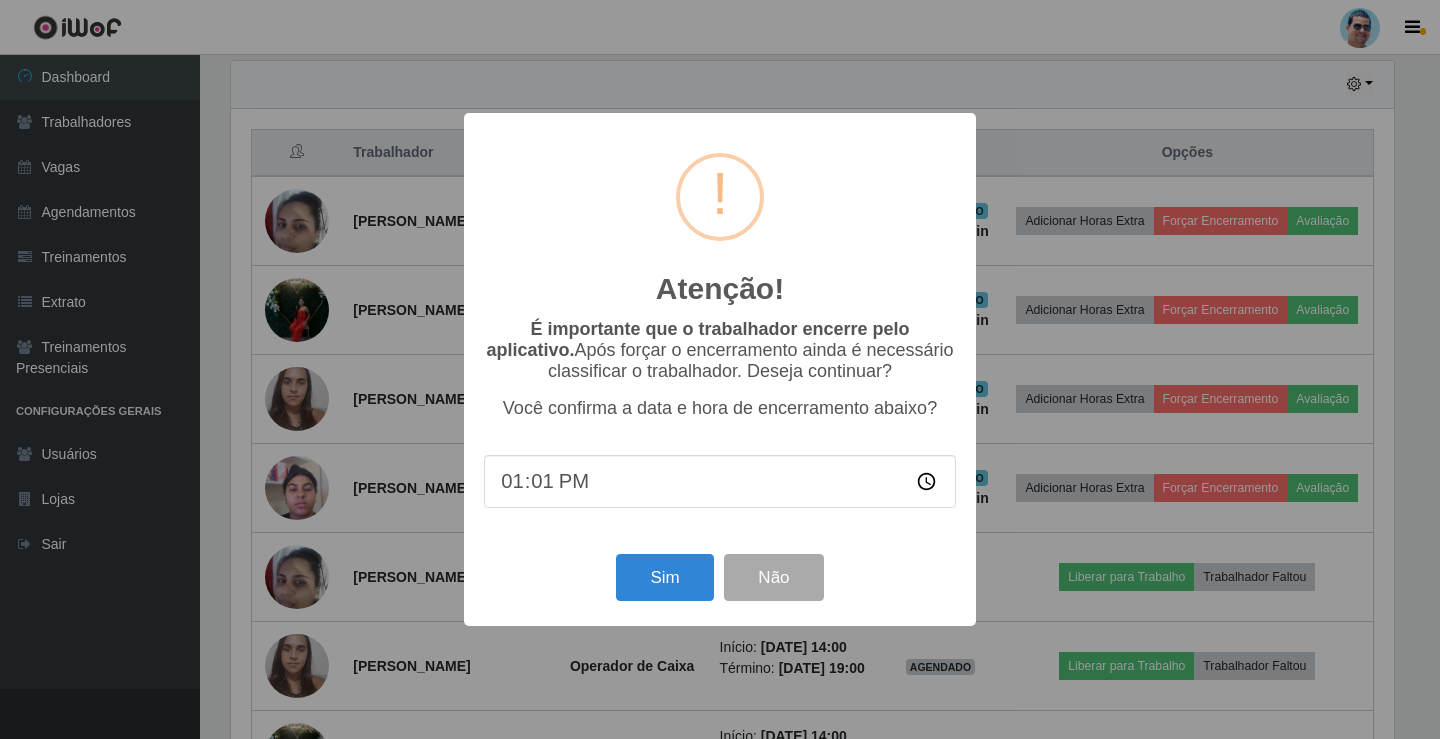 type on "13:13" 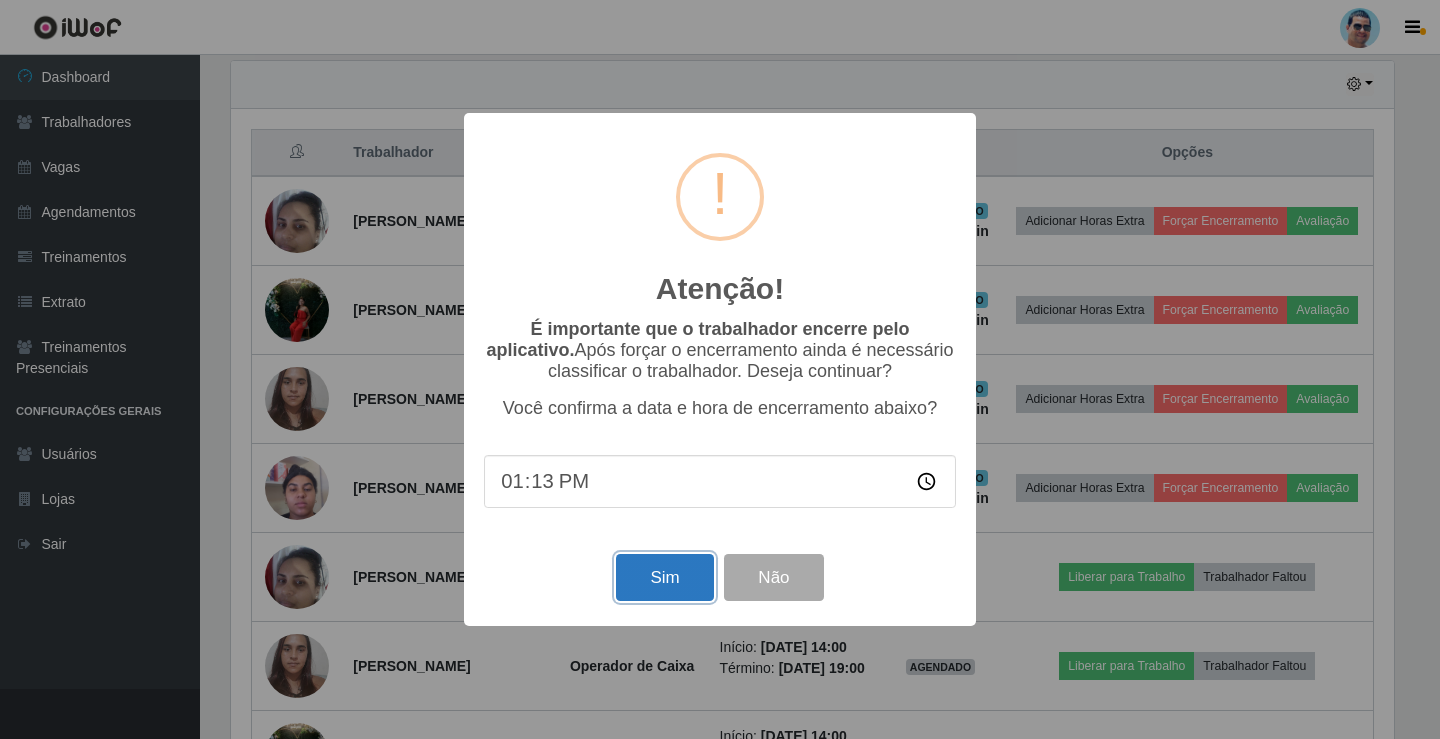 click on "Sim" at bounding box center [664, 577] 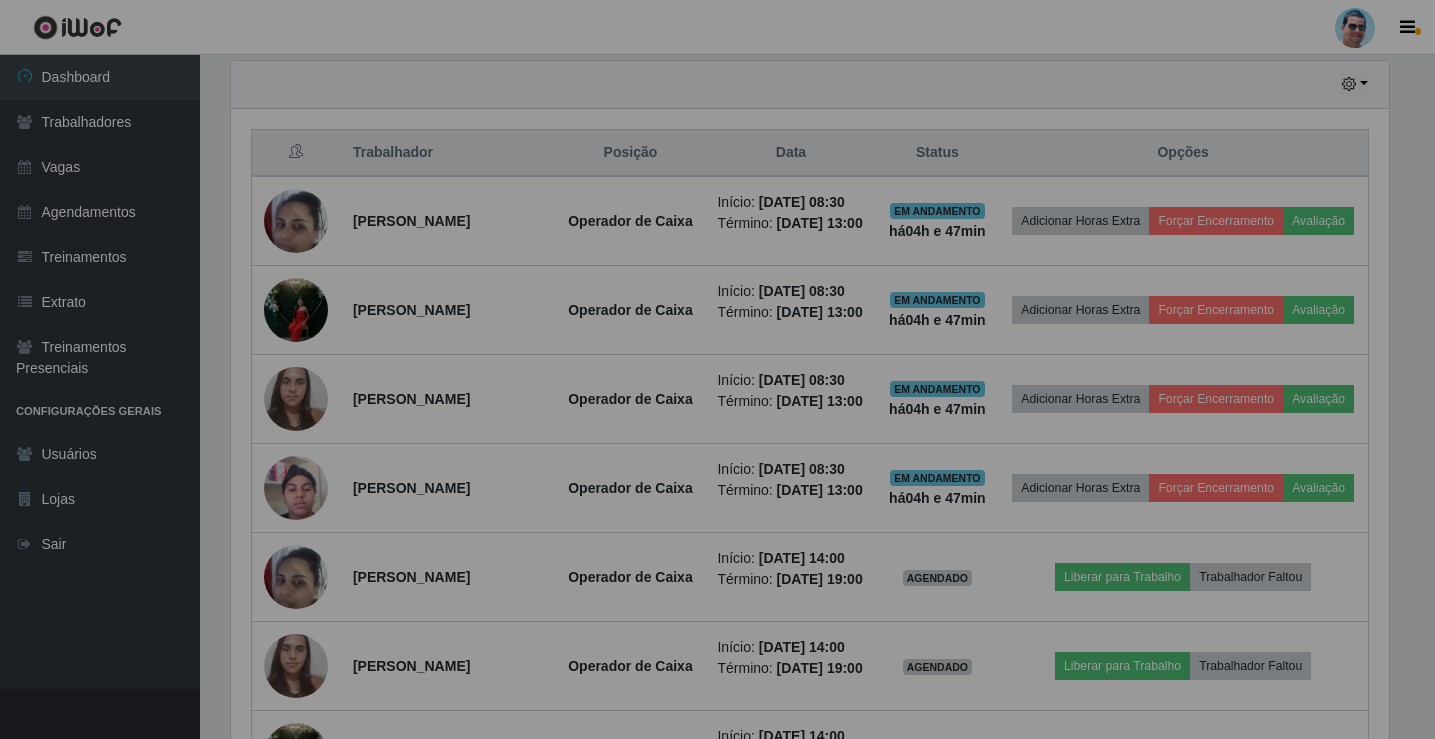 scroll, scrollTop: 999585, scrollLeft: 998827, axis: both 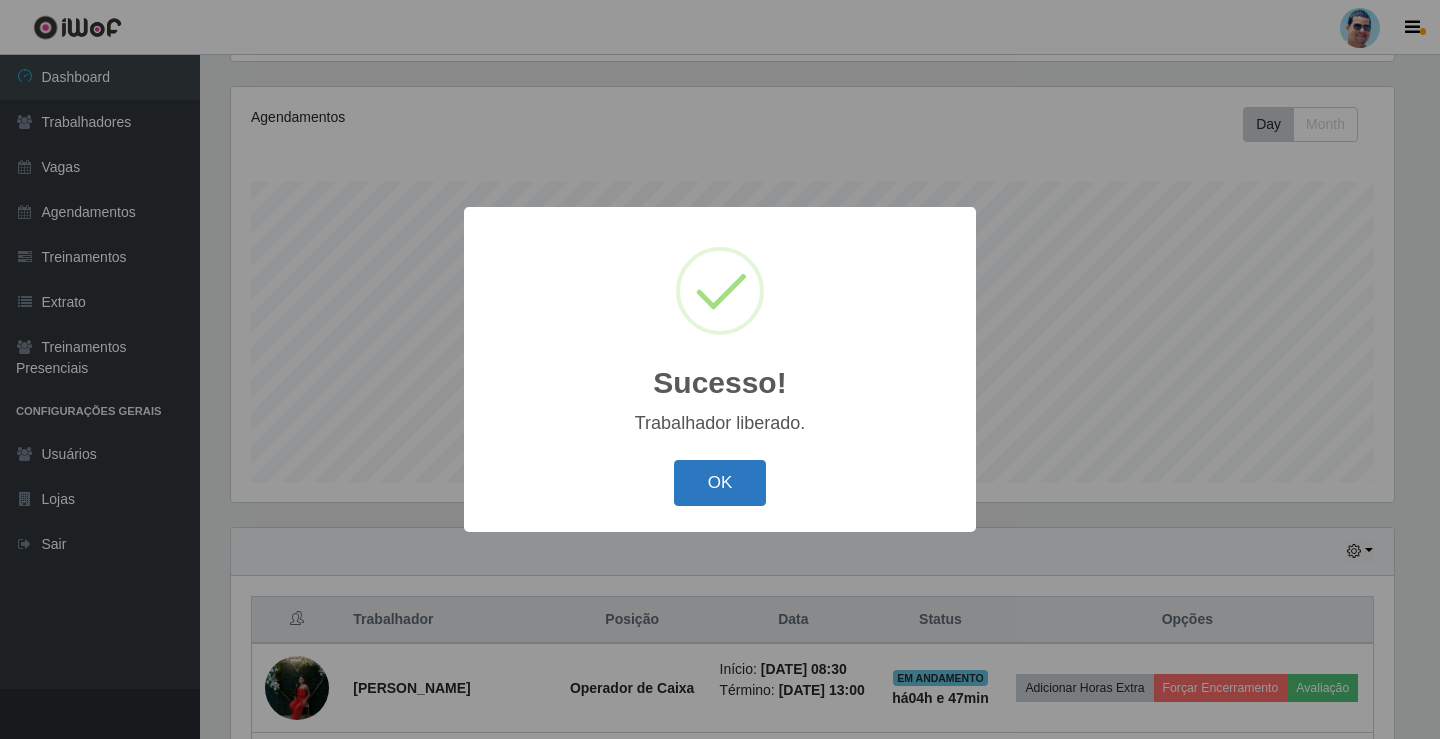 click on "OK" at bounding box center [720, 483] 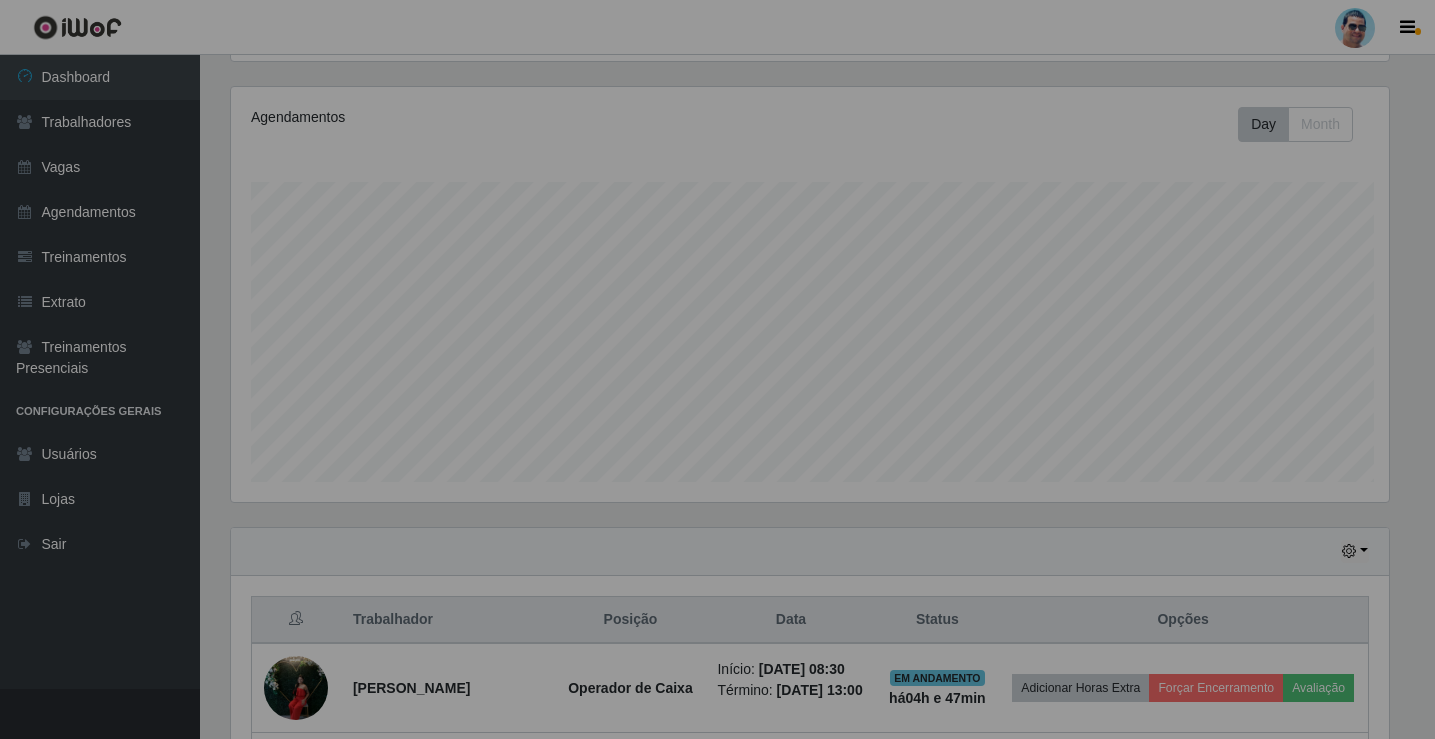 scroll, scrollTop: 999585, scrollLeft: 998827, axis: both 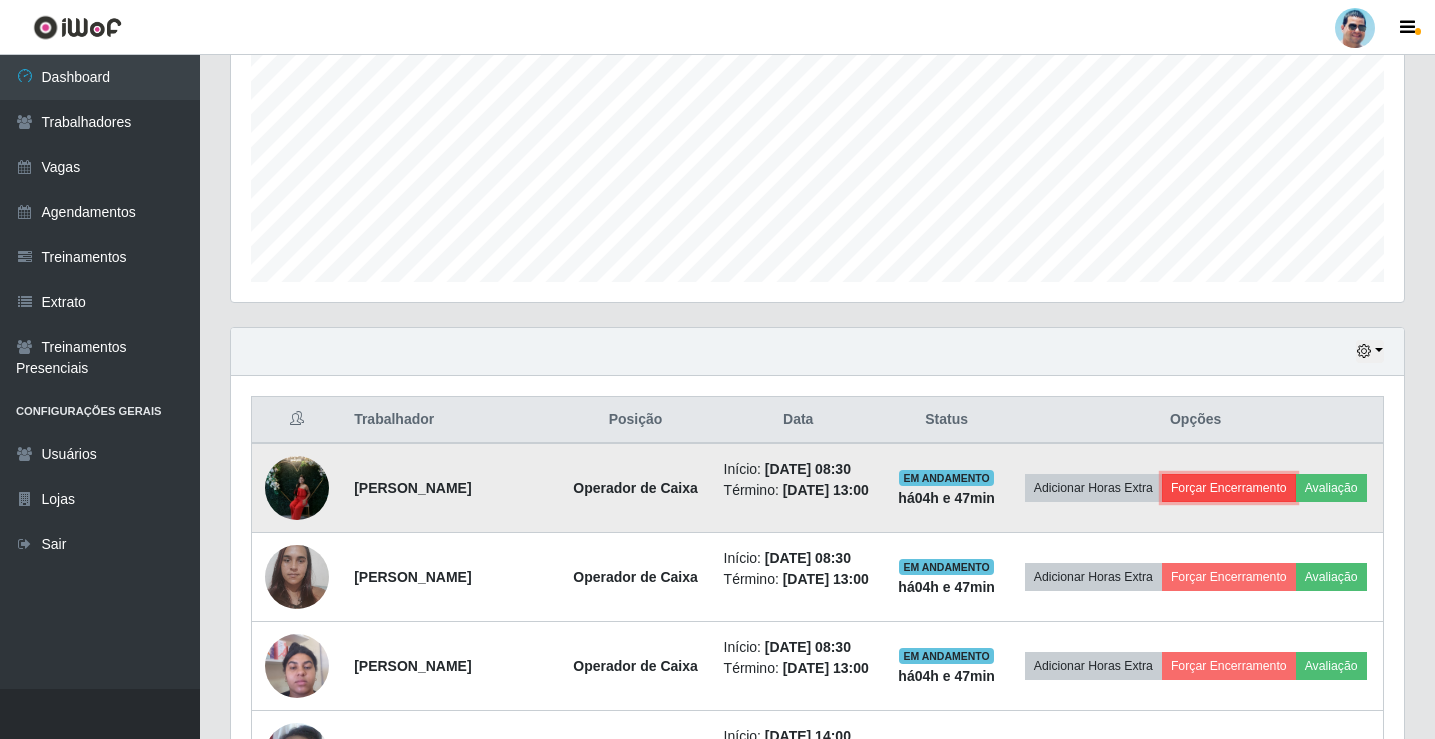 click on "Forçar Encerramento" at bounding box center [1229, 488] 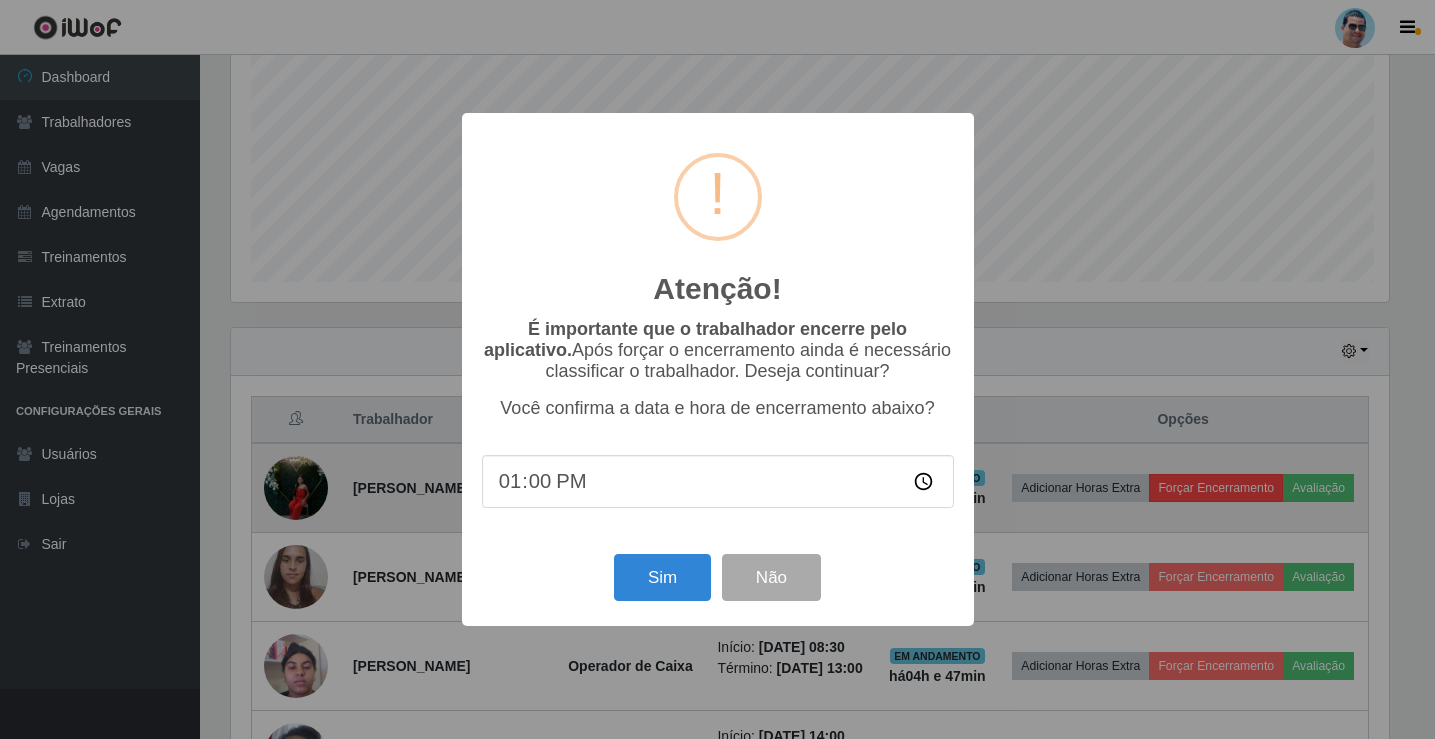 scroll, scrollTop: 999585, scrollLeft: 998837, axis: both 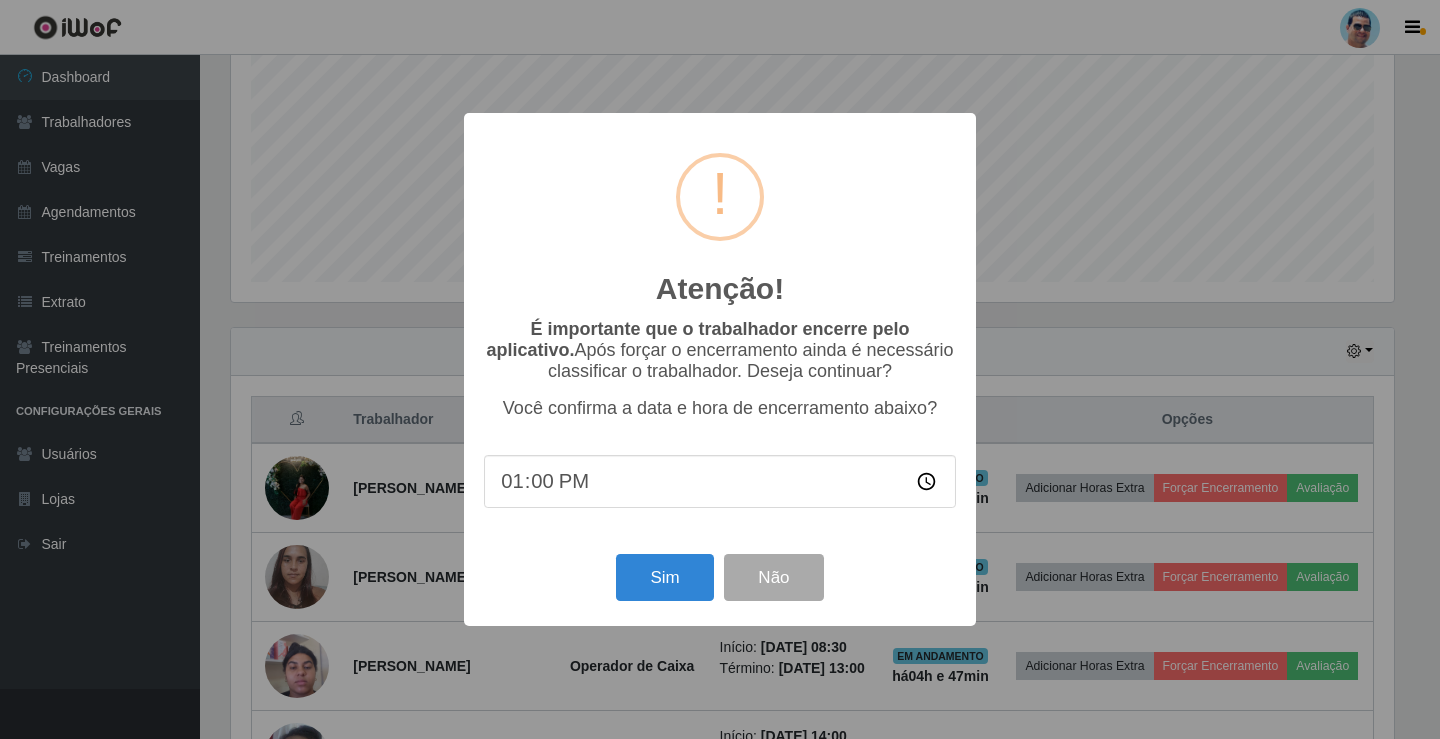 click on "13:00" at bounding box center (720, 481) 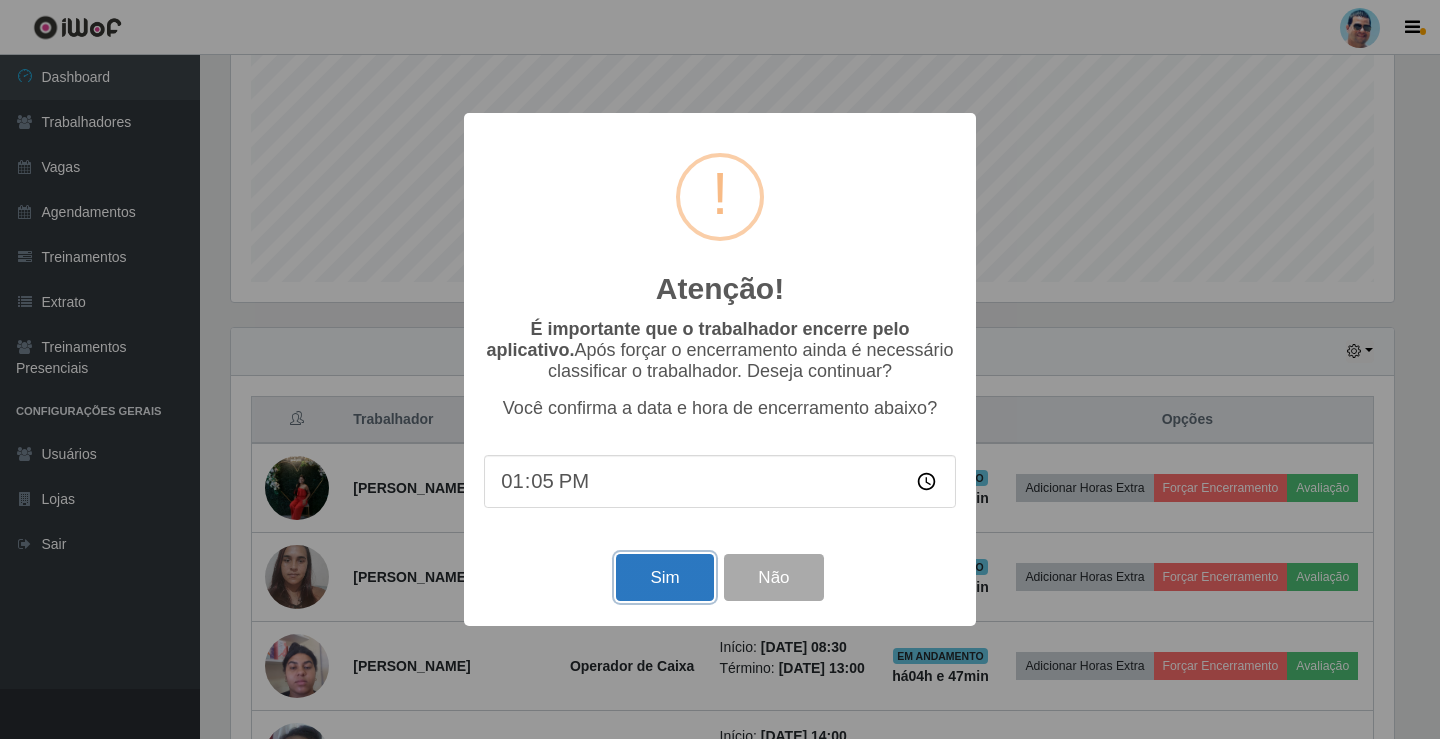 click on "Sim" at bounding box center [664, 577] 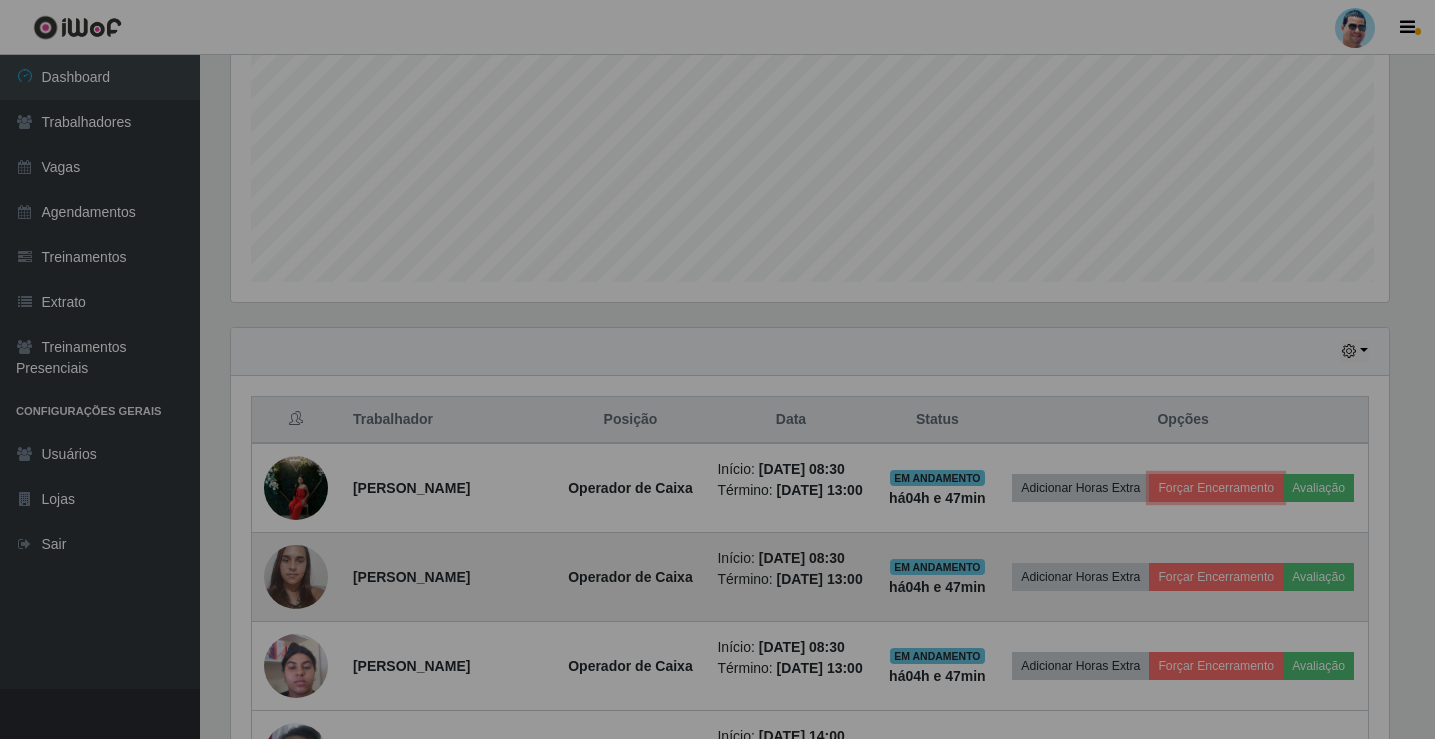 scroll, scrollTop: 999585, scrollLeft: 998827, axis: both 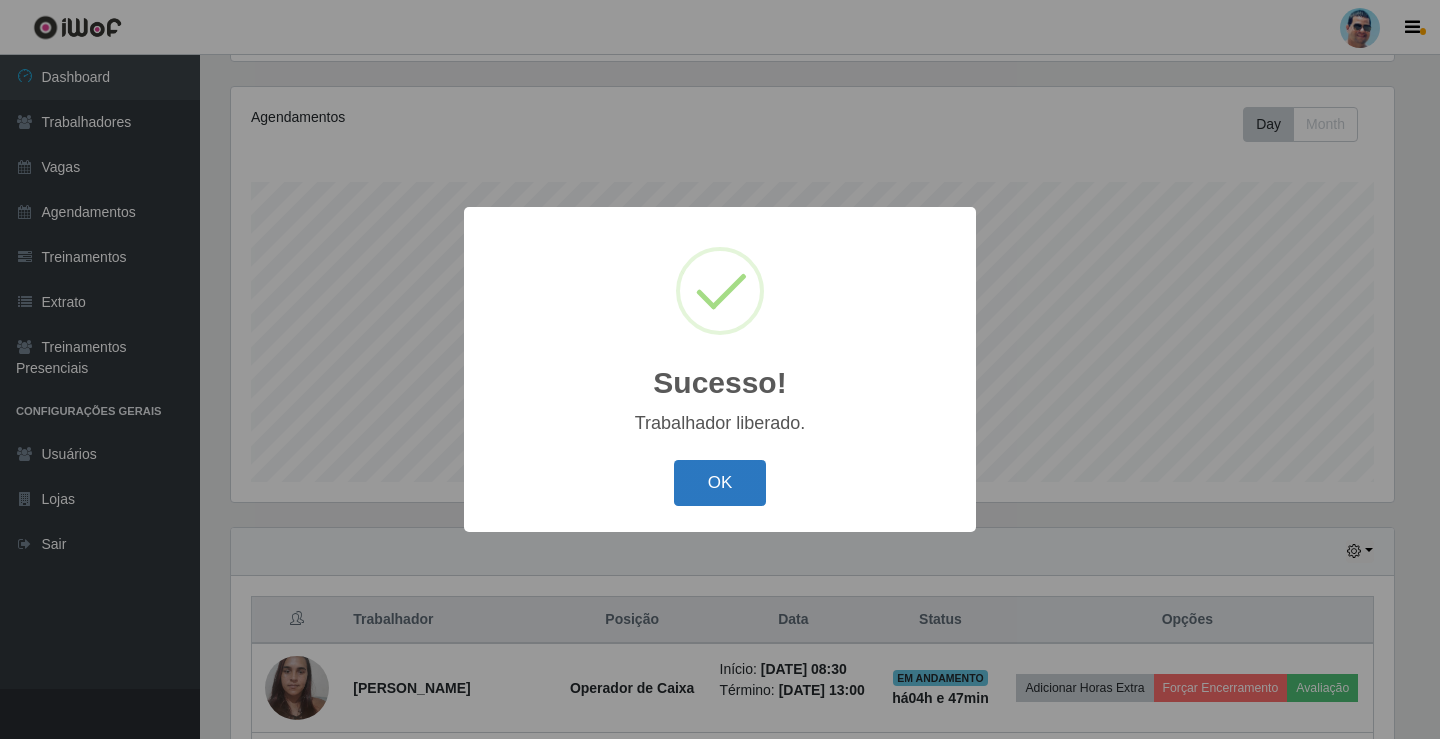 click on "OK" at bounding box center (720, 483) 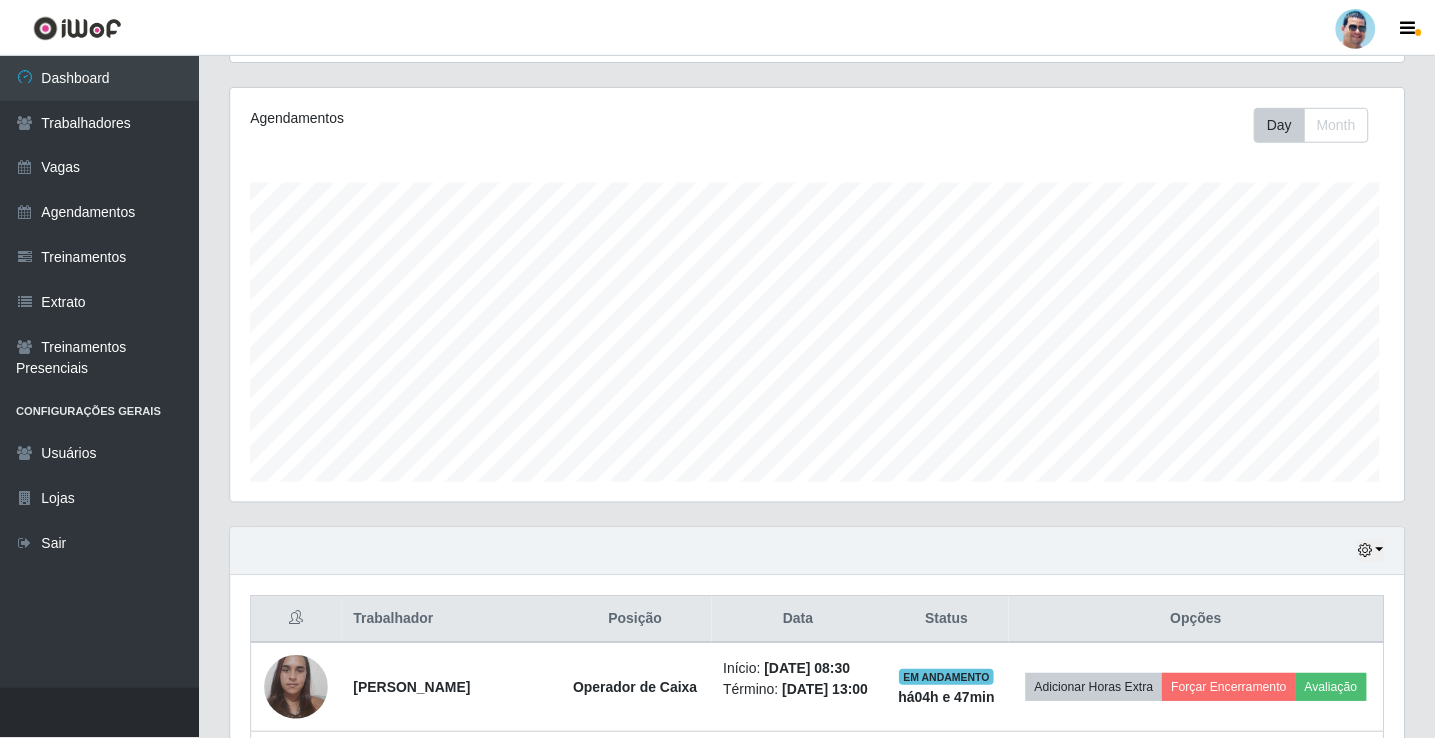 scroll, scrollTop: 999585, scrollLeft: 998827, axis: both 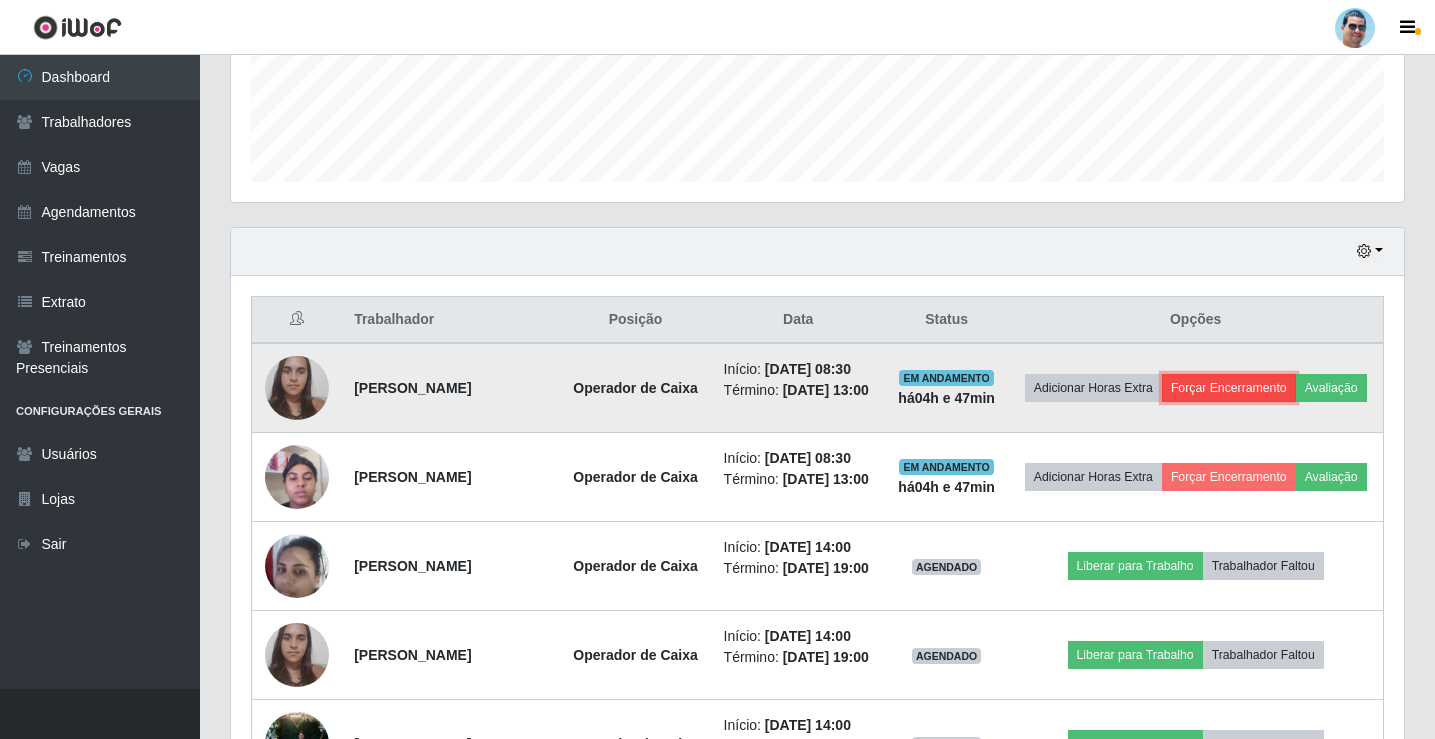 click on "Forçar Encerramento" at bounding box center [1229, 388] 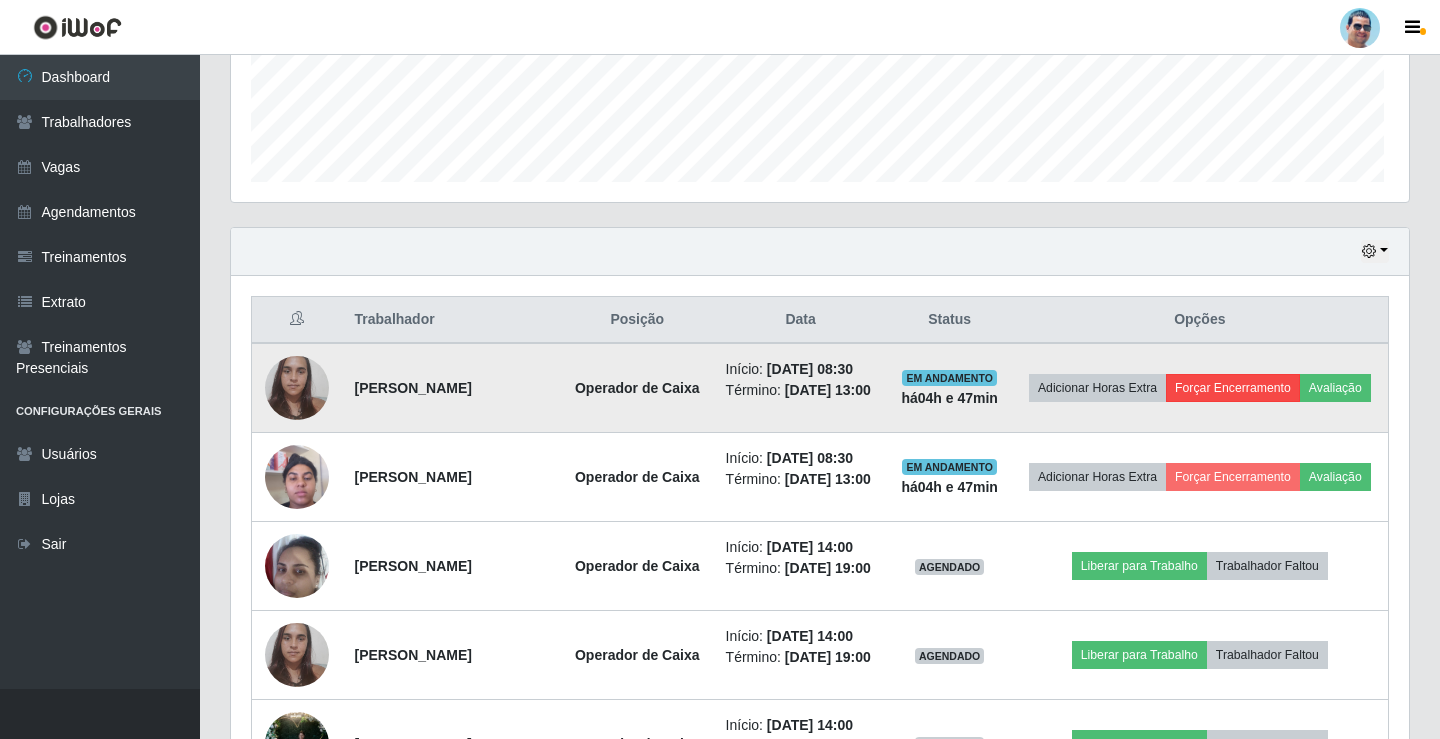 scroll, scrollTop: 999585, scrollLeft: 998837, axis: both 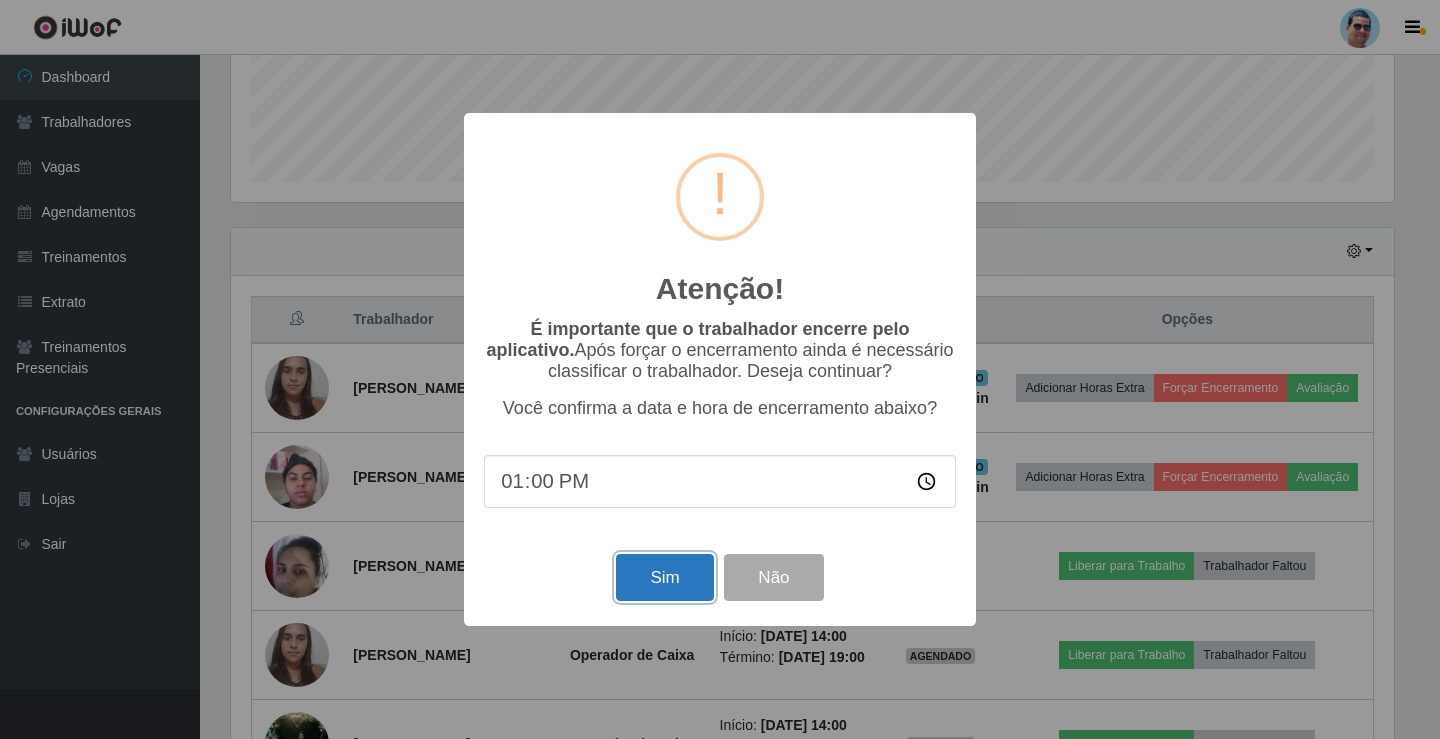 click on "Sim" at bounding box center (664, 577) 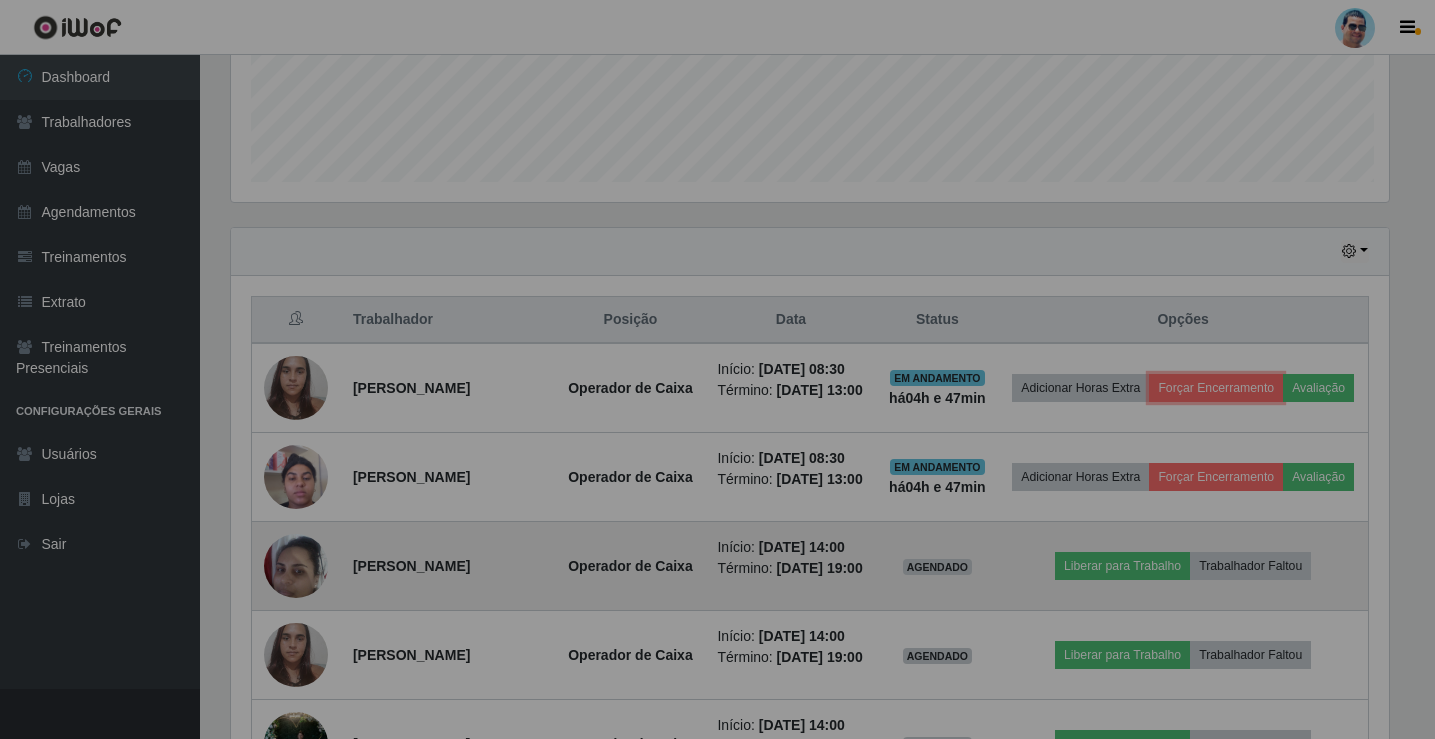 scroll, scrollTop: 999585, scrollLeft: 998827, axis: both 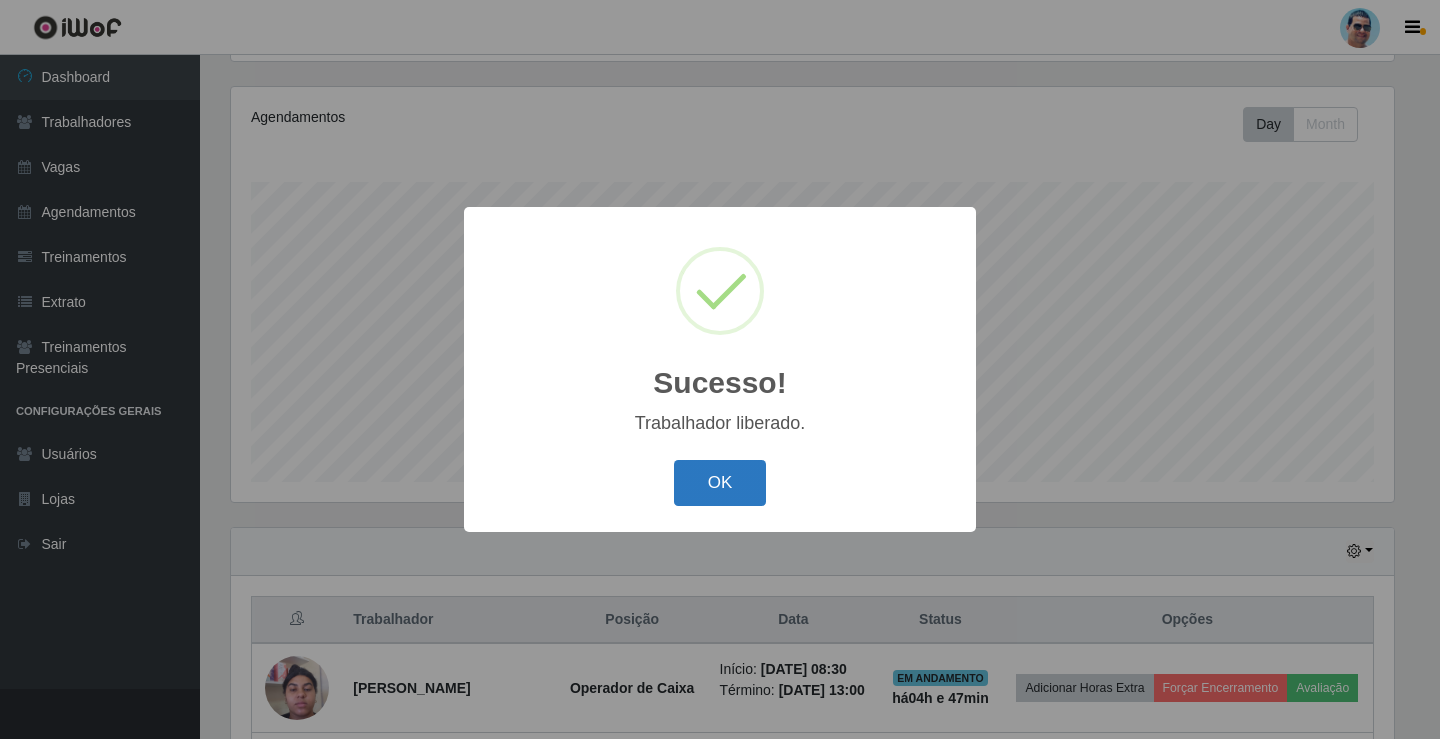 click on "OK" at bounding box center [720, 483] 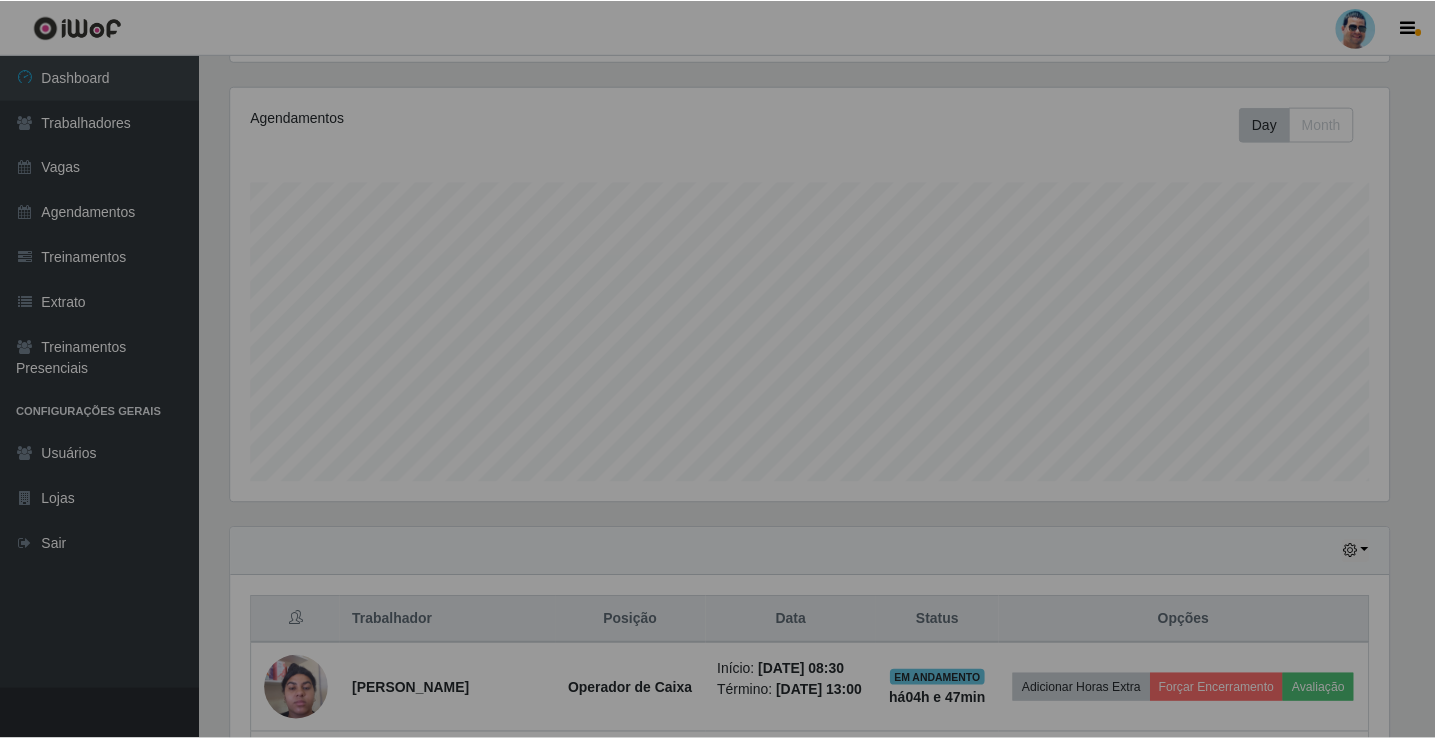 scroll, scrollTop: 999585, scrollLeft: 998827, axis: both 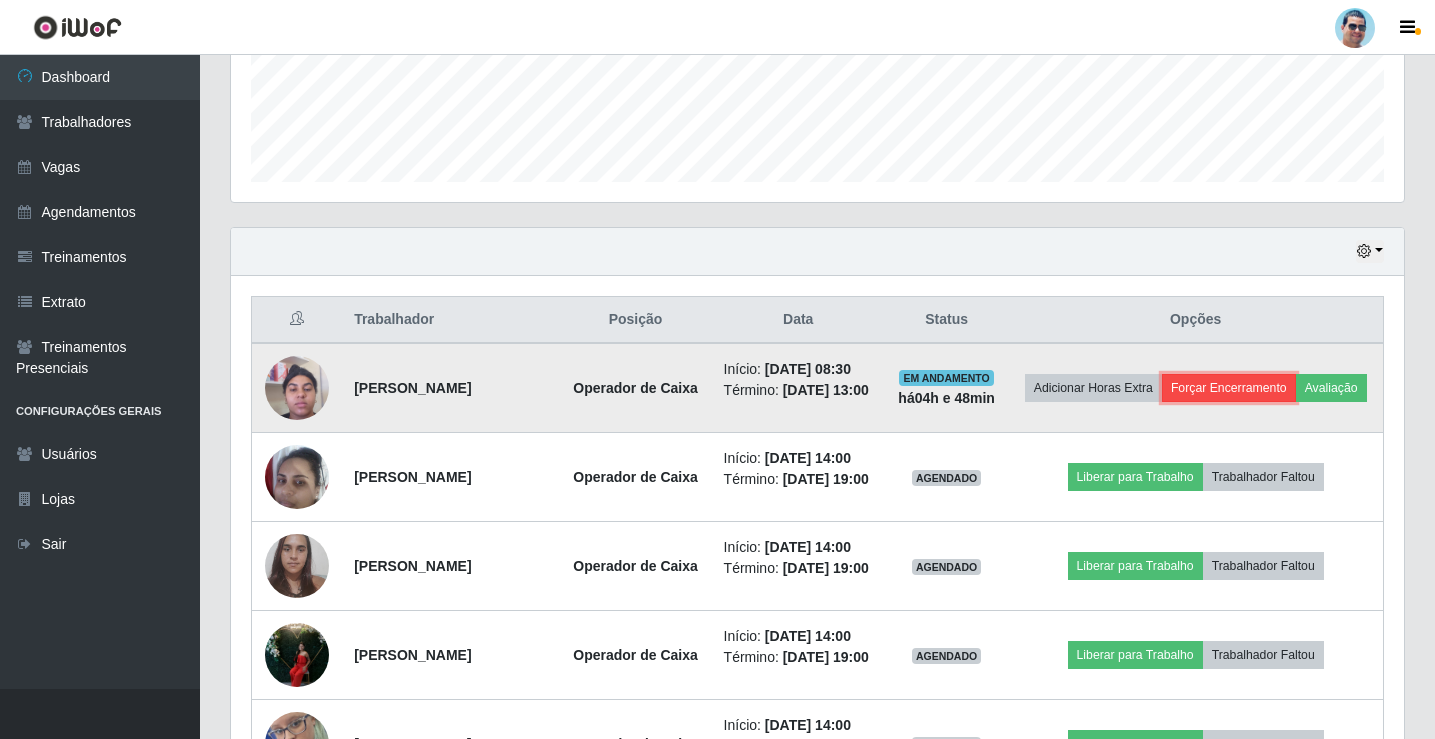 click on "Forçar Encerramento" at bounding box center (1229, 388) 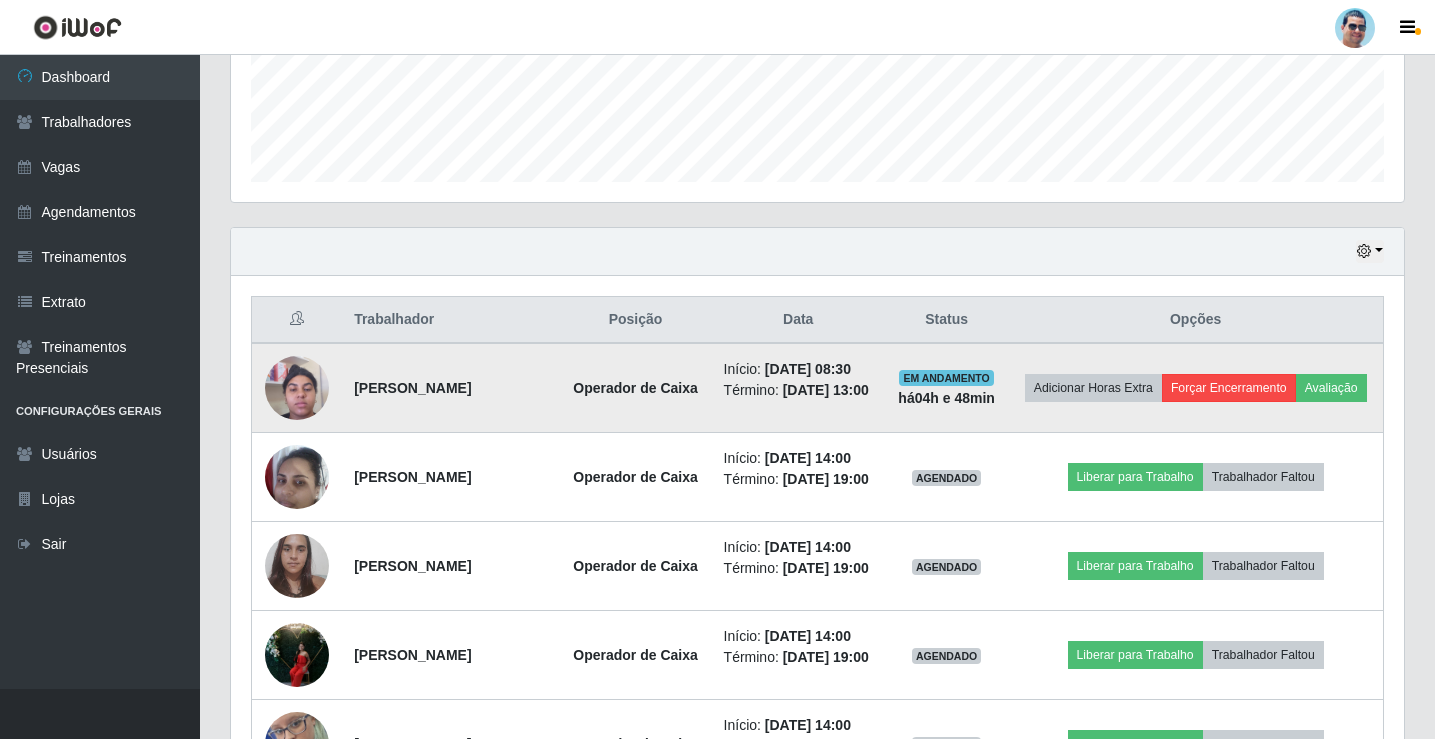 scroll 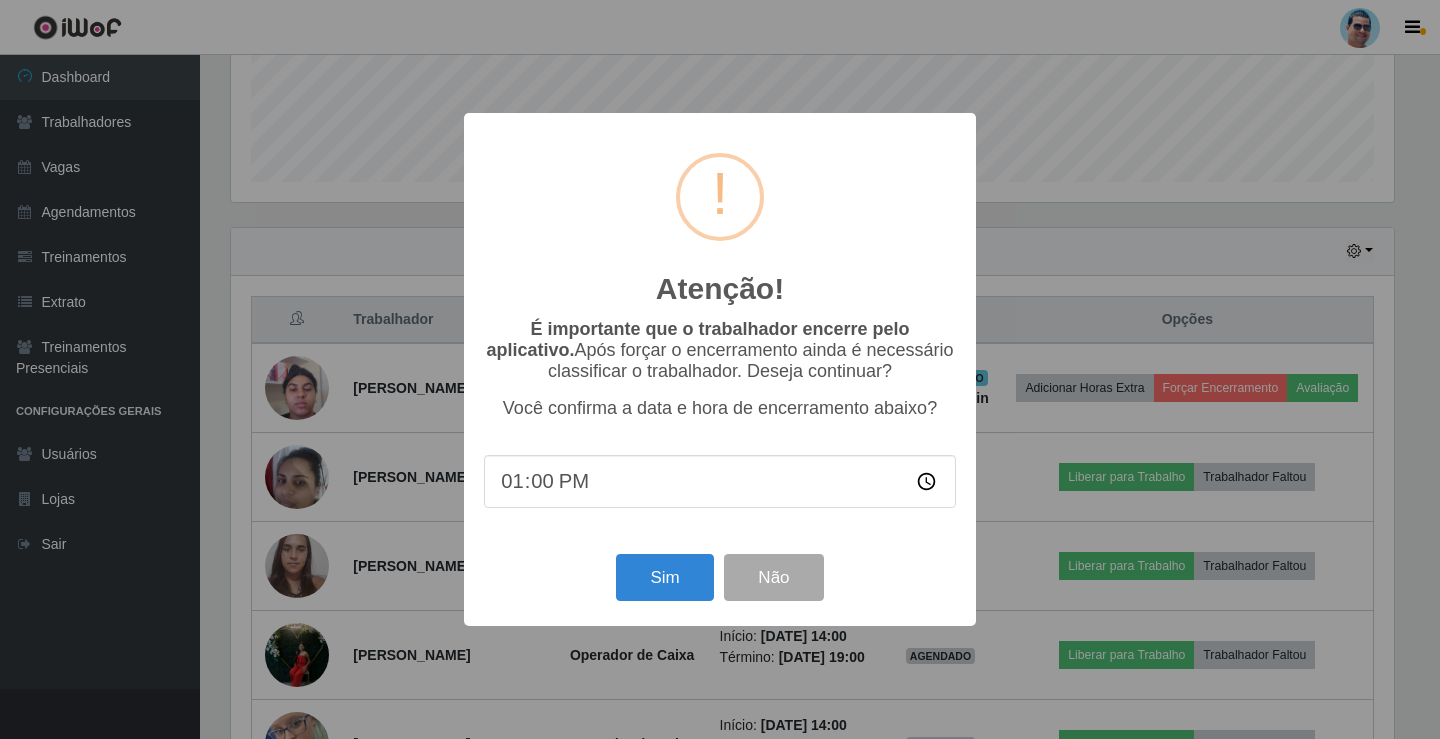 click on "13:00" at bounding box center (720, 481) 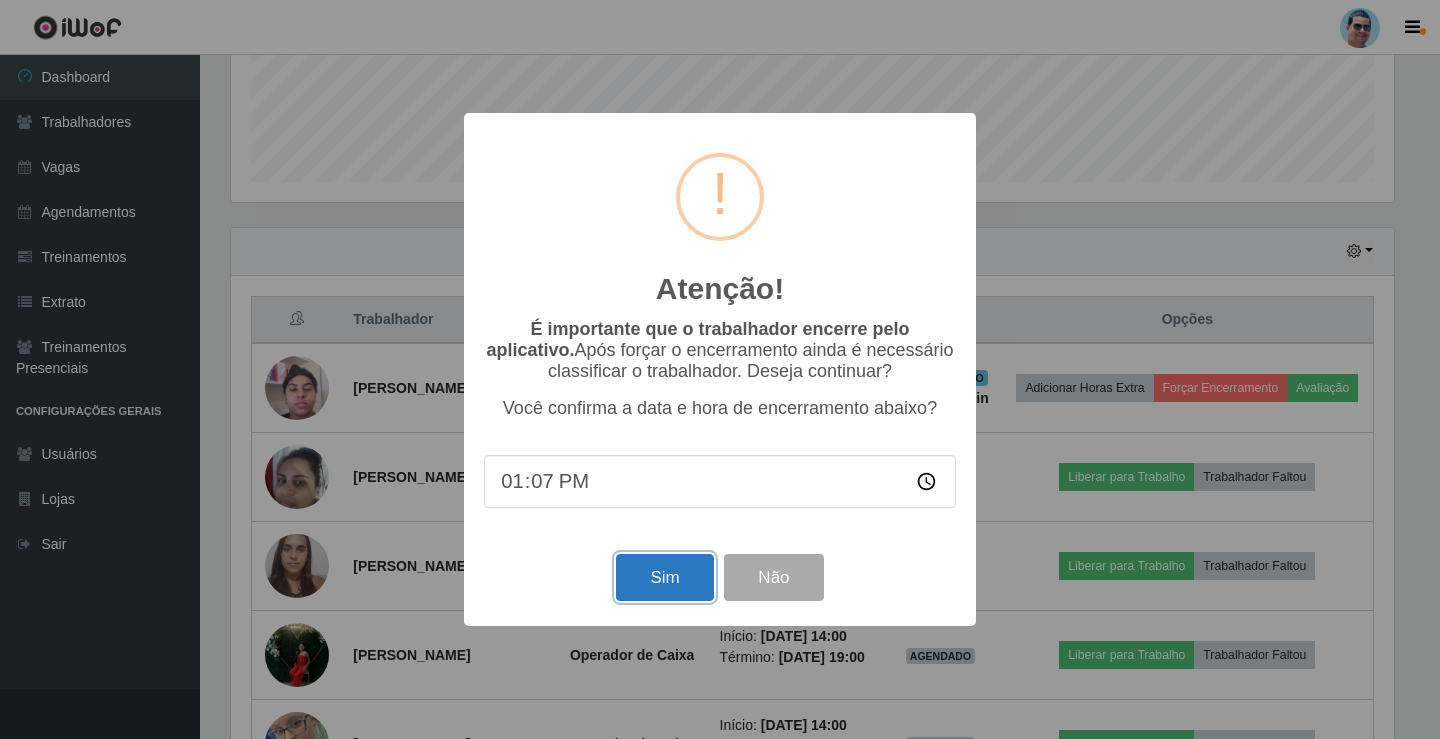click on "Sim" at bounding box center [664, 577] 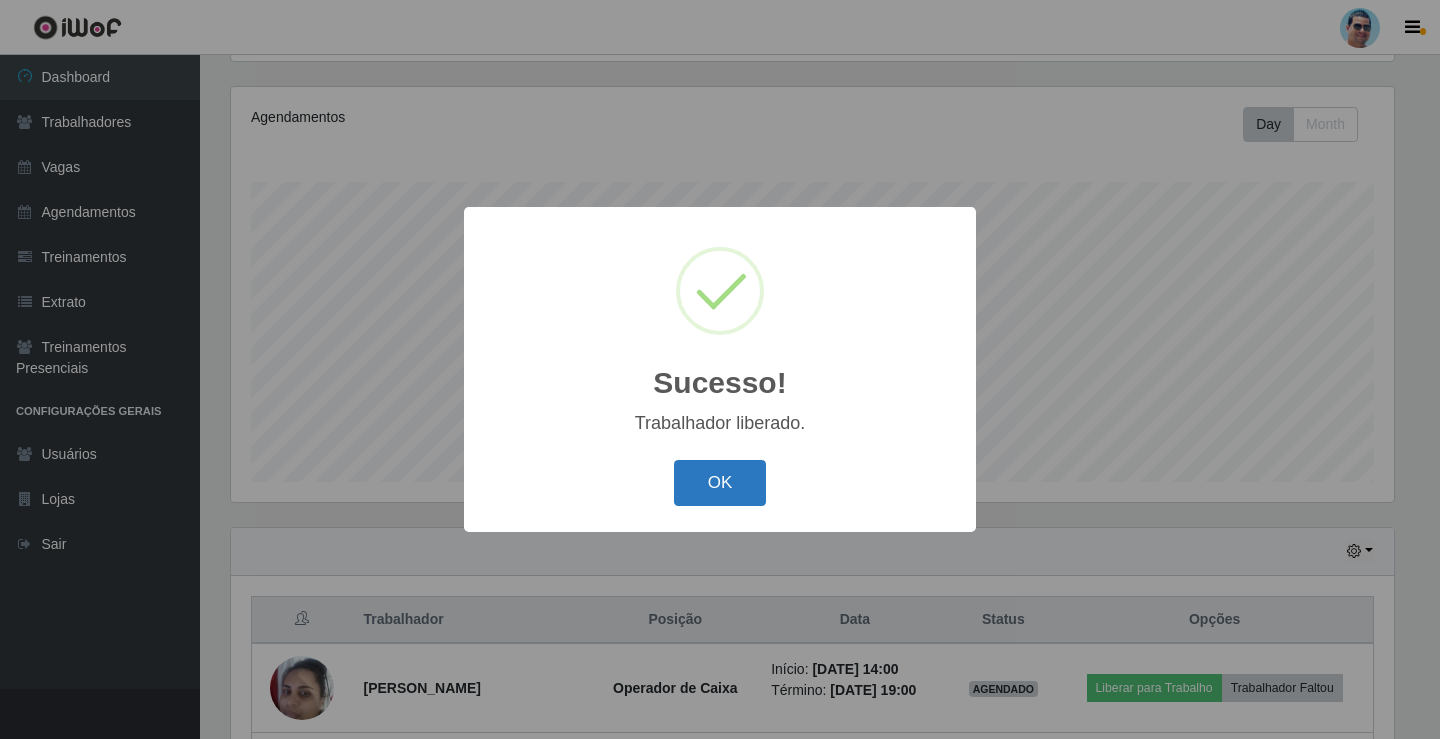 click on "OK" at bounding box center [720, 483] 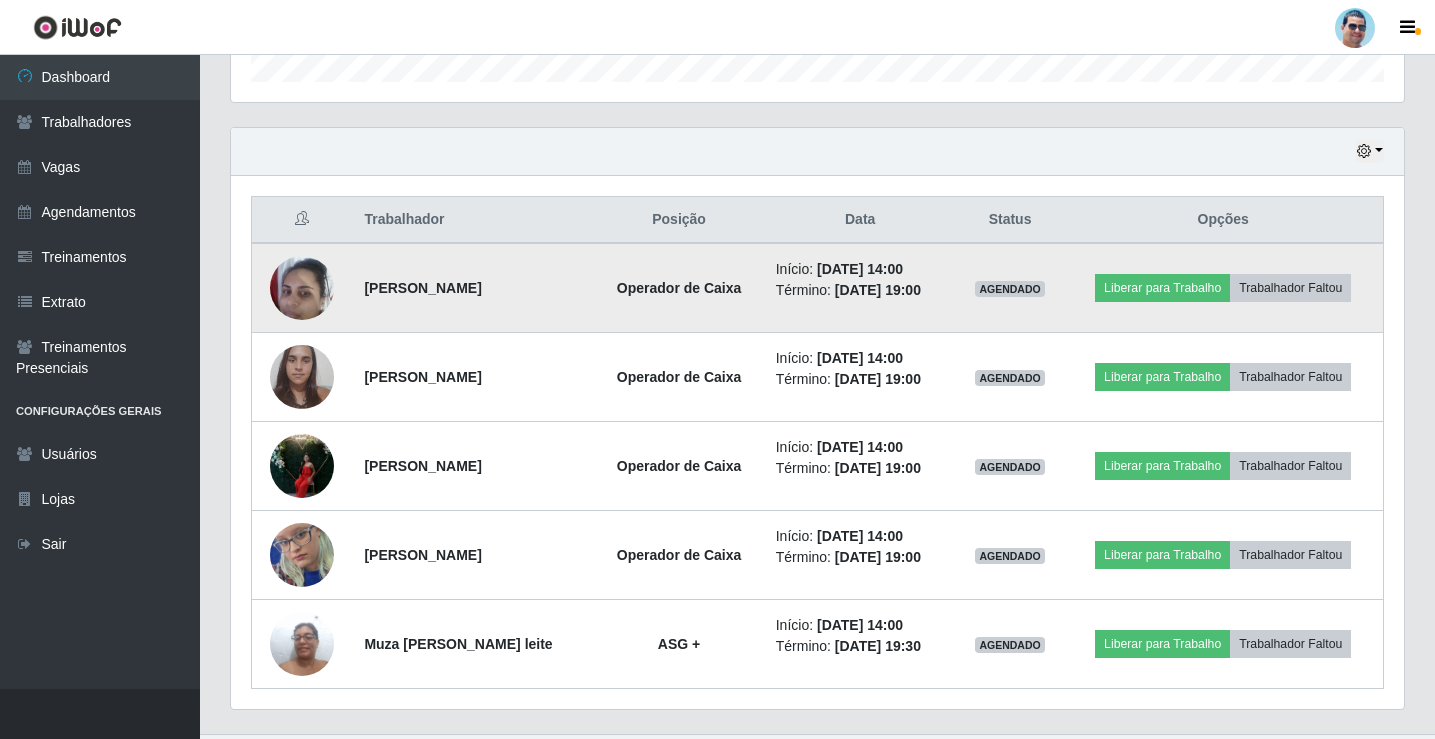 click at bounding box center [302, 287] 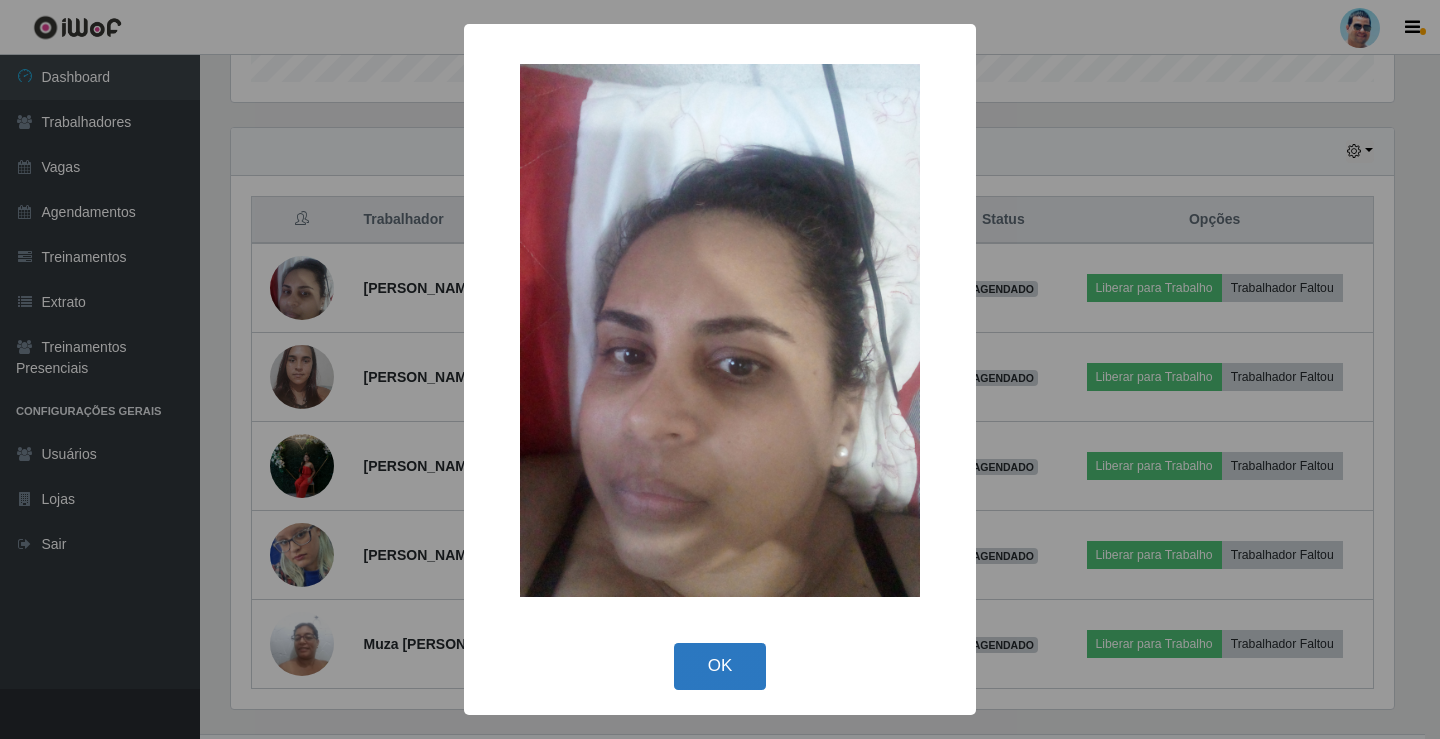 click on "OK" at bounding box center (720, 666) 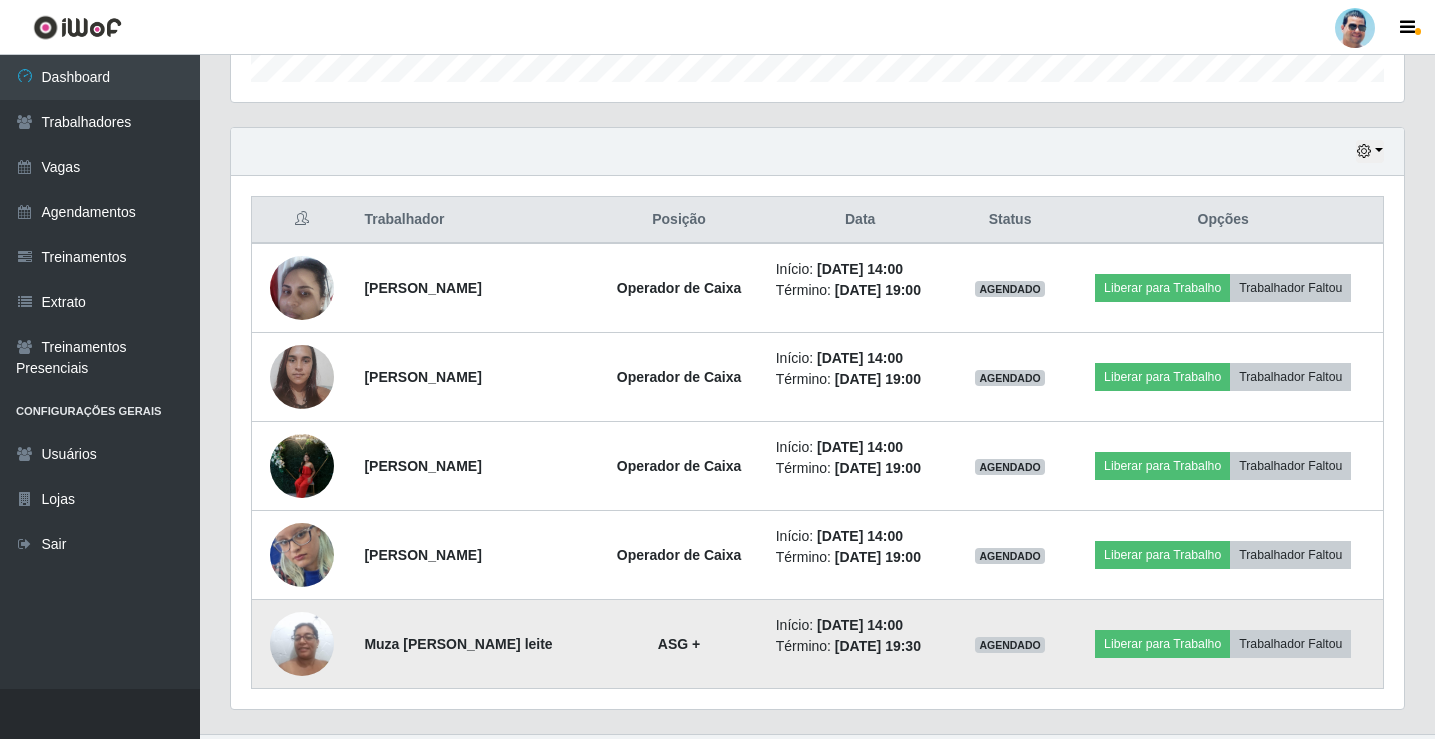 click at bounding box center [302, 643] 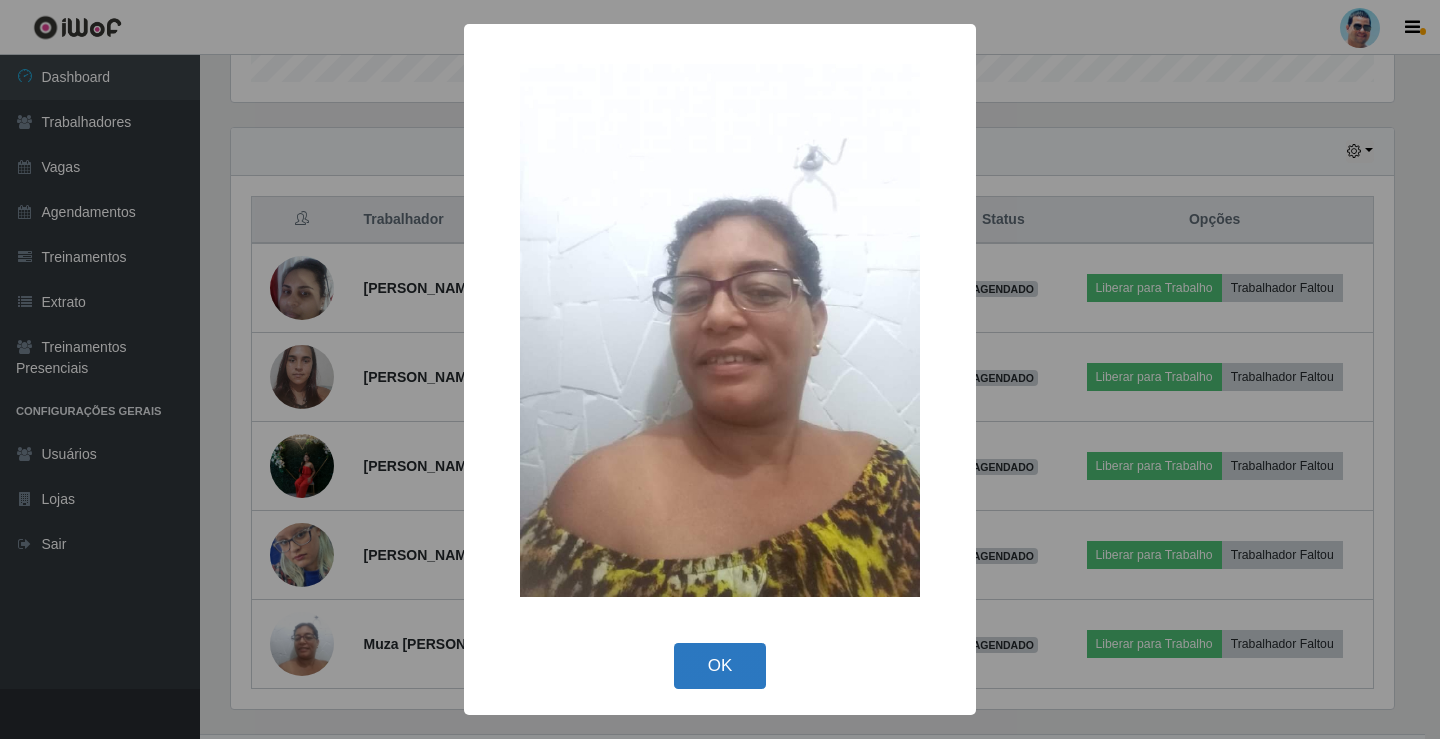 click on "OK" at bounding box center [720, 666] 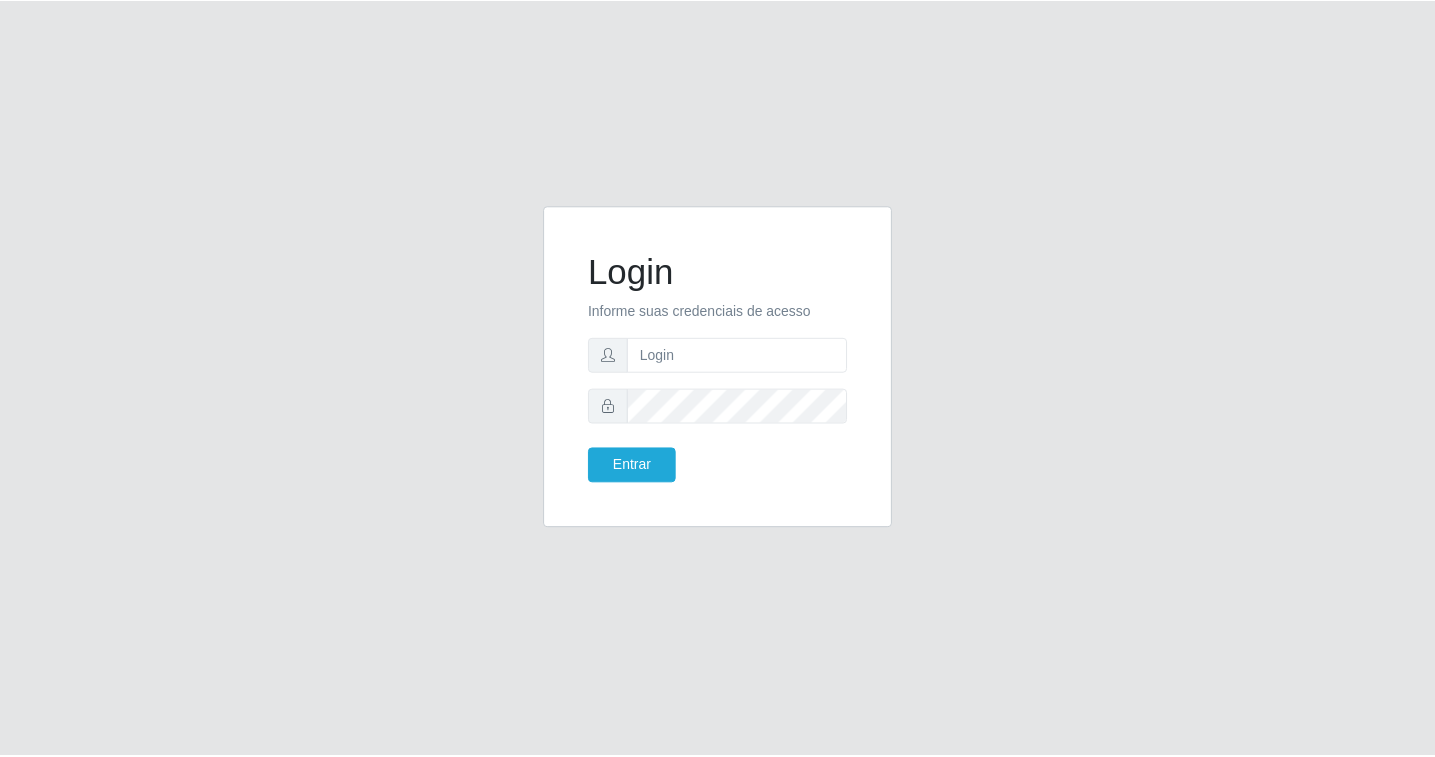 scroll, scrollTop: 0, scrollLeft: 0, axis: both 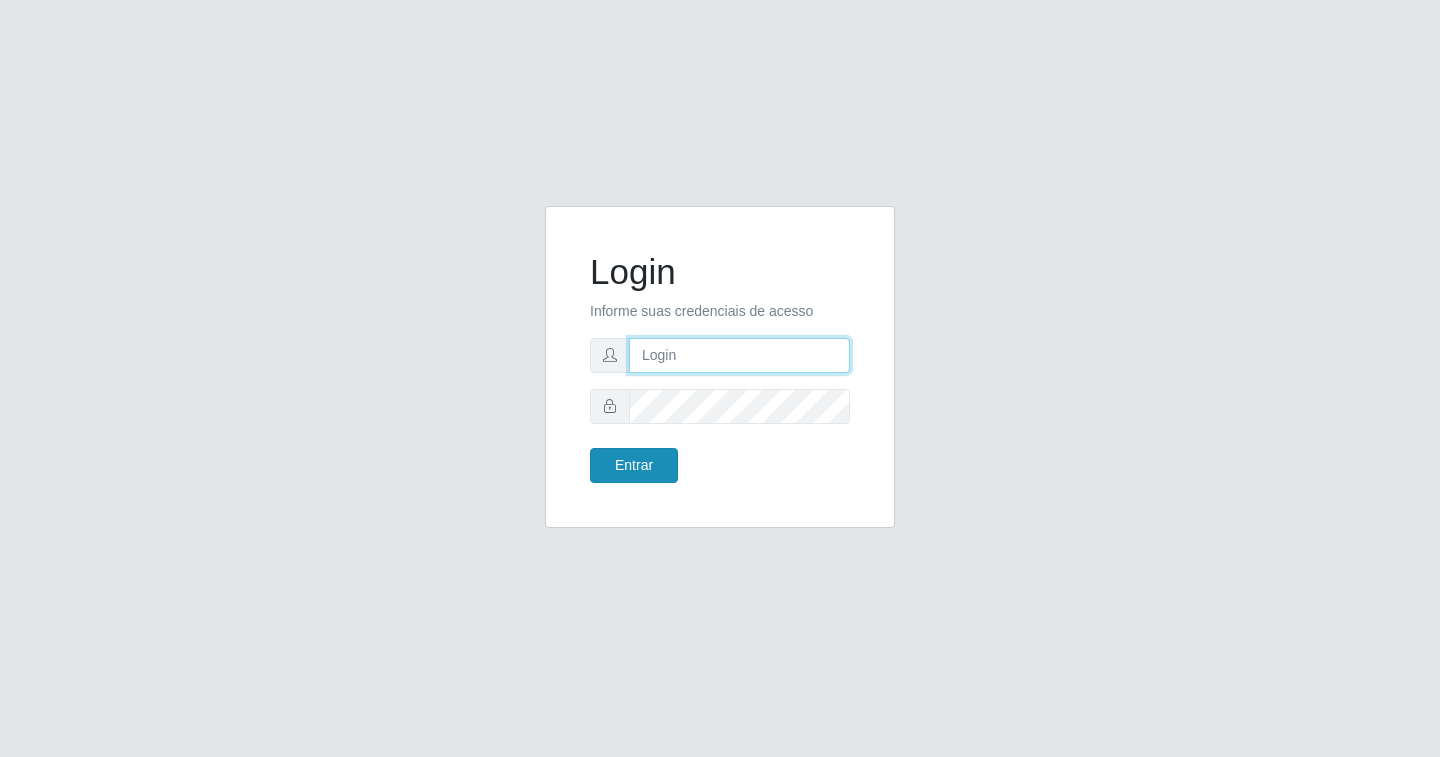 type on "[EMAIL_ADDRESS][DOMAIN_NAME]" 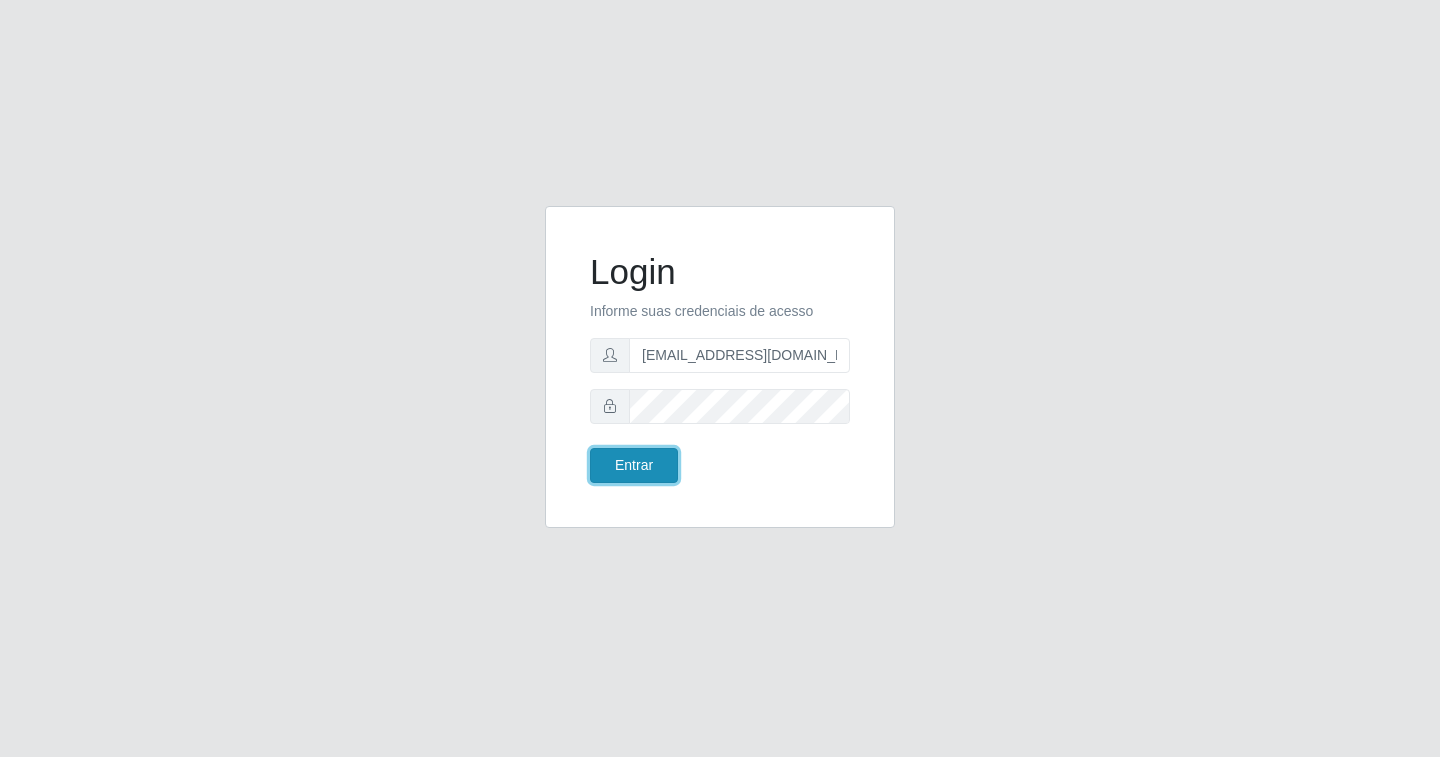 click on "Entrar" at bounding box center (634, 465) 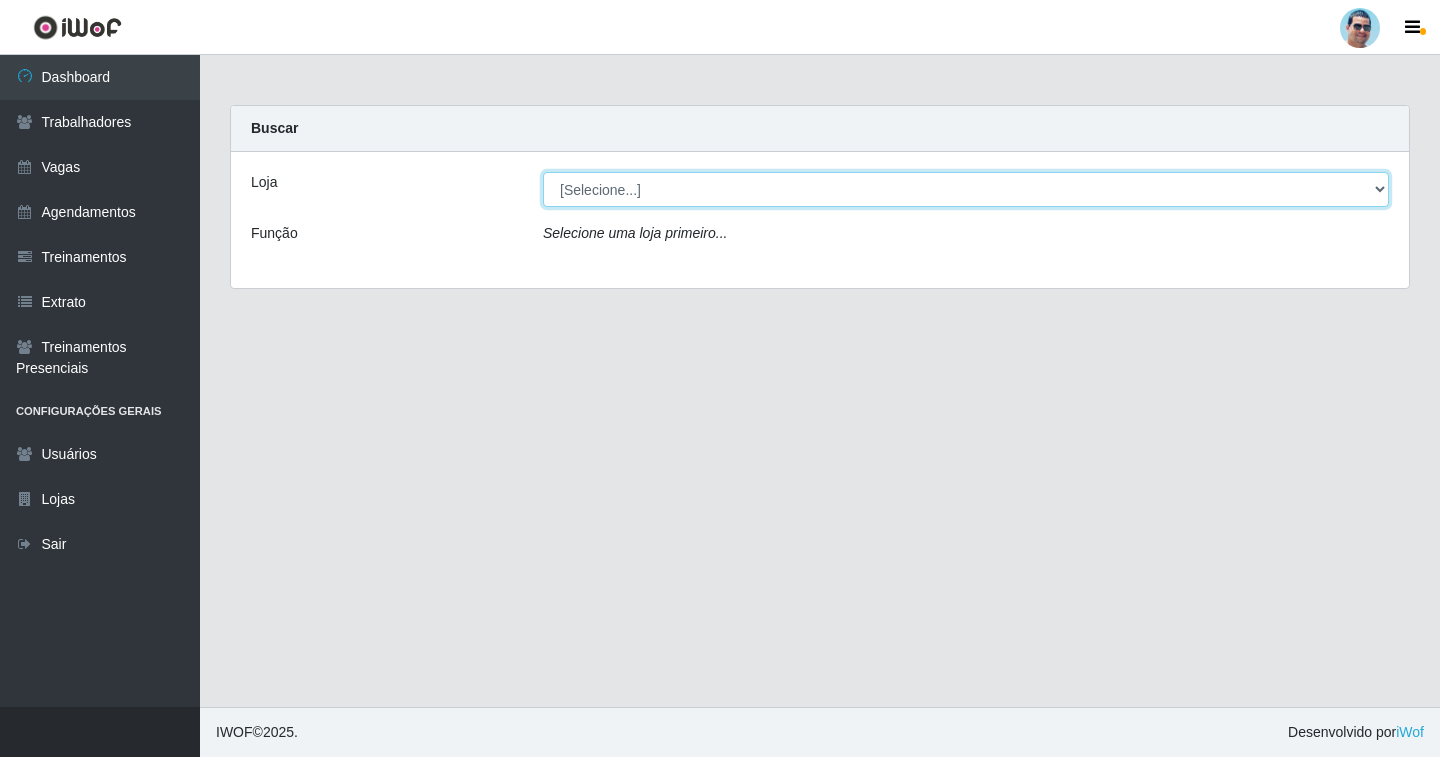 click on "[Selecione...] Mercadinho Extrabom" at bounding box center (966, 189) 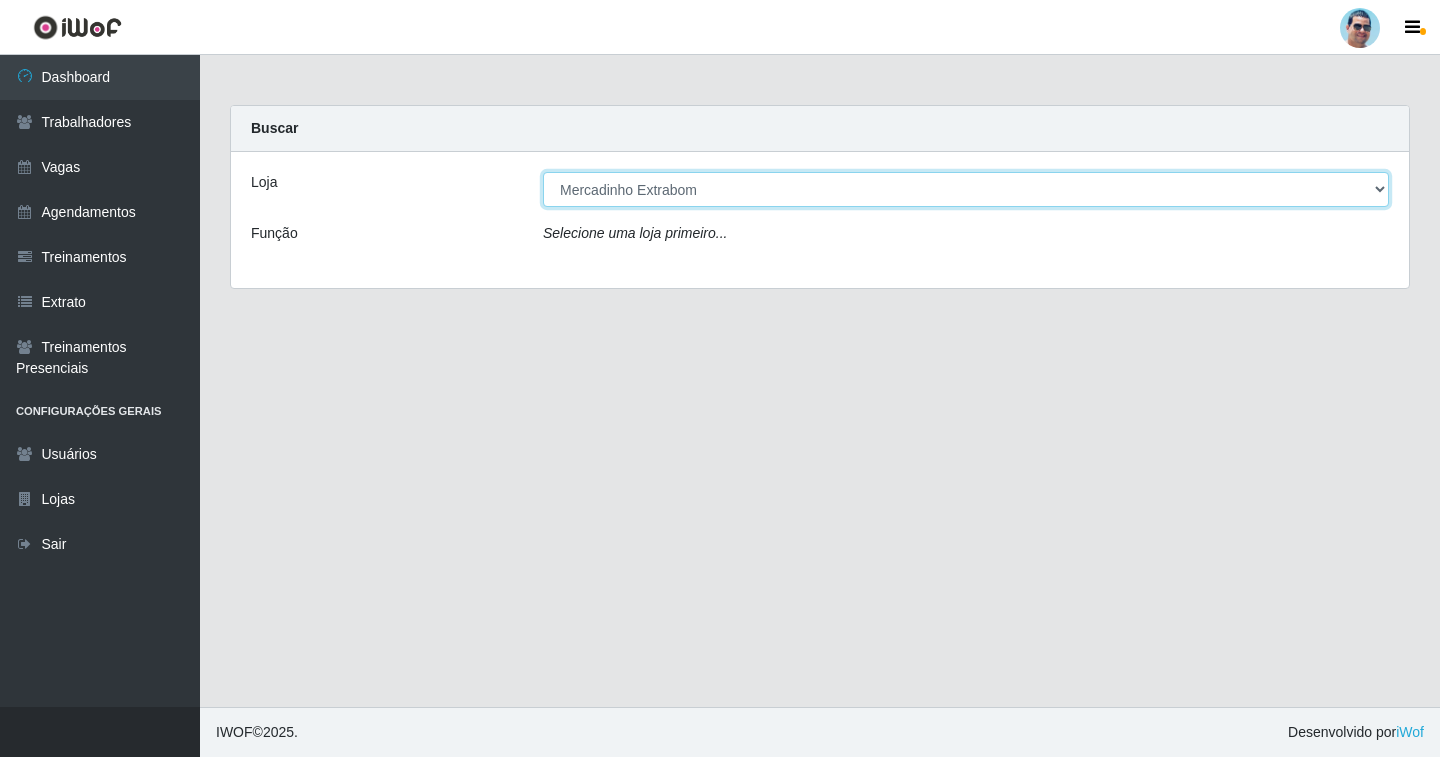 click on "[Selecione...] Mercadinho Extrabom" at bounding box center (966, 189) 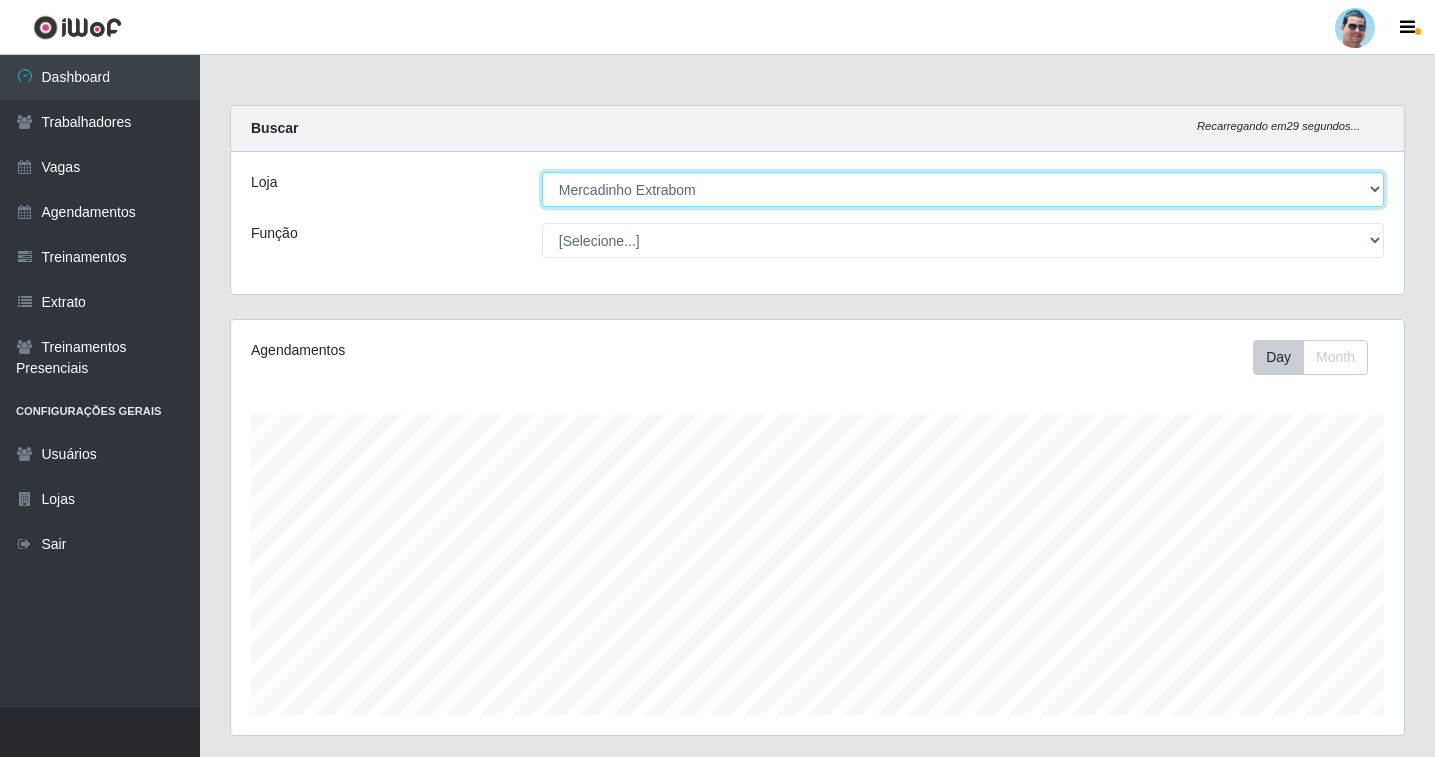 scroll, scrollTop: 999585, scrollLeft: 998827, axis: both 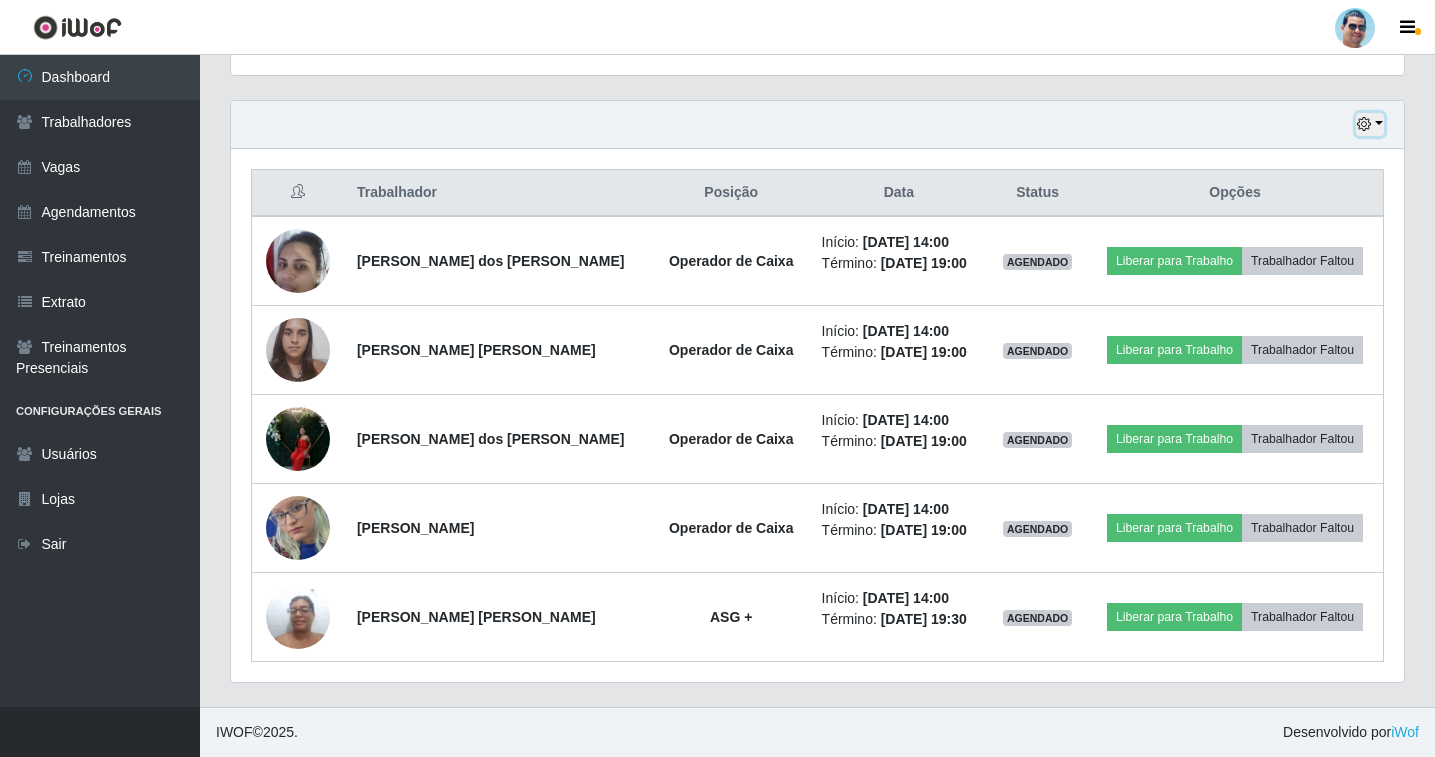 click at bounding box center [1370, 124] 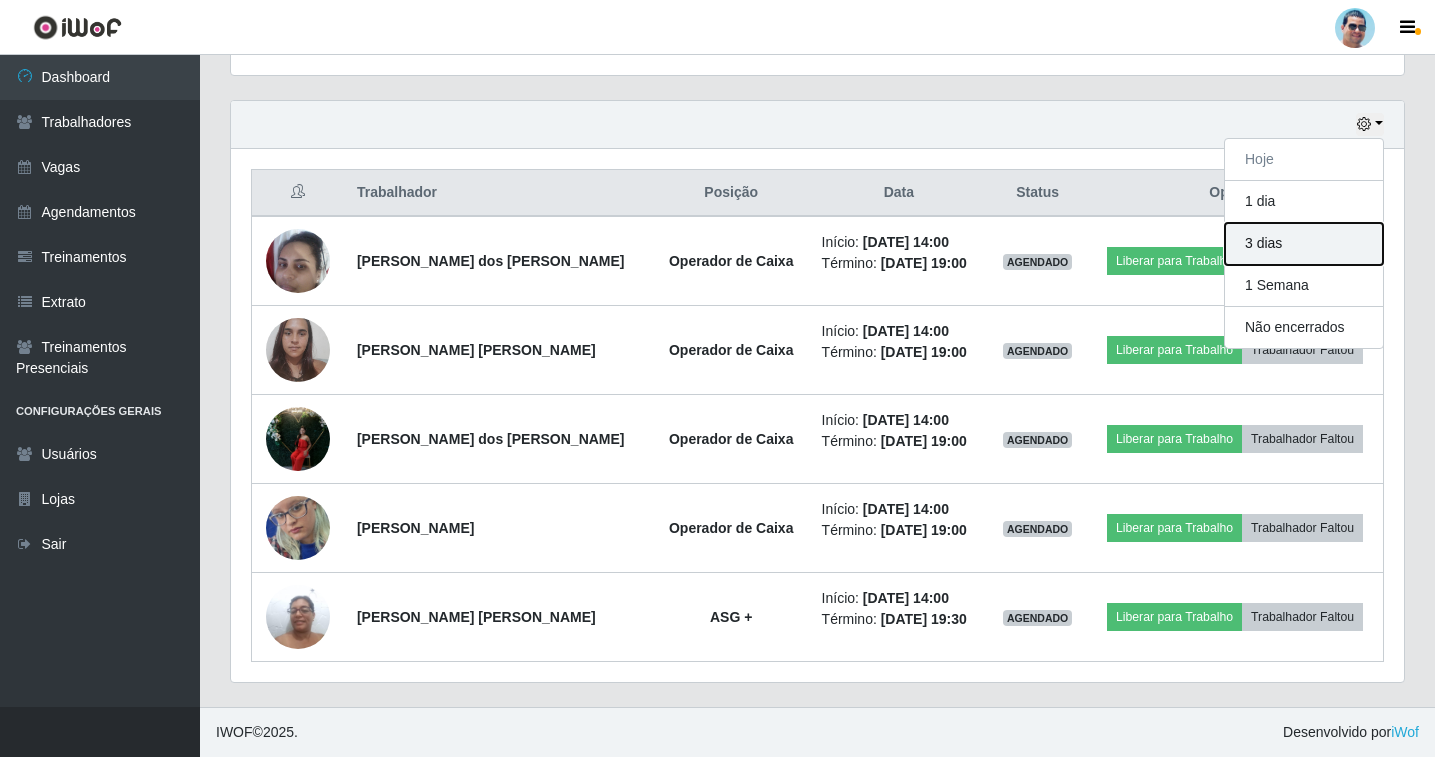 click on "3 dias" at bounding box center (1304, 244) 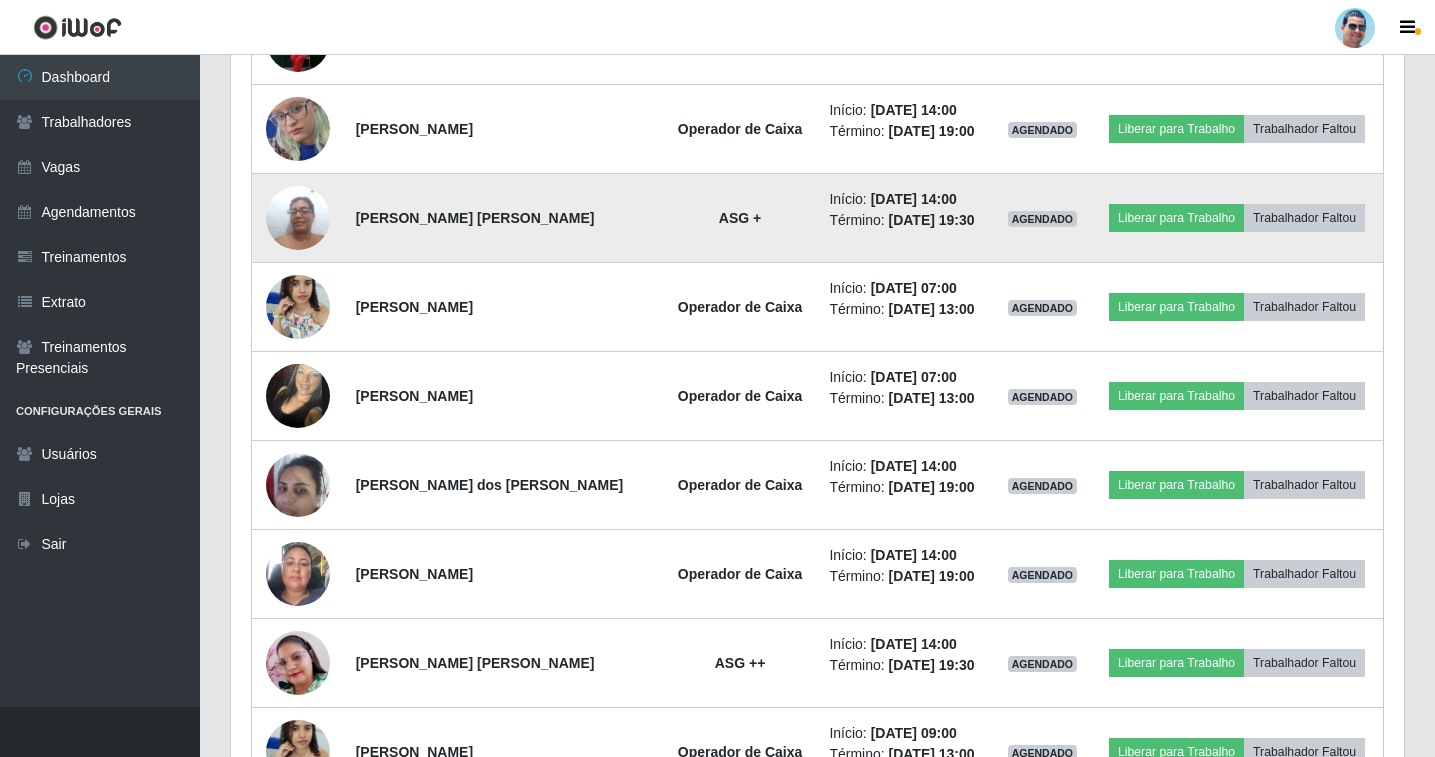 scroll, scrollTop: 1060, scrollLeft: 0, axis: vertical 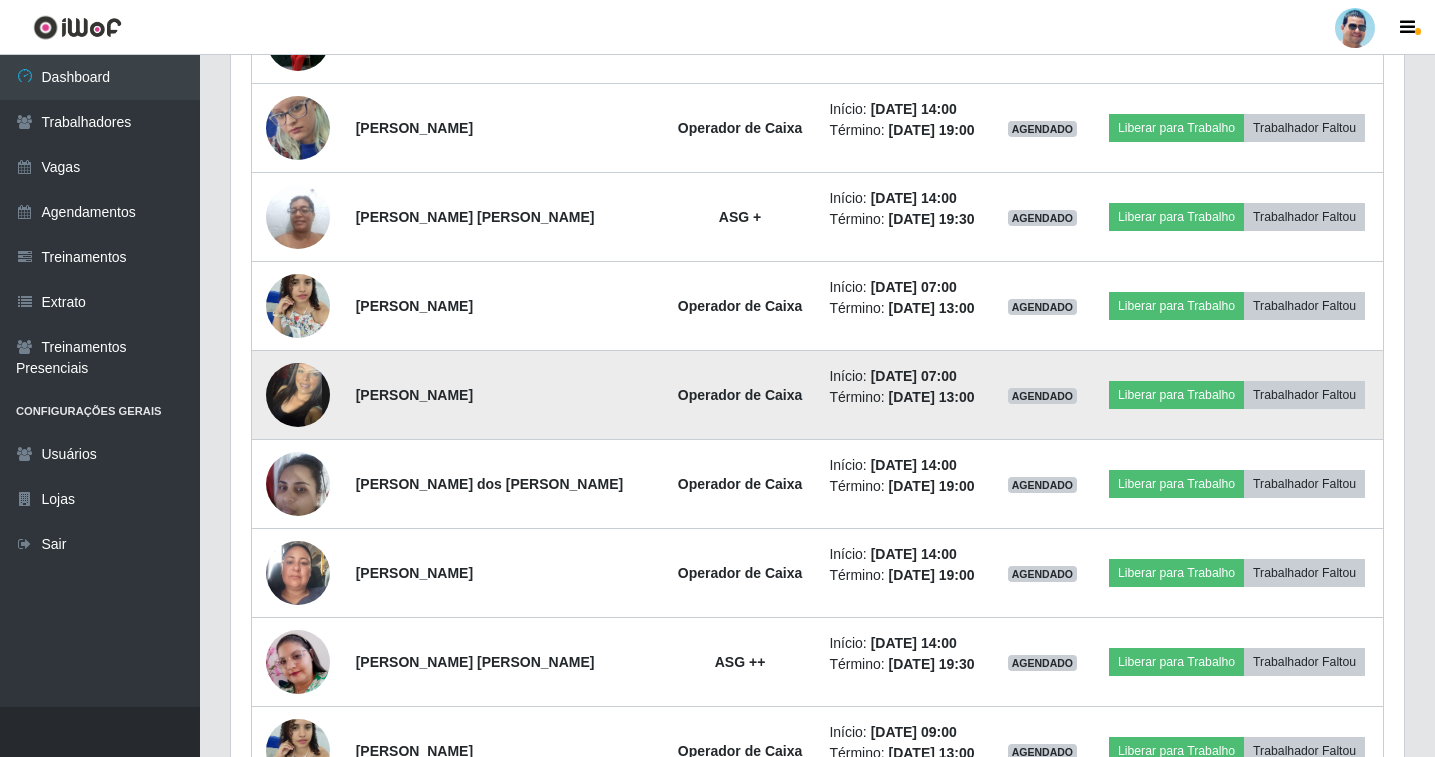 click at bounding box center (298, 395) 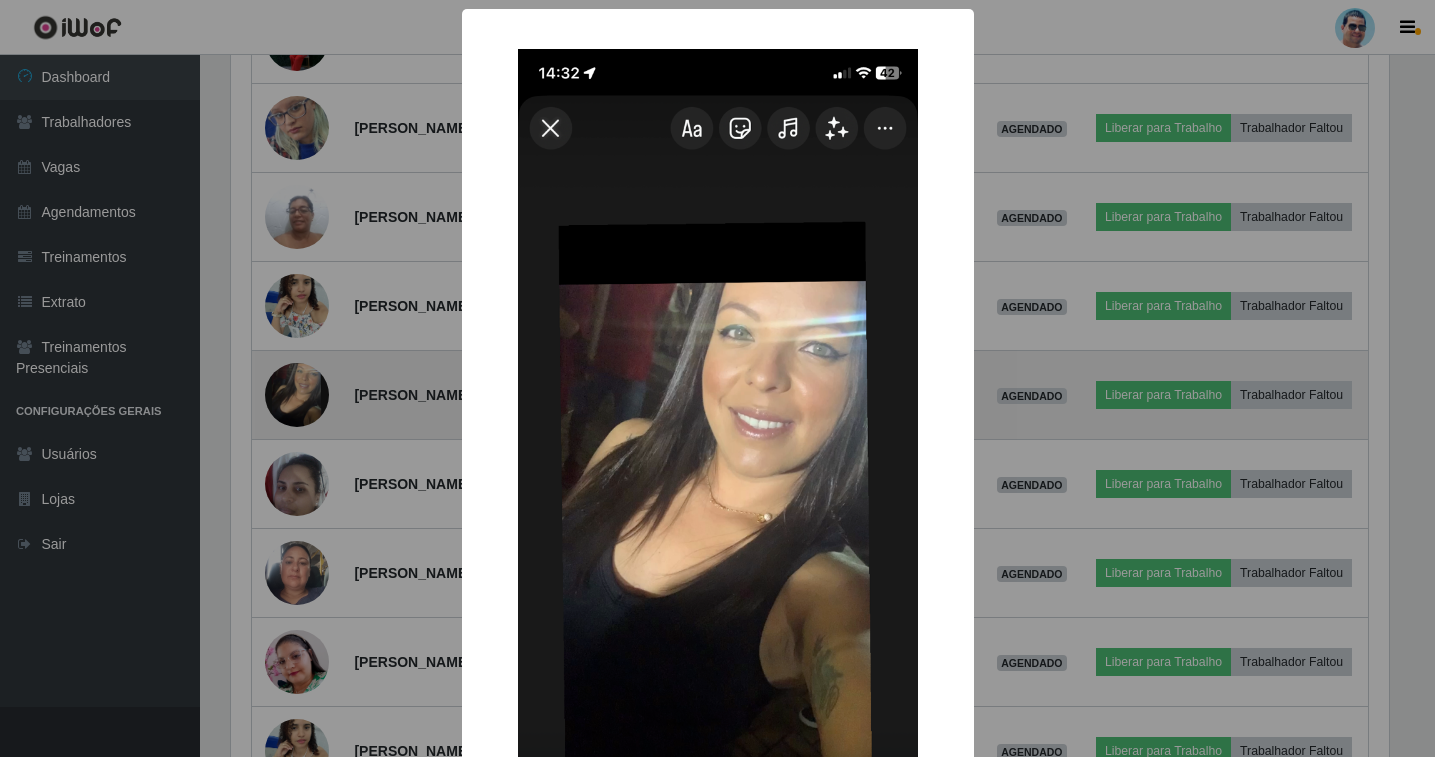 scroll, scrollTop: 999585, scrollLeft: 998837, axis: both 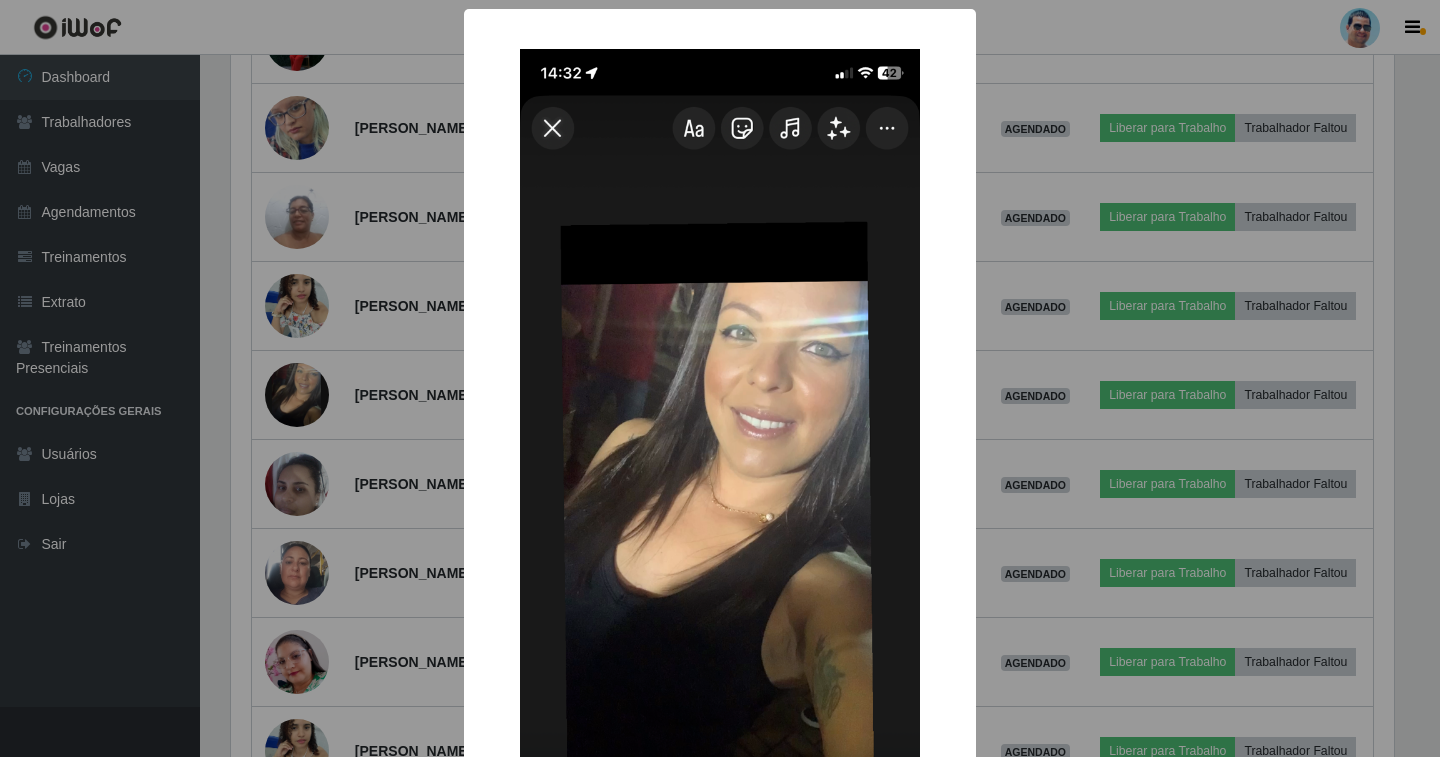 click on "× OK Cancel" at bounding box center (720, 378) 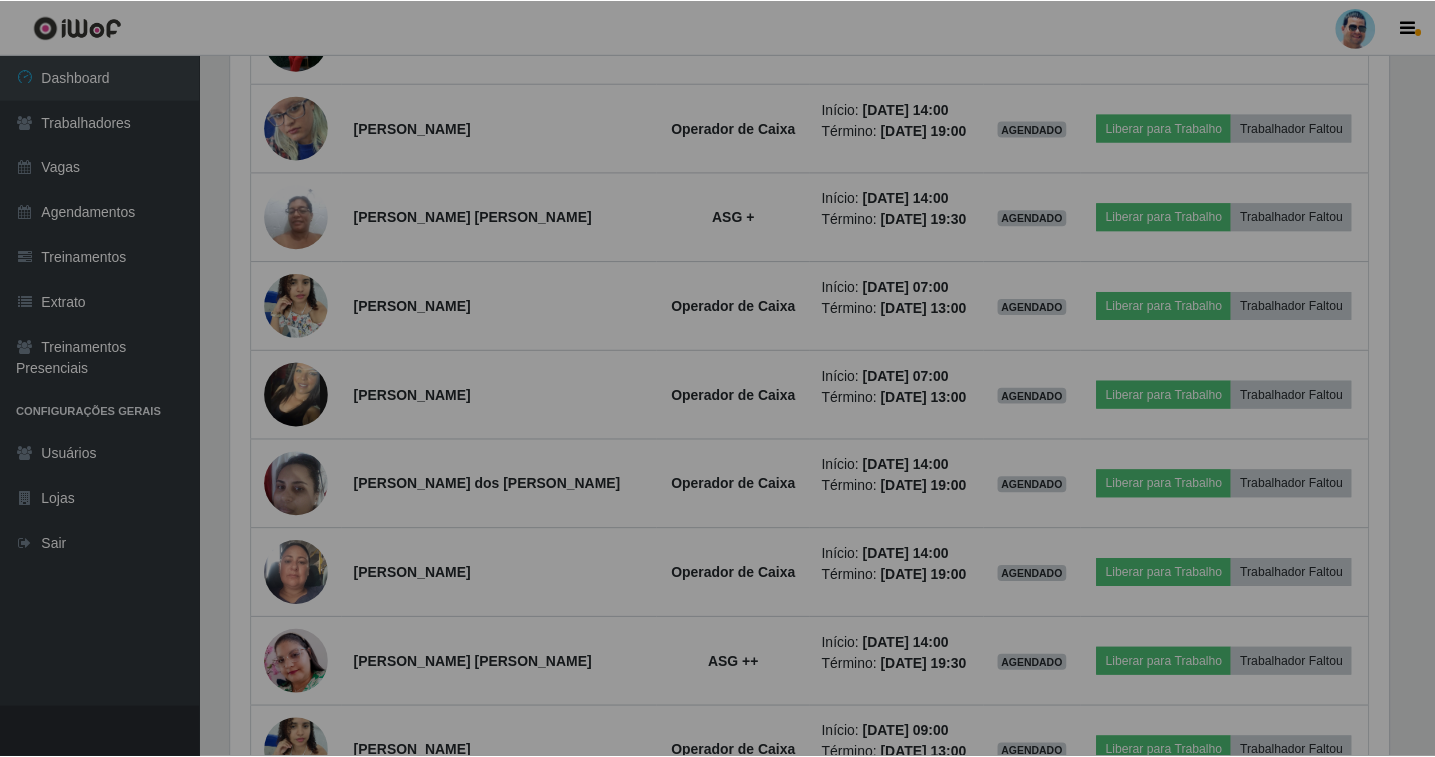 scroll, scrollTop: 999585, scrollLeft: 998827, axis: both 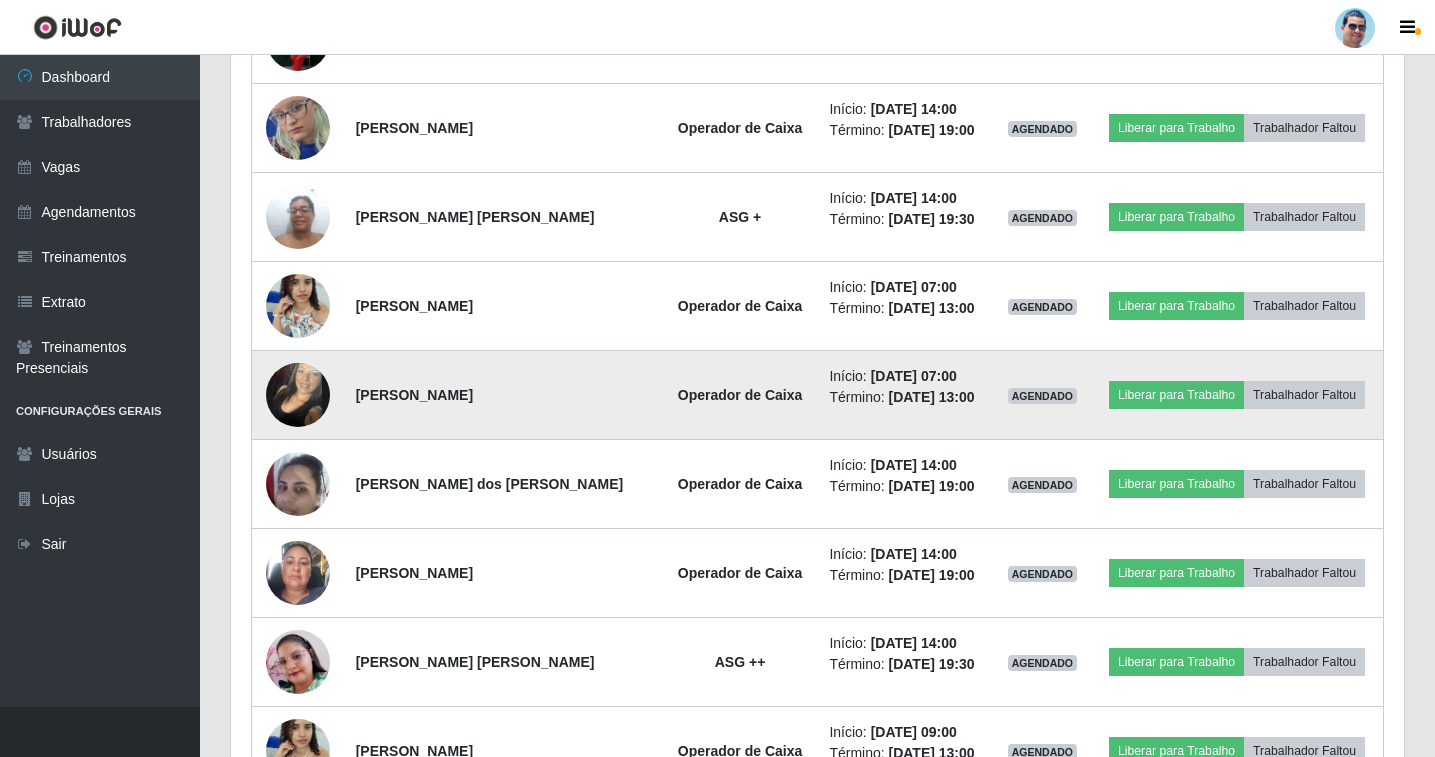 click at bounding box center (298, 395) 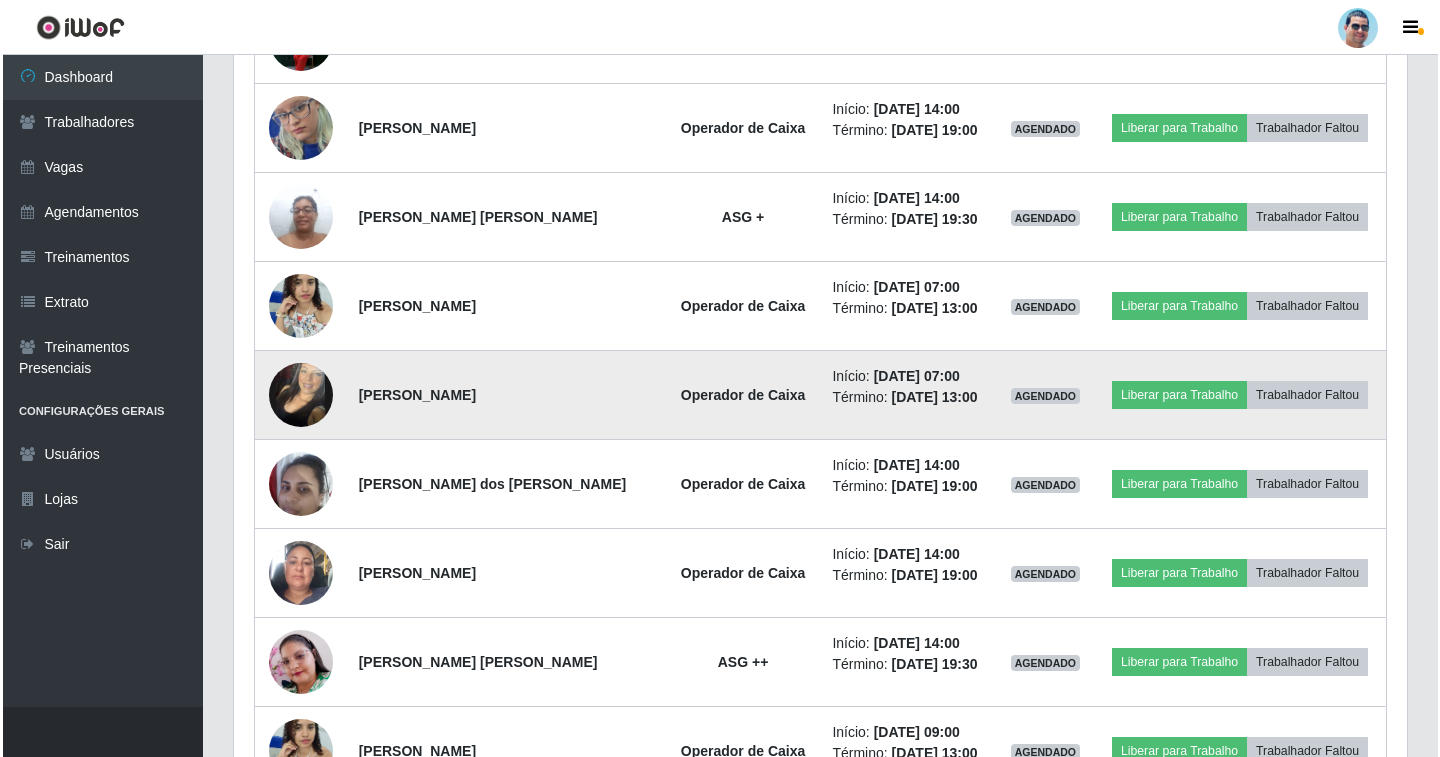 scroll, scrollTop: 415, scrollLeft: 1163, axis: both 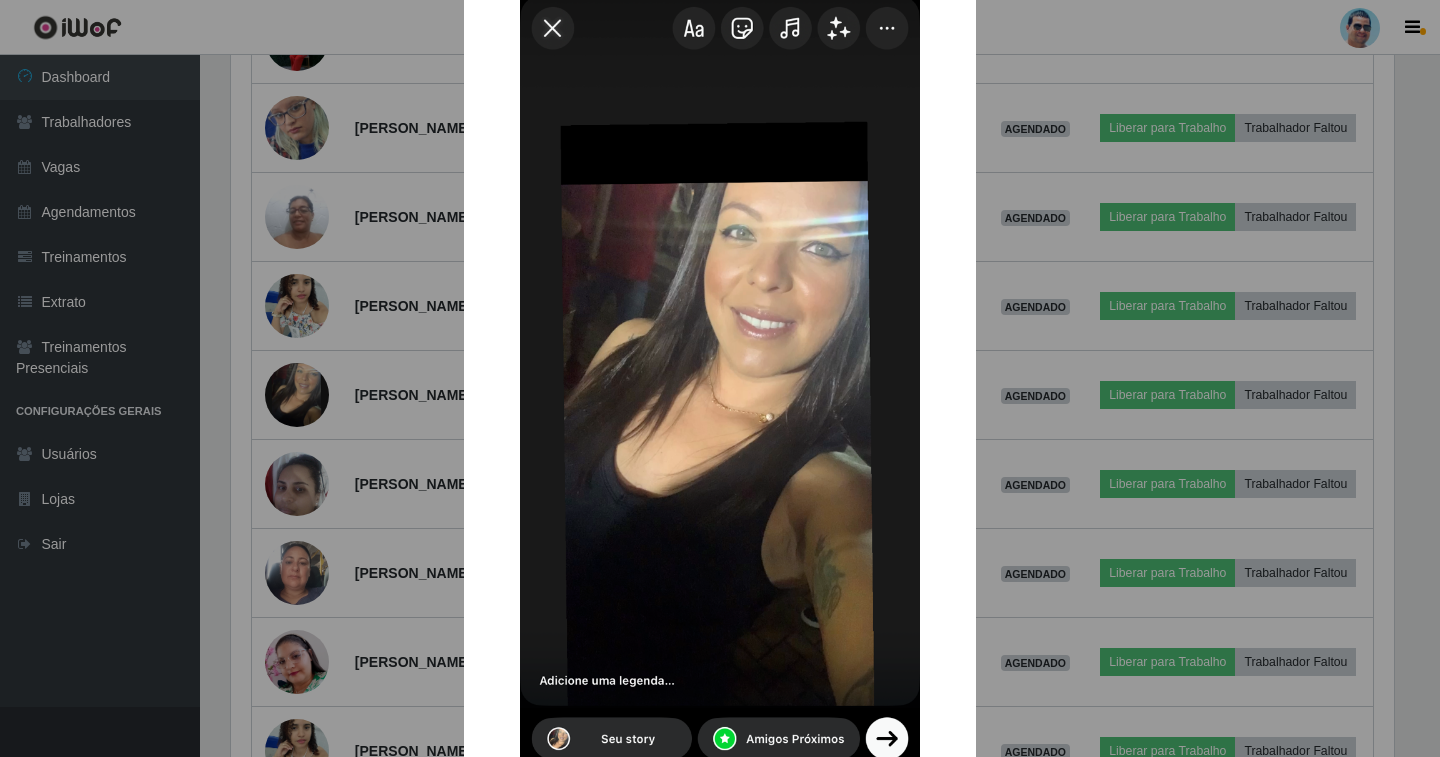 click on "× OK Cancel" at bounding box center (720, 378) 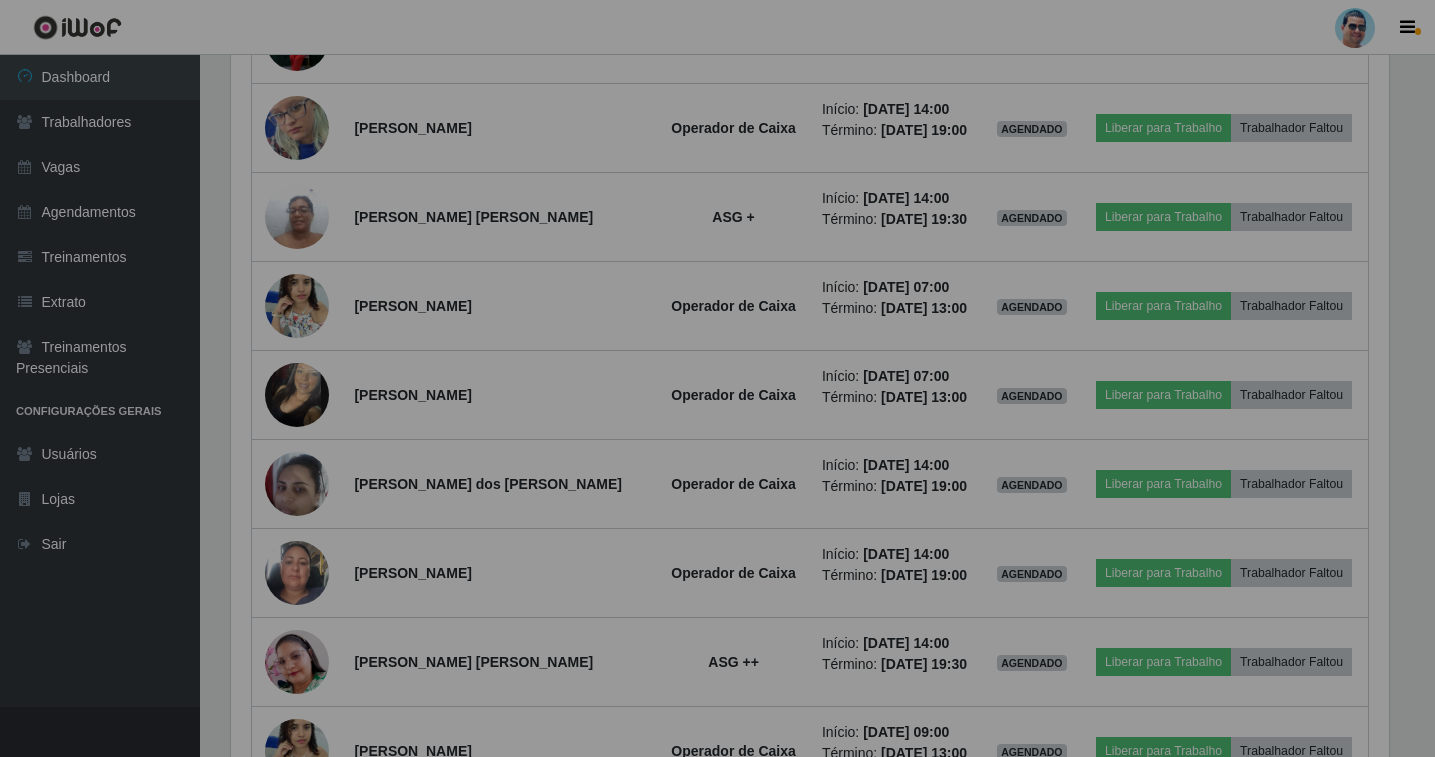 scroll, scrollTop: 999585, scrollLeft: 998827, axis: both 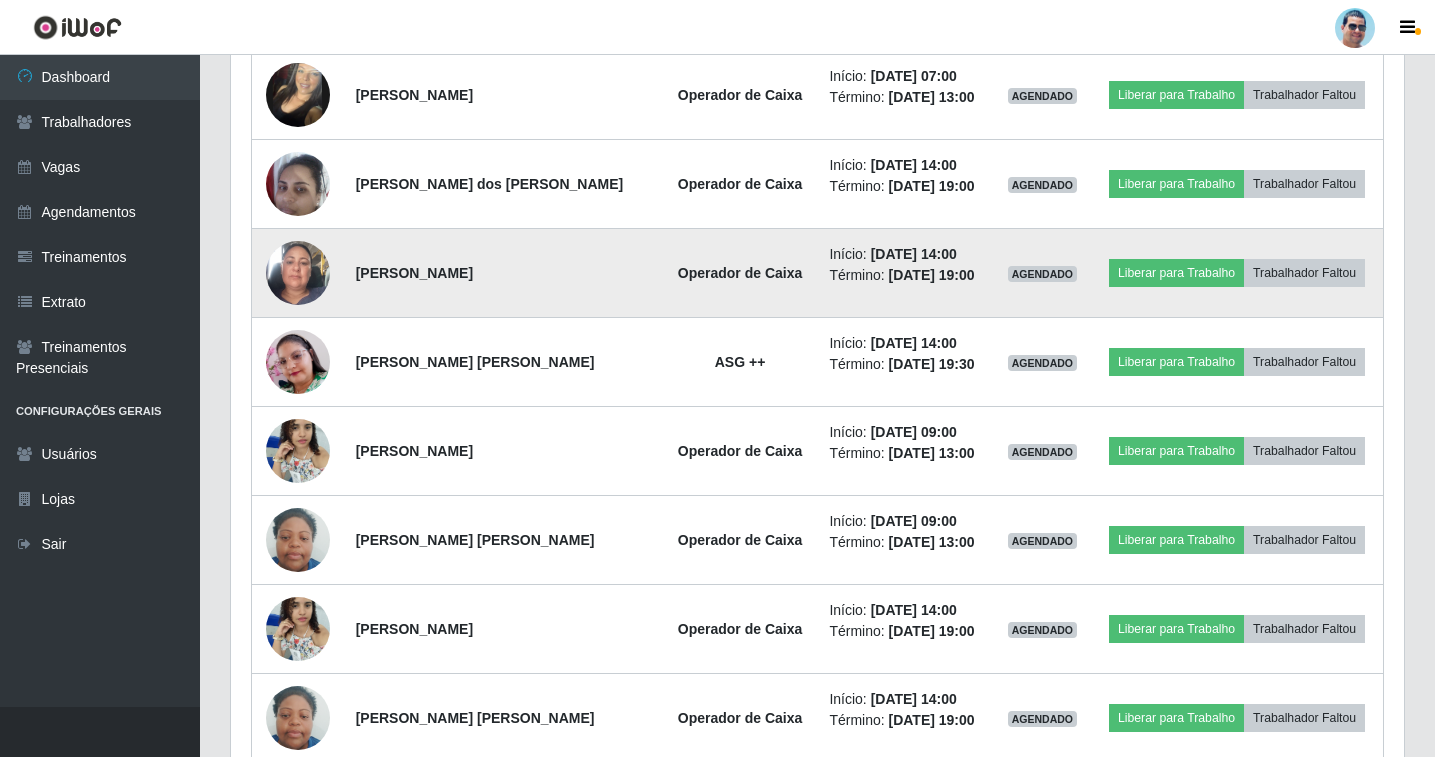 click at bounding box center (298, 273) 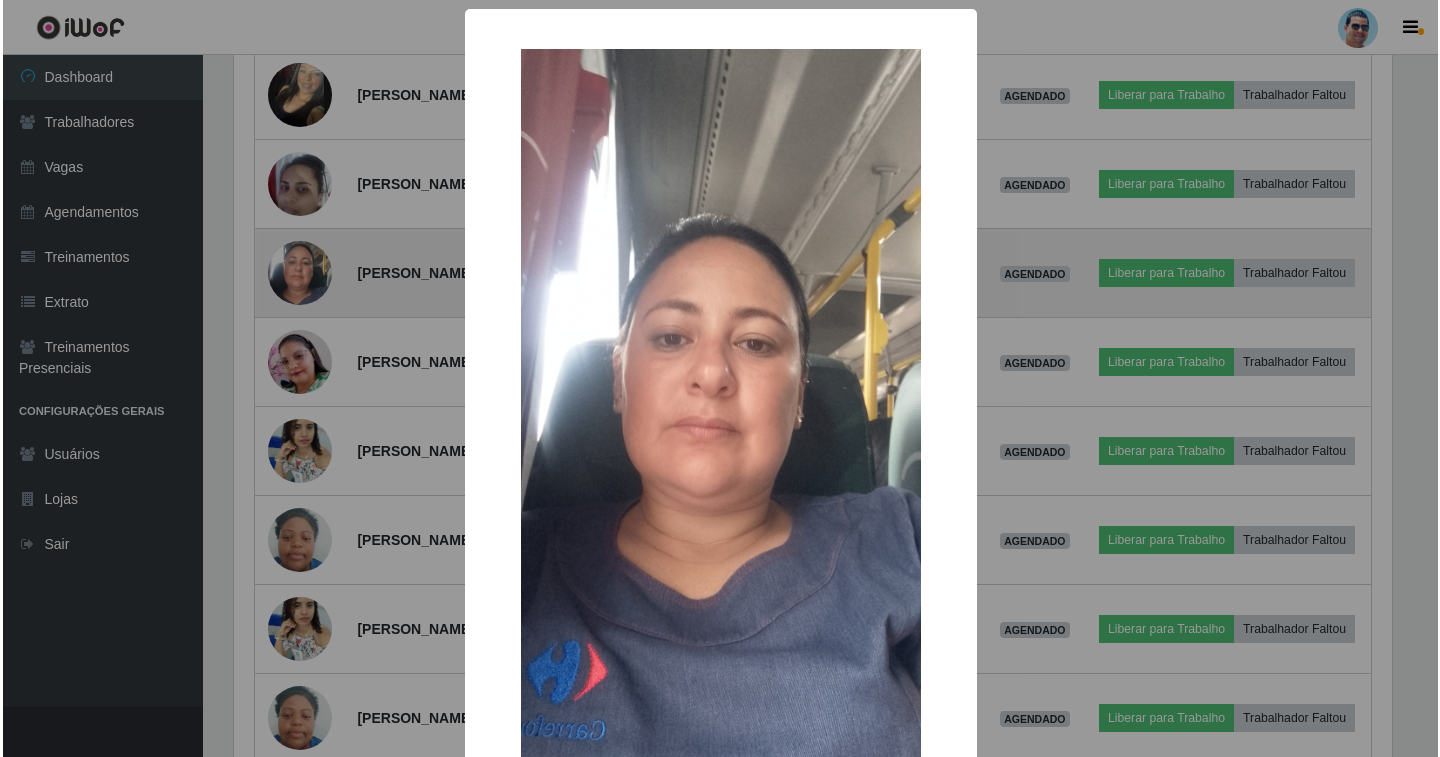 scroll, scrollTop: 999585, scrollLeft: 998837, axis: both 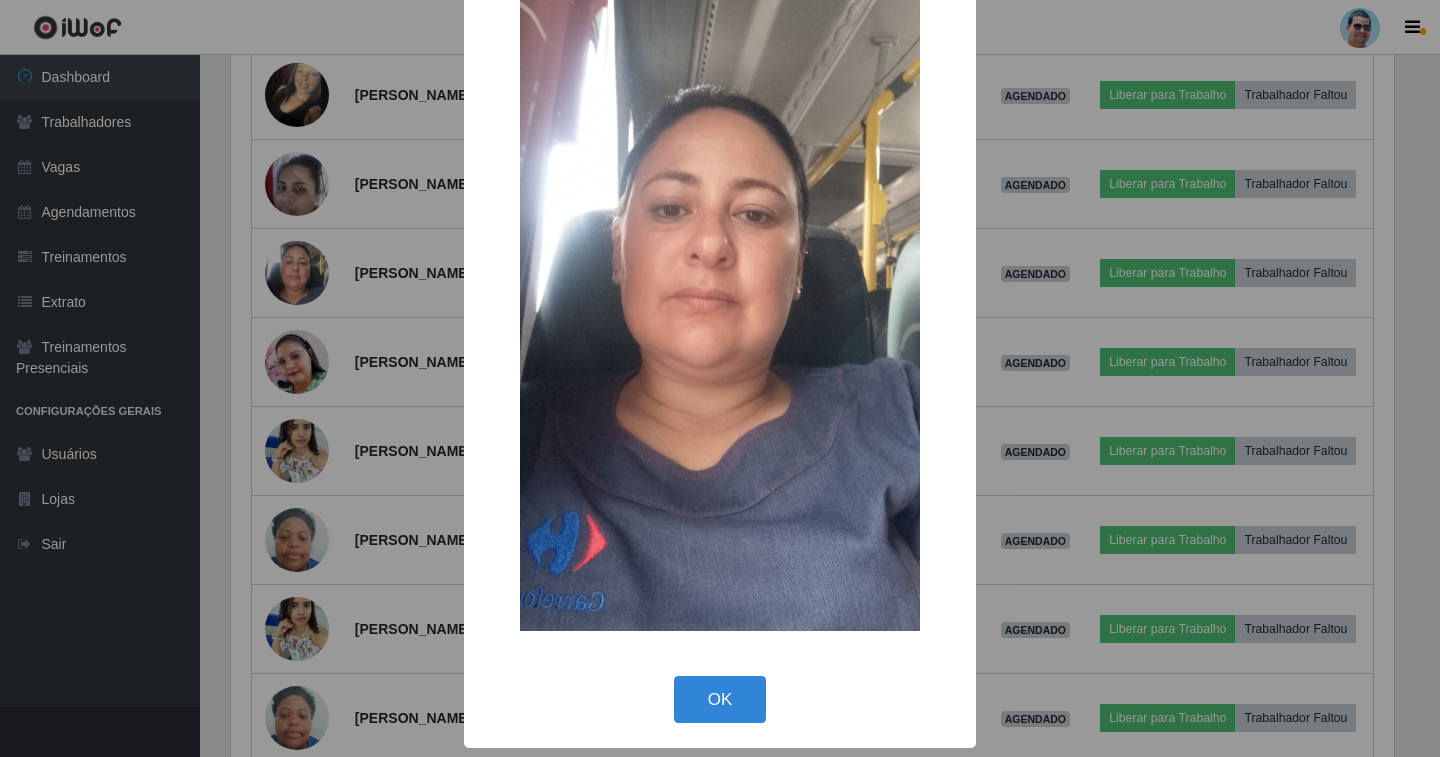 click on "× OK Cancel" at bounding box center [720, 378] 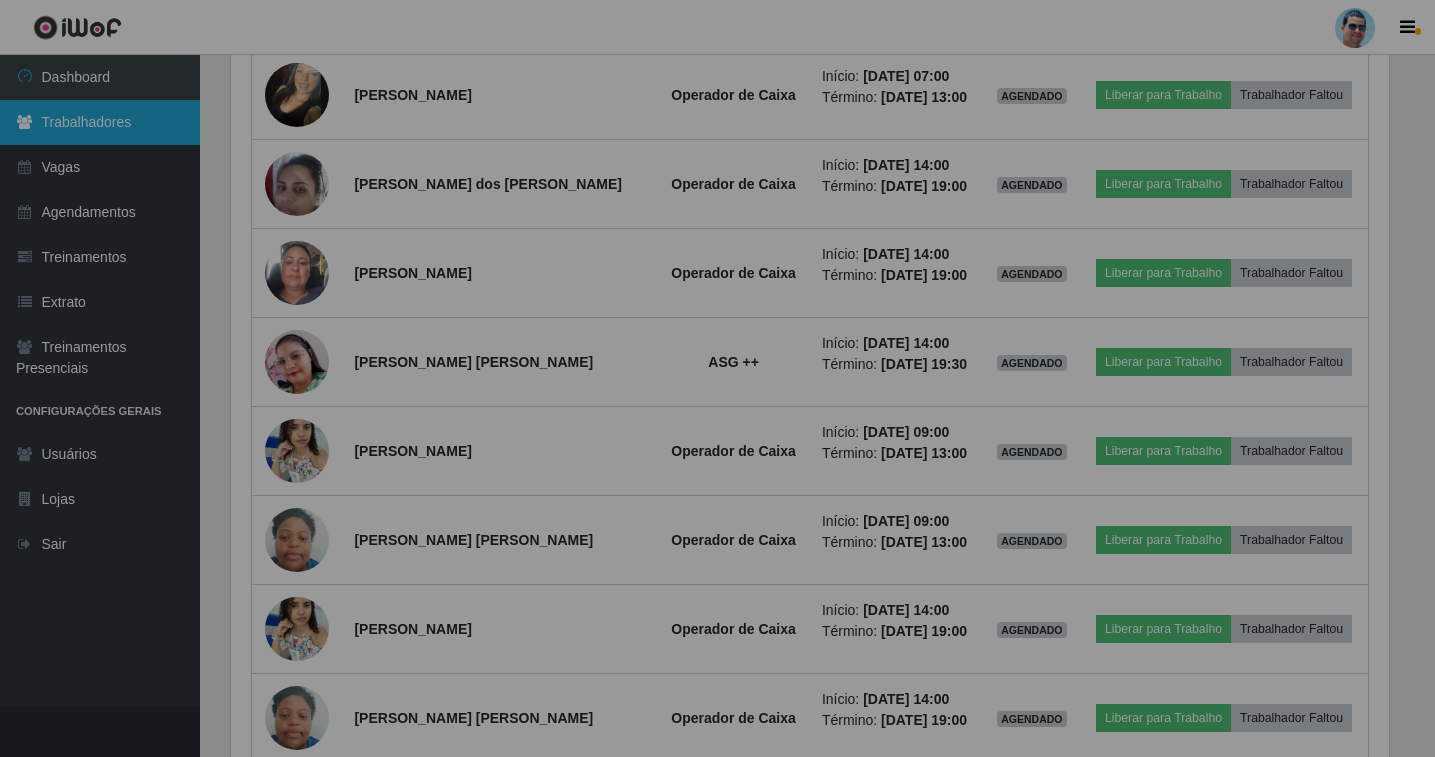 scroll, scrollTop: 999585, scrollLeft: 998827, axis: both 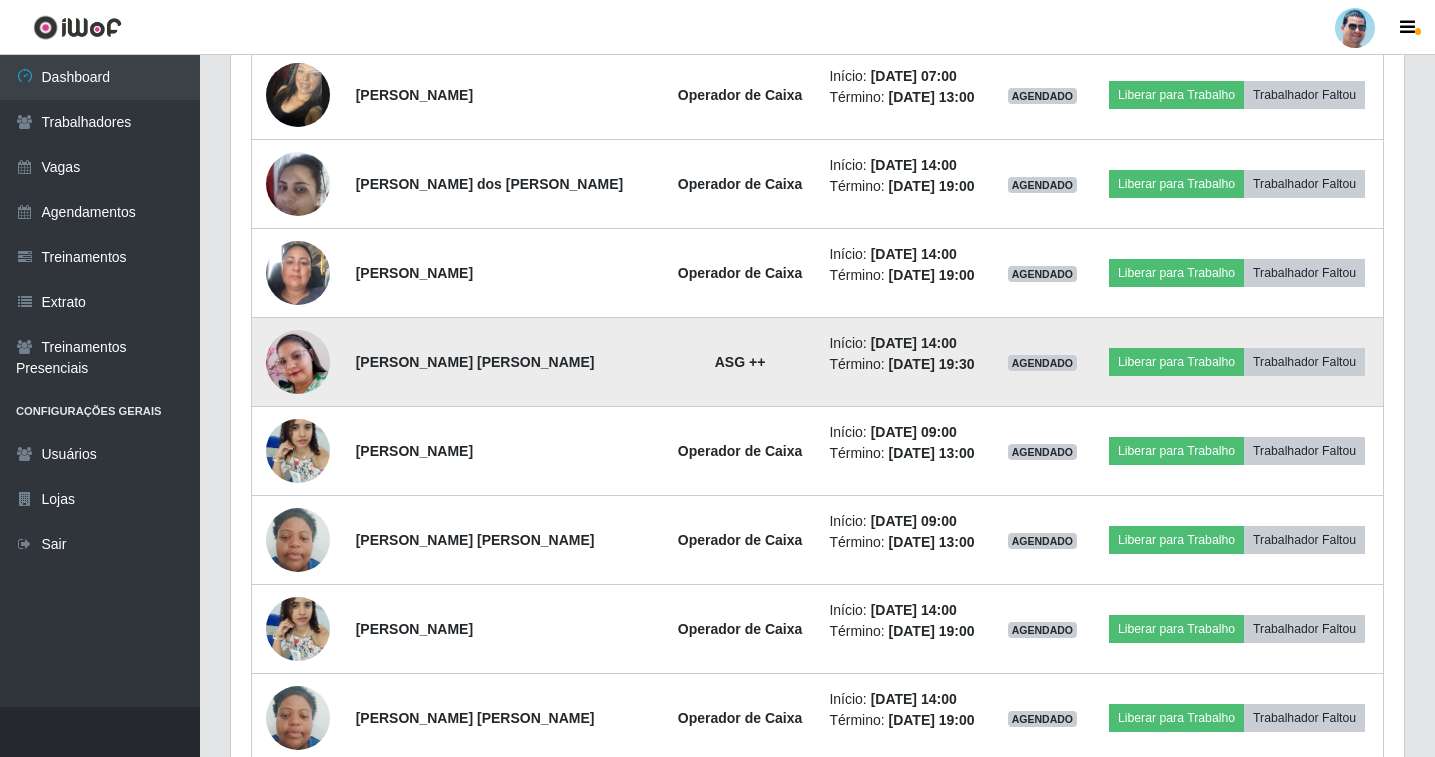 click at bounding box center [298, 361] 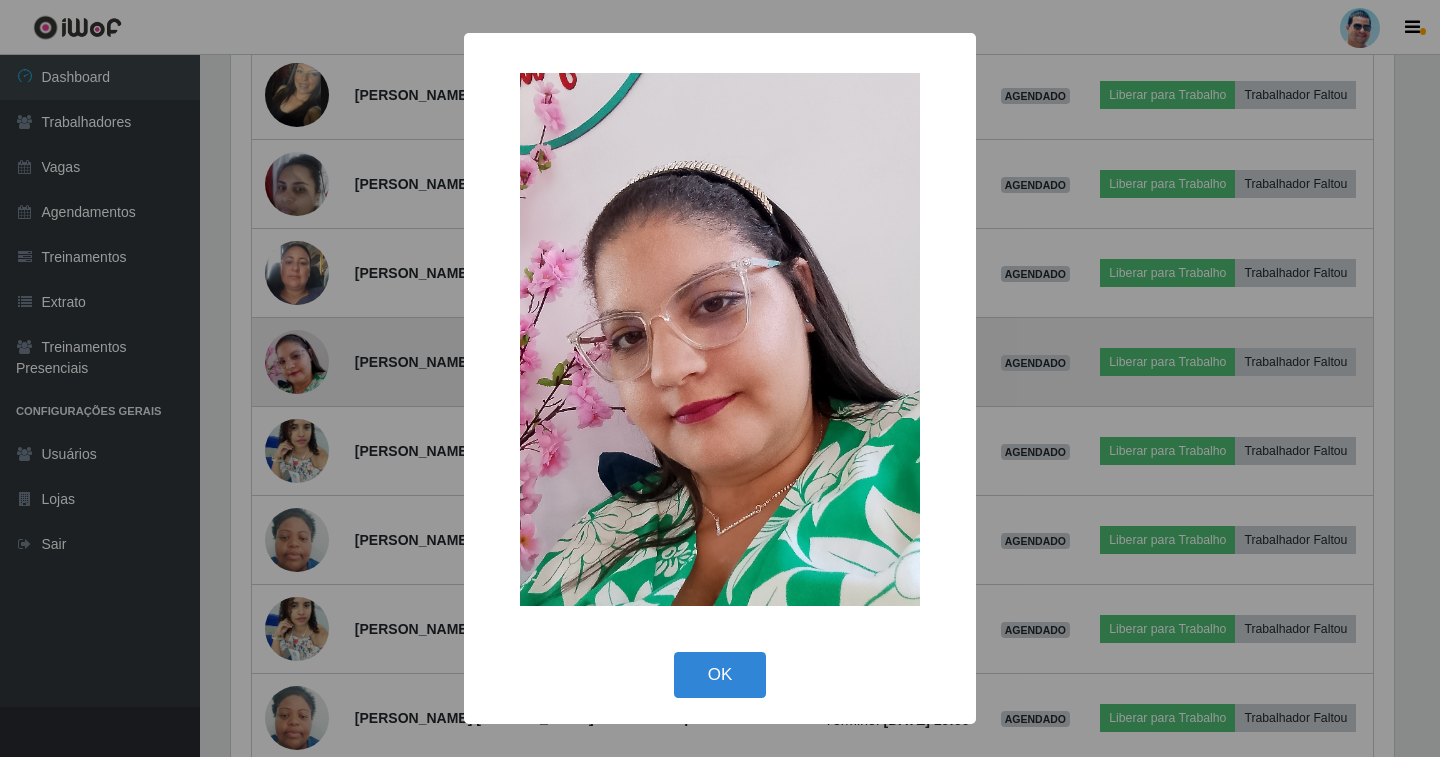 scroll, scrollTop: 999585, scrollLeft: 998837, axis: both 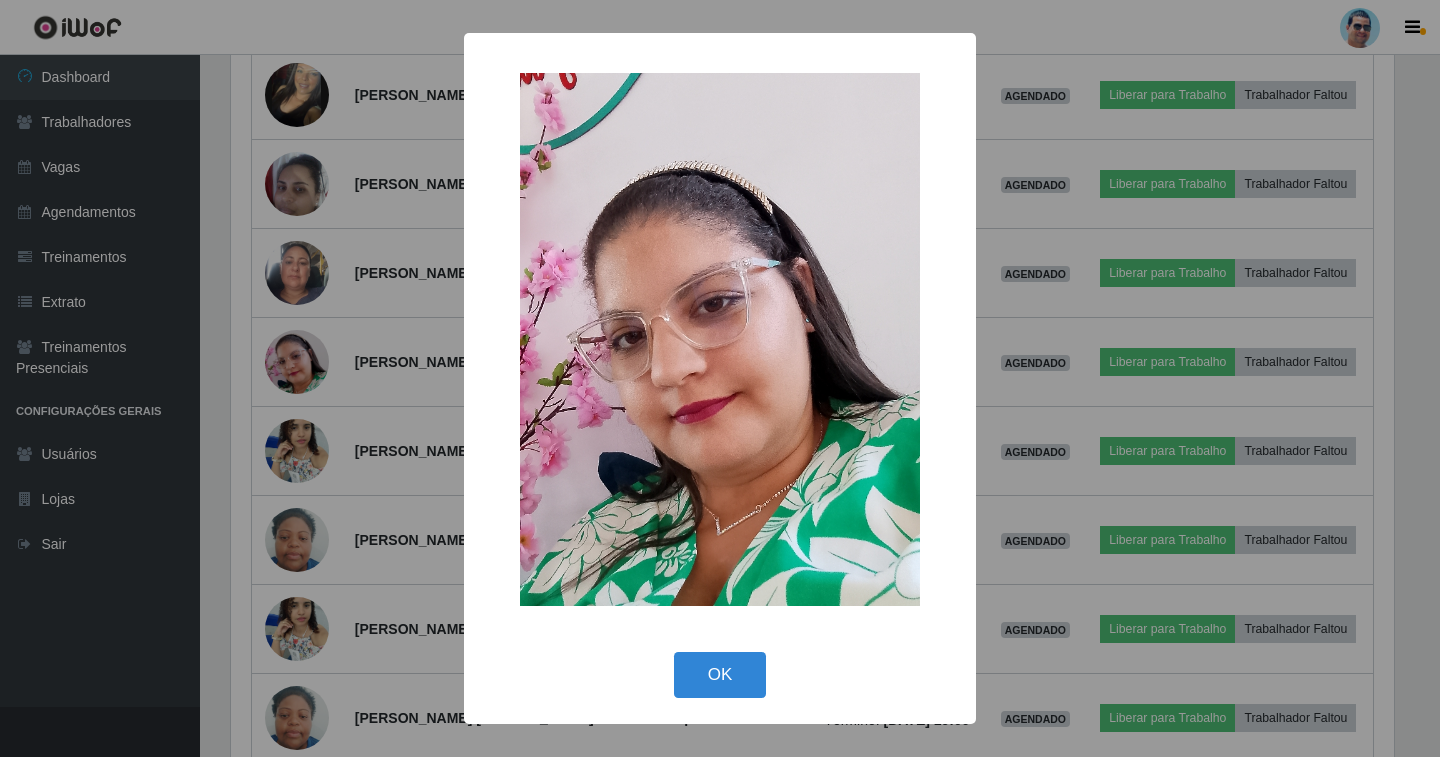 click on "× OK Cancel" at bounding box center [720, 378] 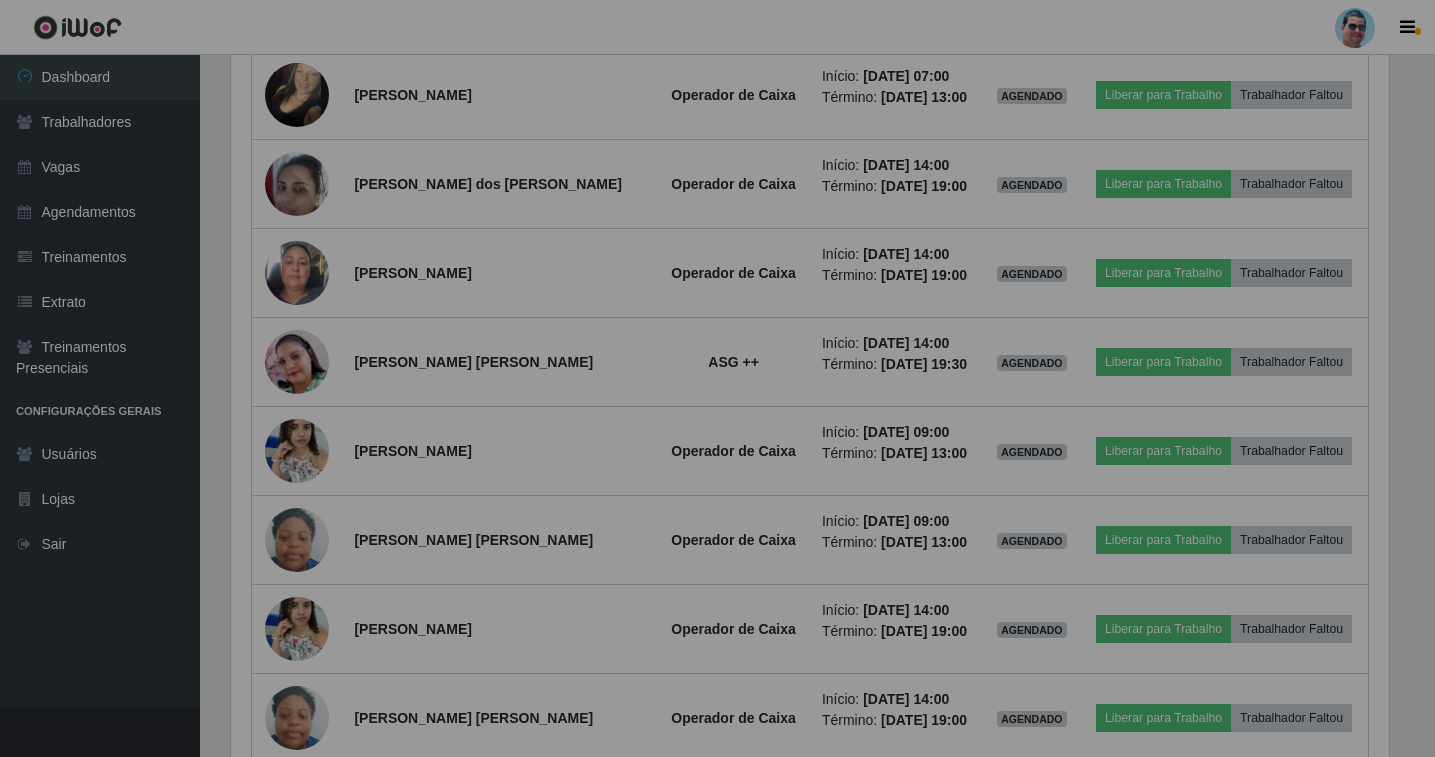 scroll, scrollTop: 999585, scrollLeft: 998827, axis: both 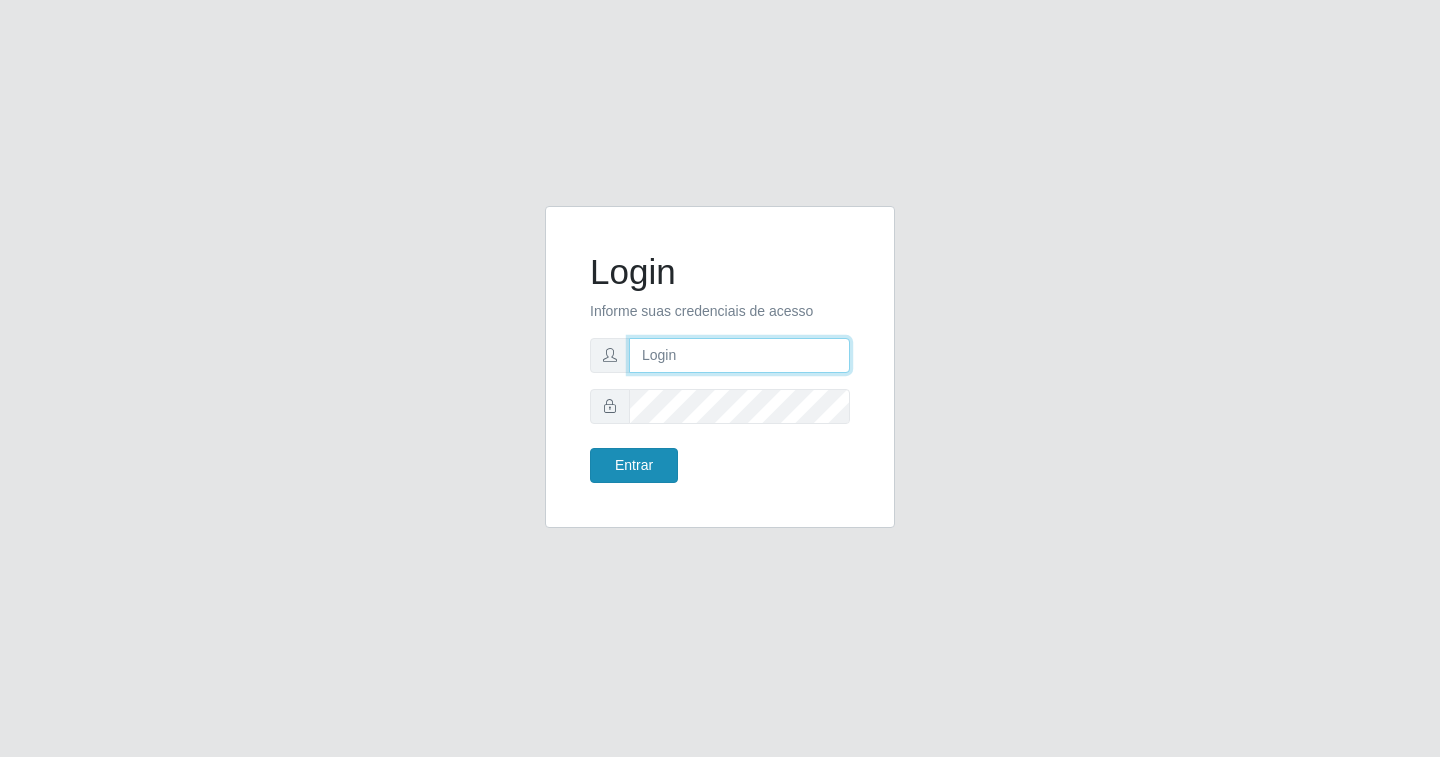 type on "[EMAIL_ADDRESS][DOMAIN_NAME]" 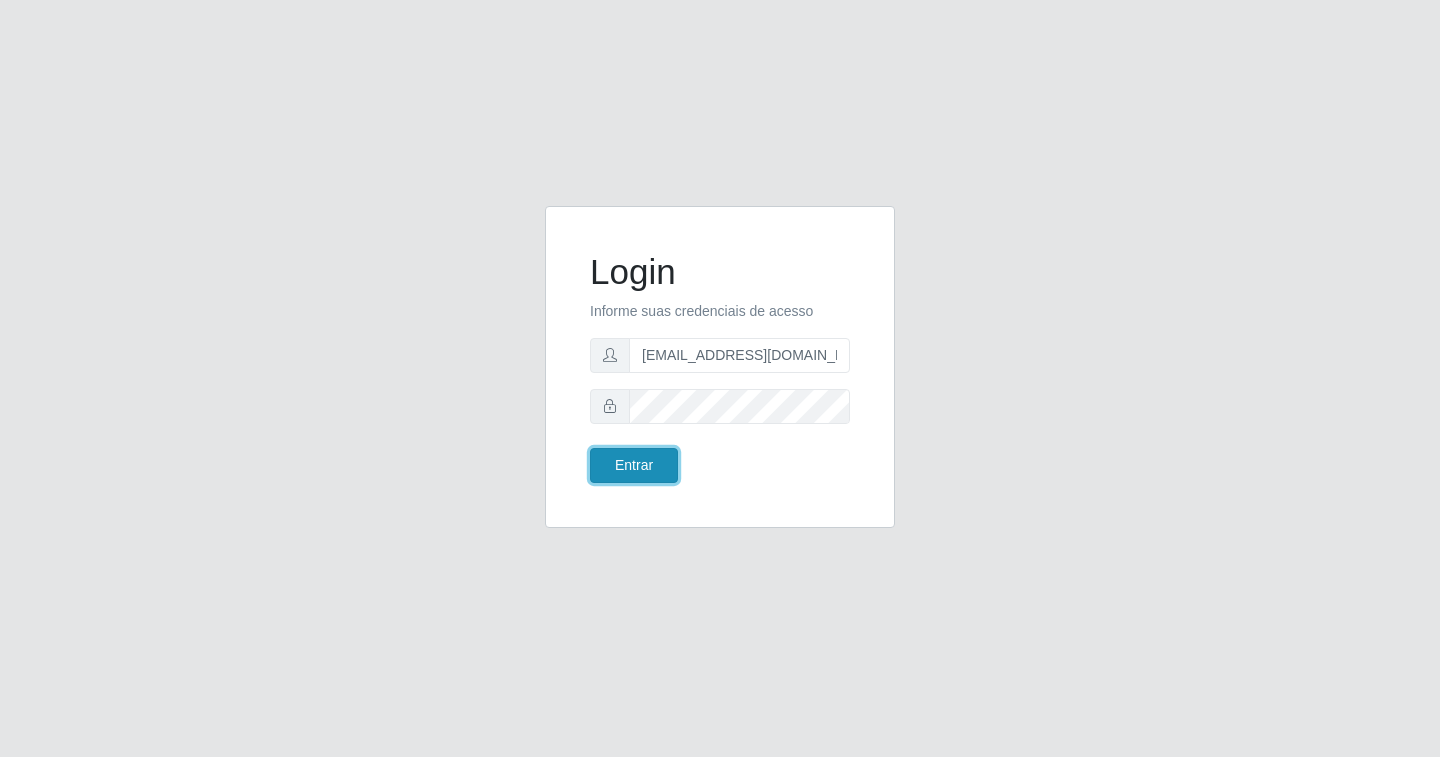 click on "Entrar" at bounding box center [634, 465] 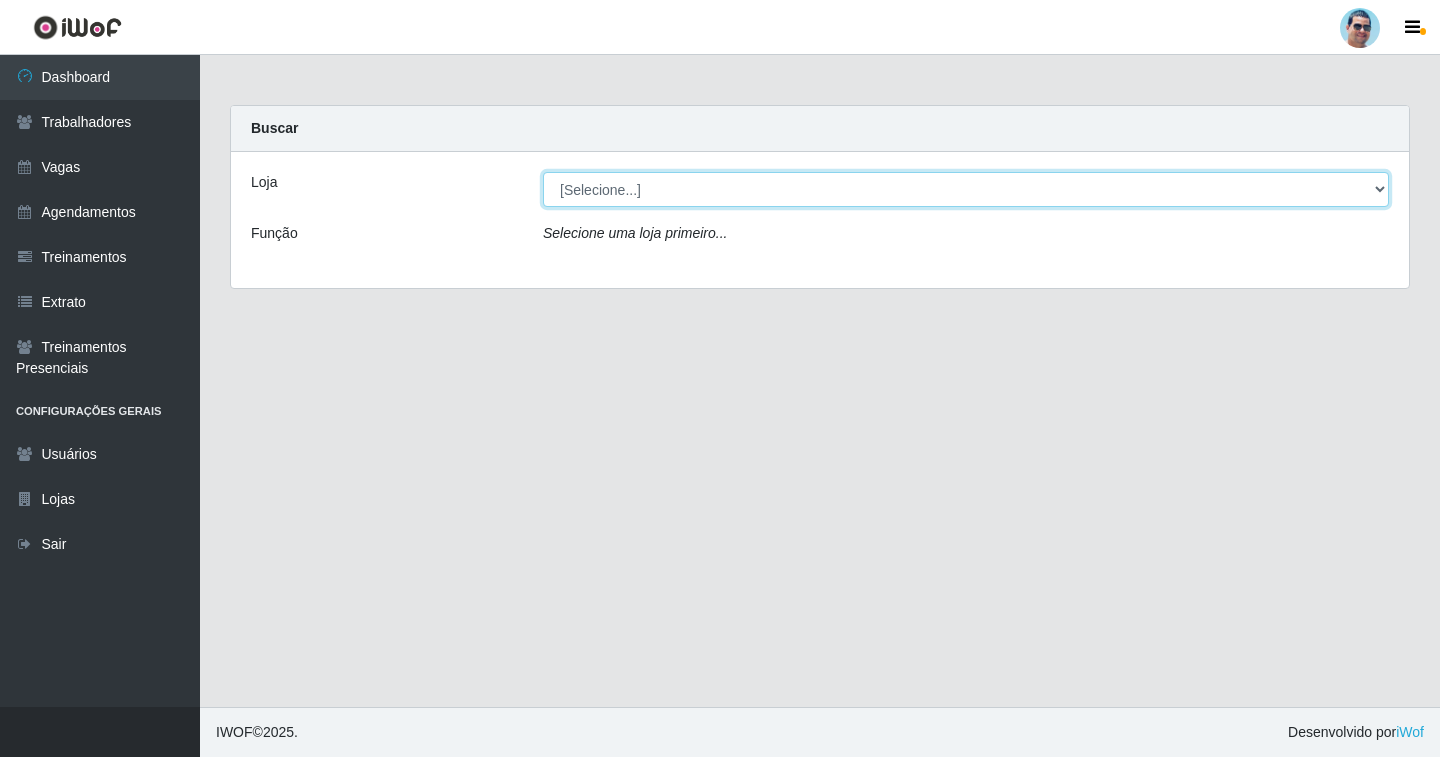 click on "[Selecione...] Mercadinho Extrabom" at bounding box center [966, 189] 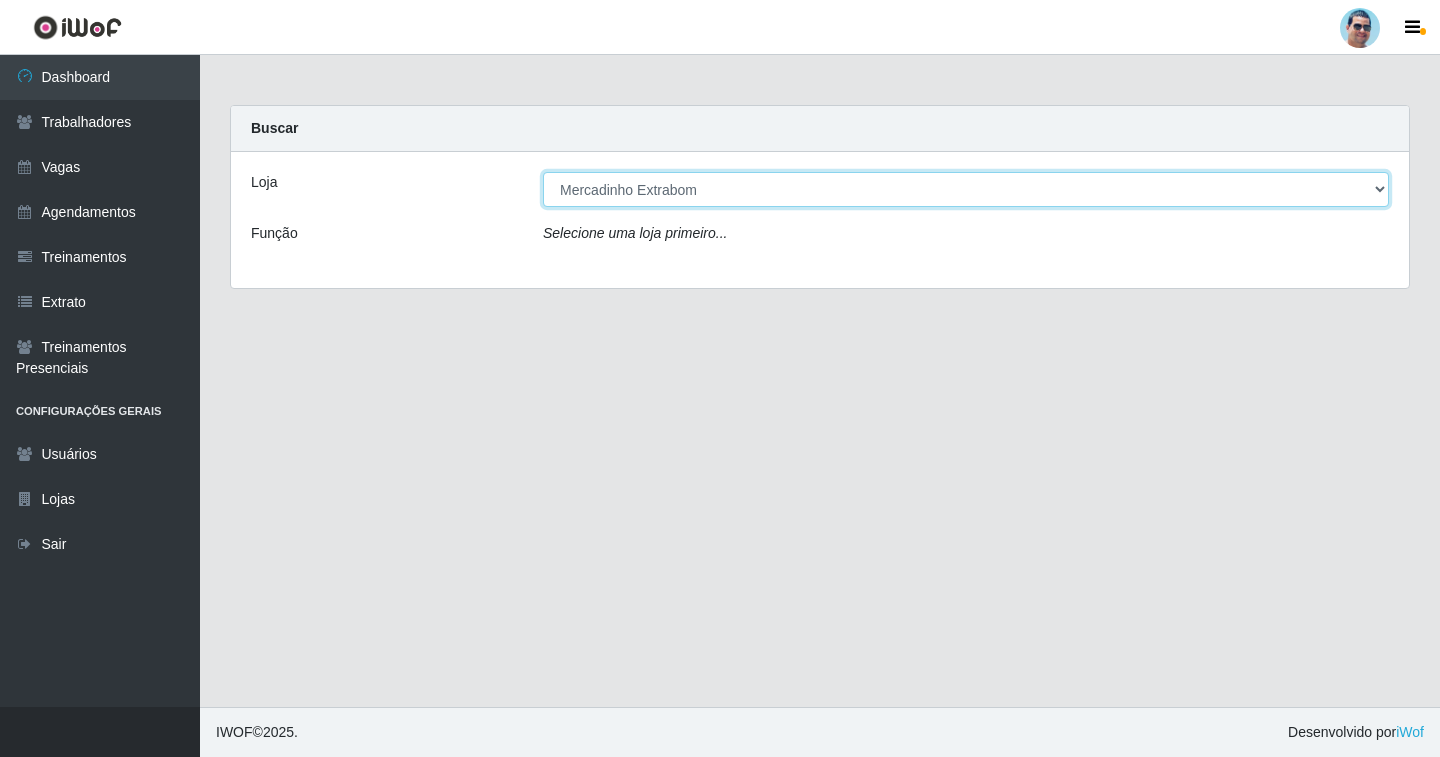 click on "[Selecione...] Mercadinho Extrabom" at bounding box center [966, 189] 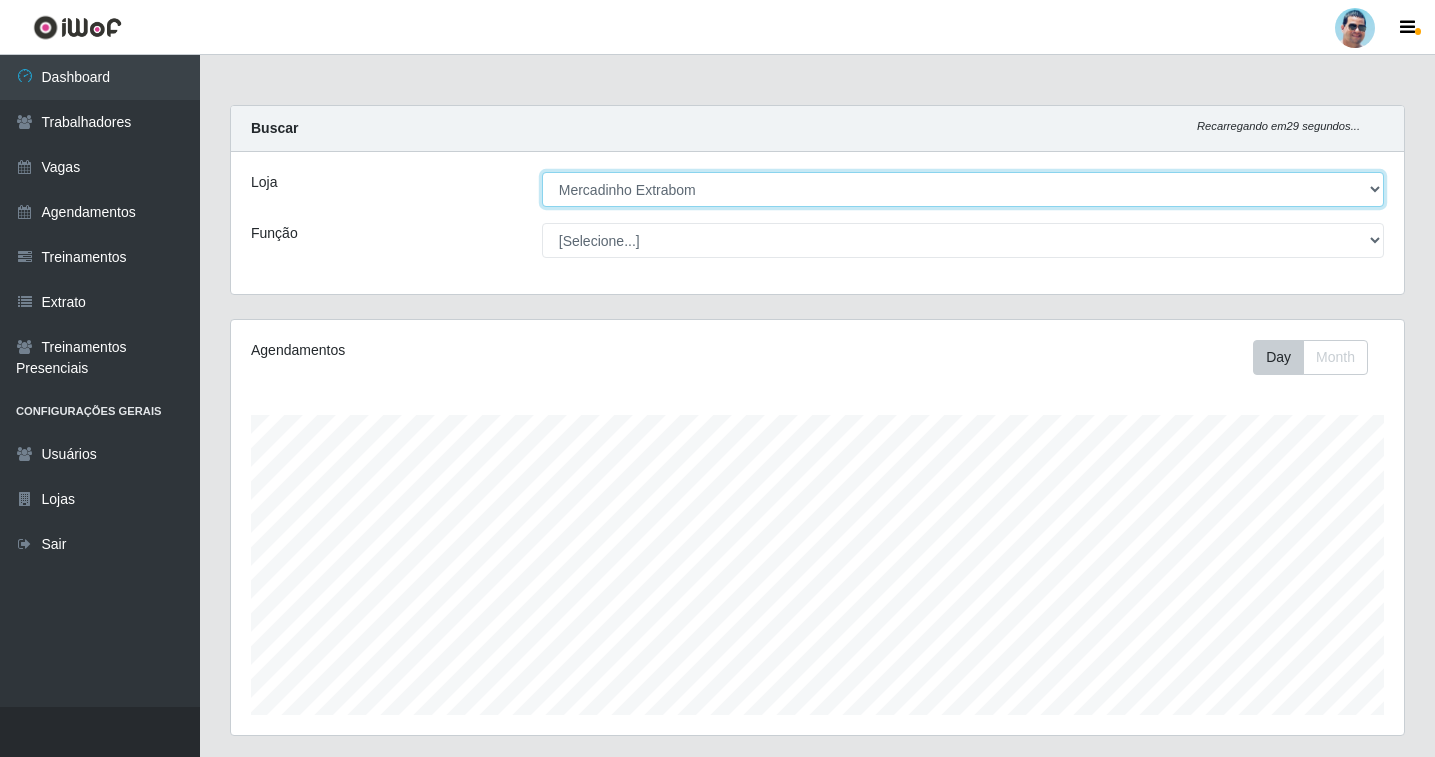 scroll, scrollTop: 999585, scrollLeft: 998827, axis: both 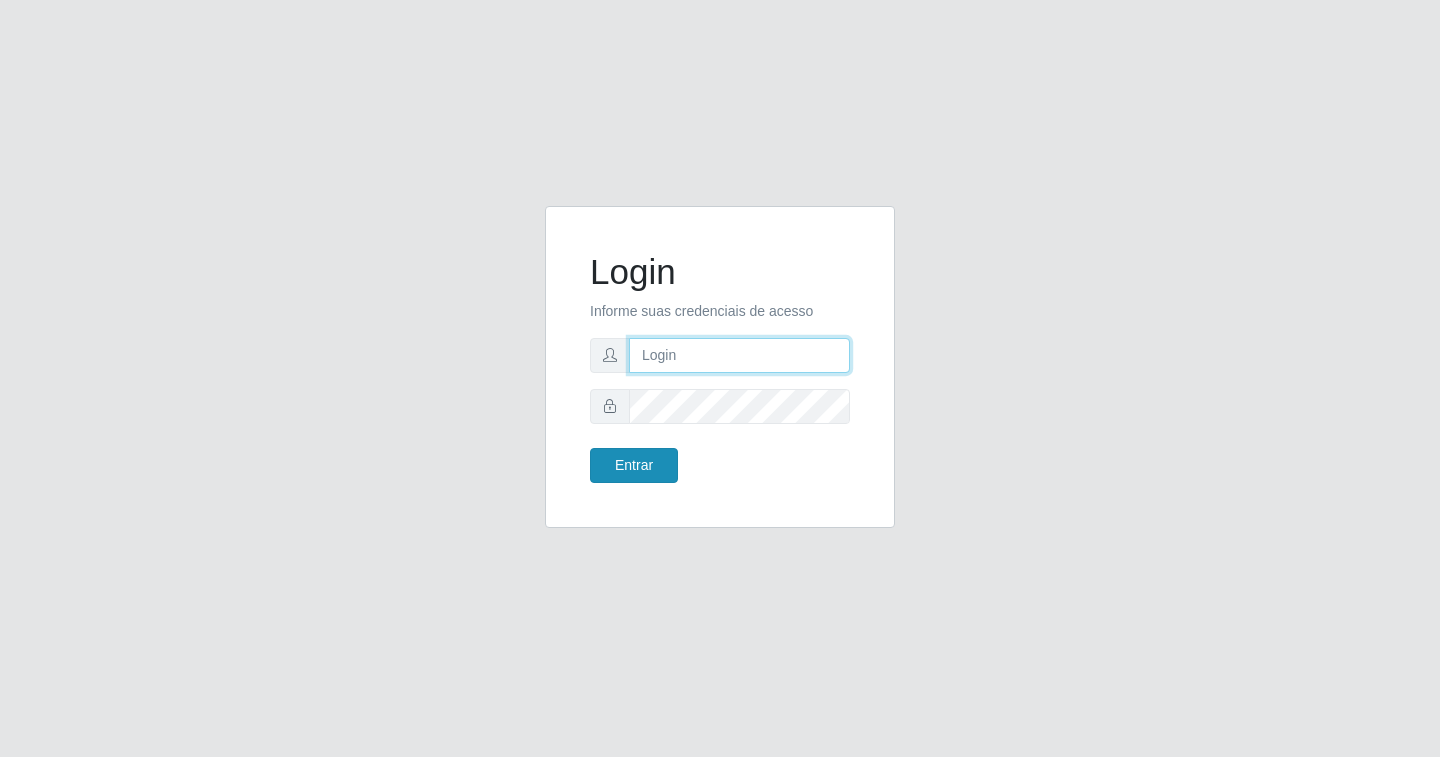 type on "[EMAIL_ADDRESS][DOMAIN_NAME]" 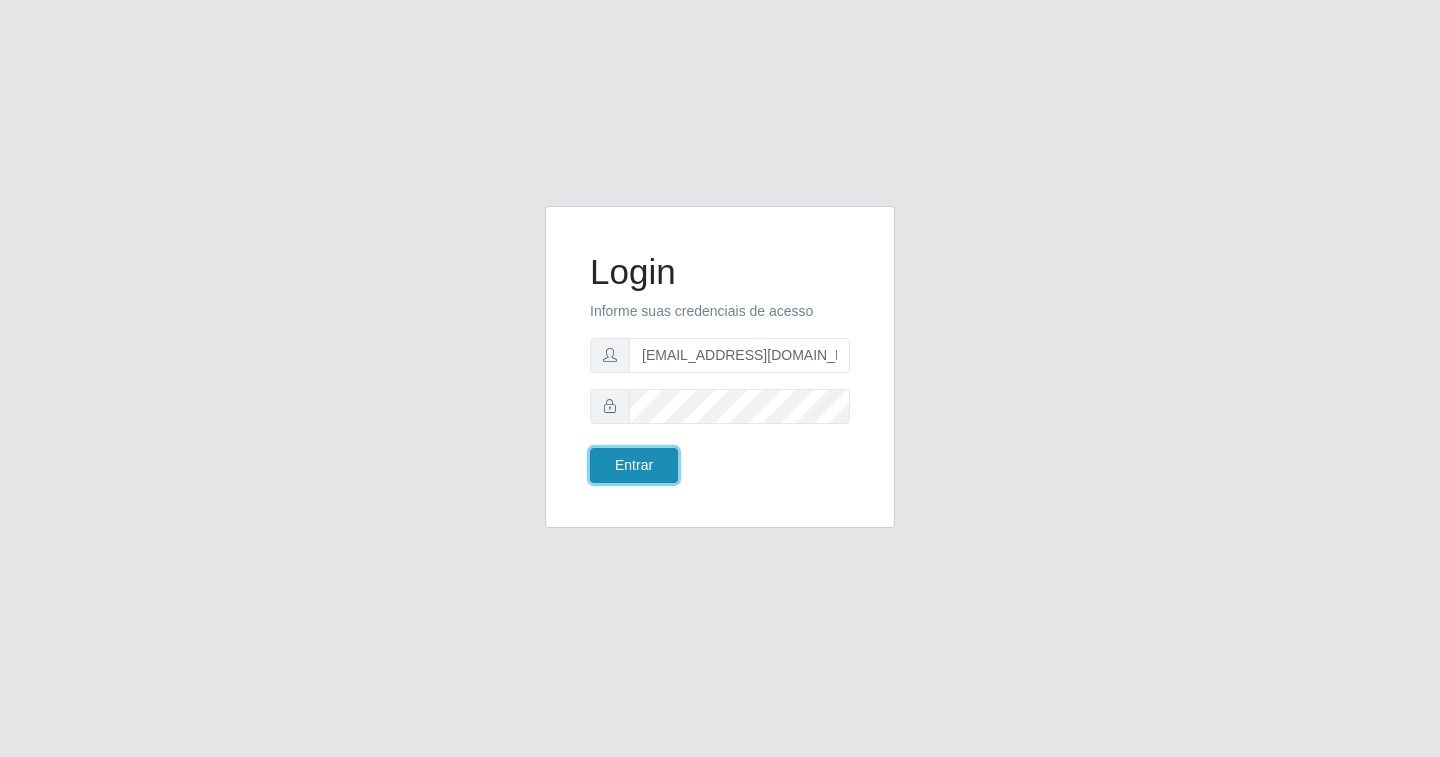 click on "Entrar" at bounding box center (634, 465) 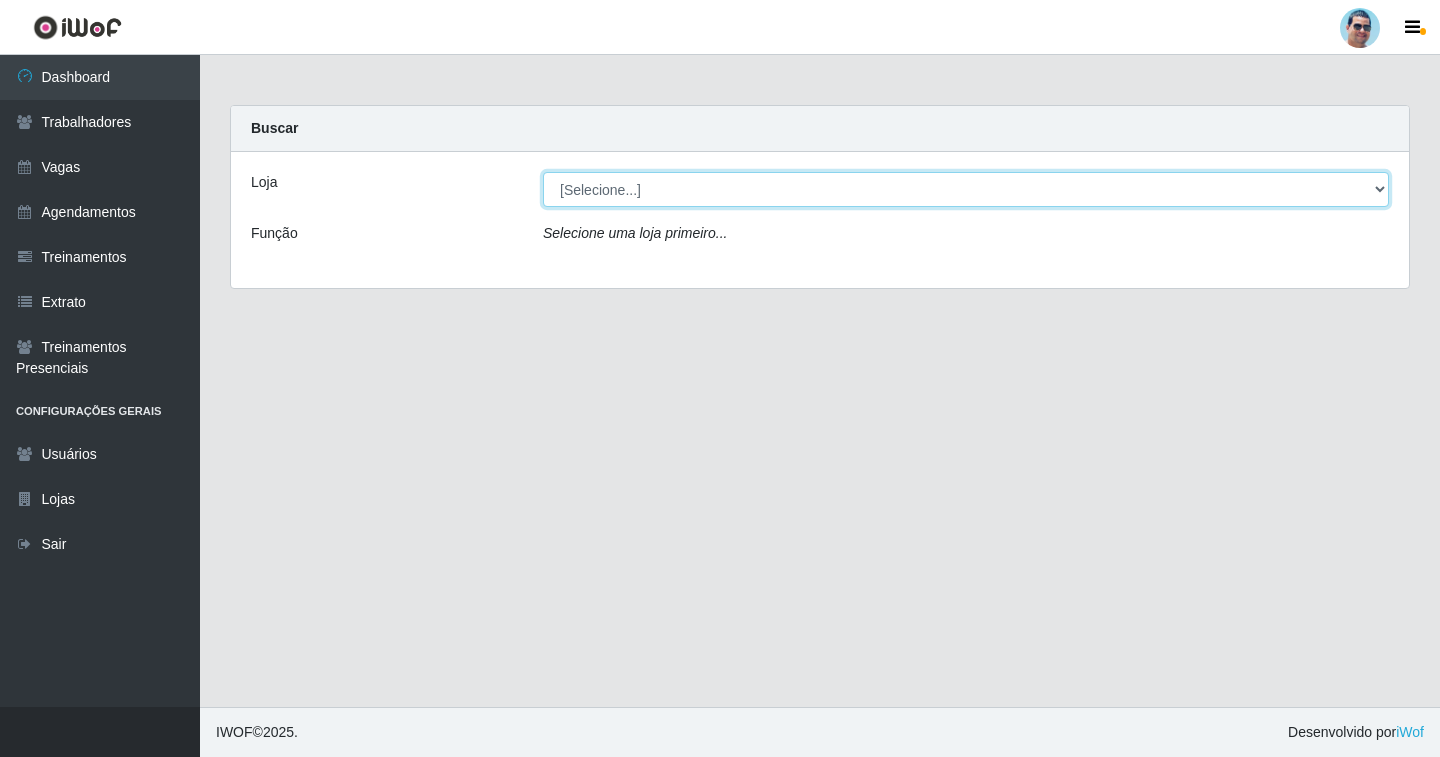 click on "[Selecione...] Mercadinho Extrabom" at bounding box center [966, 189] 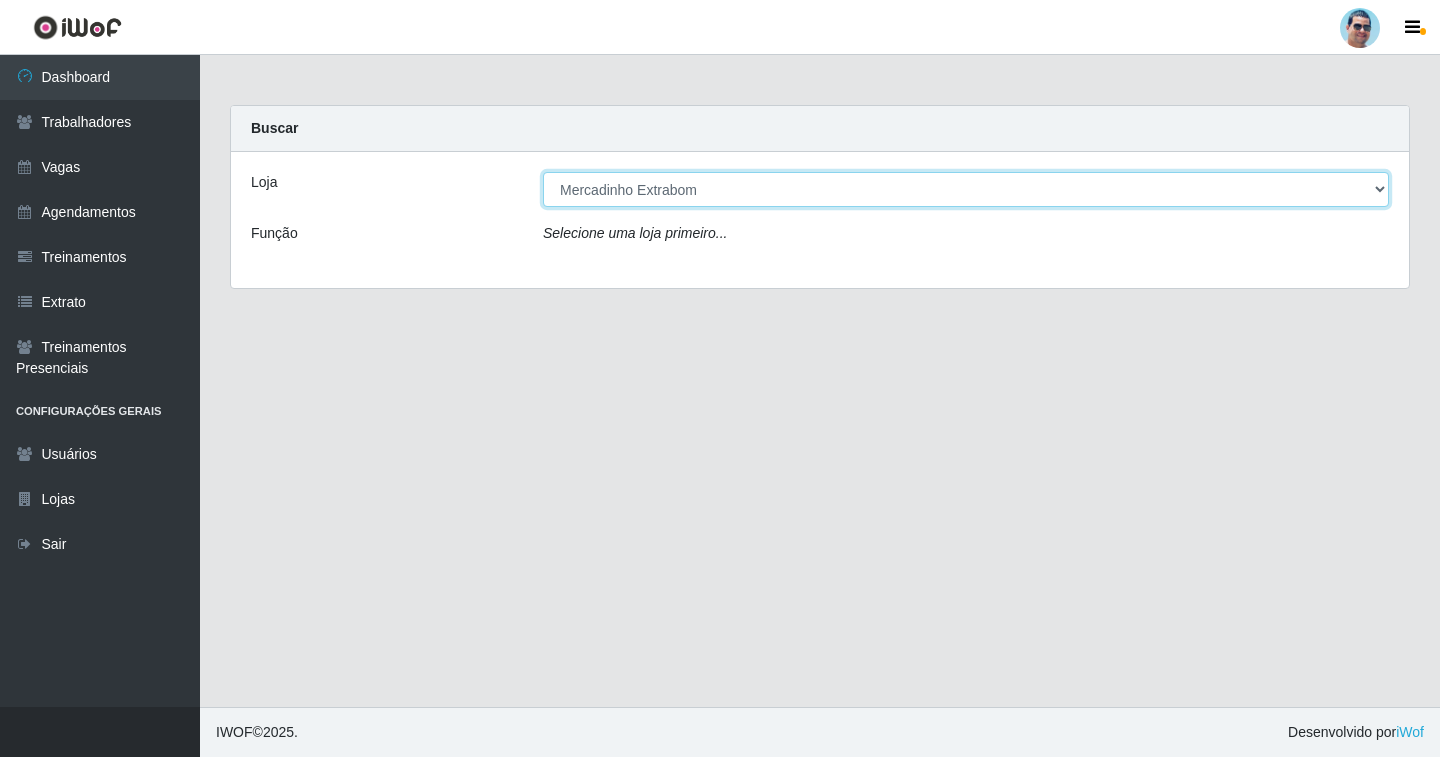 click on "[Selecione...] Mercadinho Extrabom" at bounding box center [966, 189] 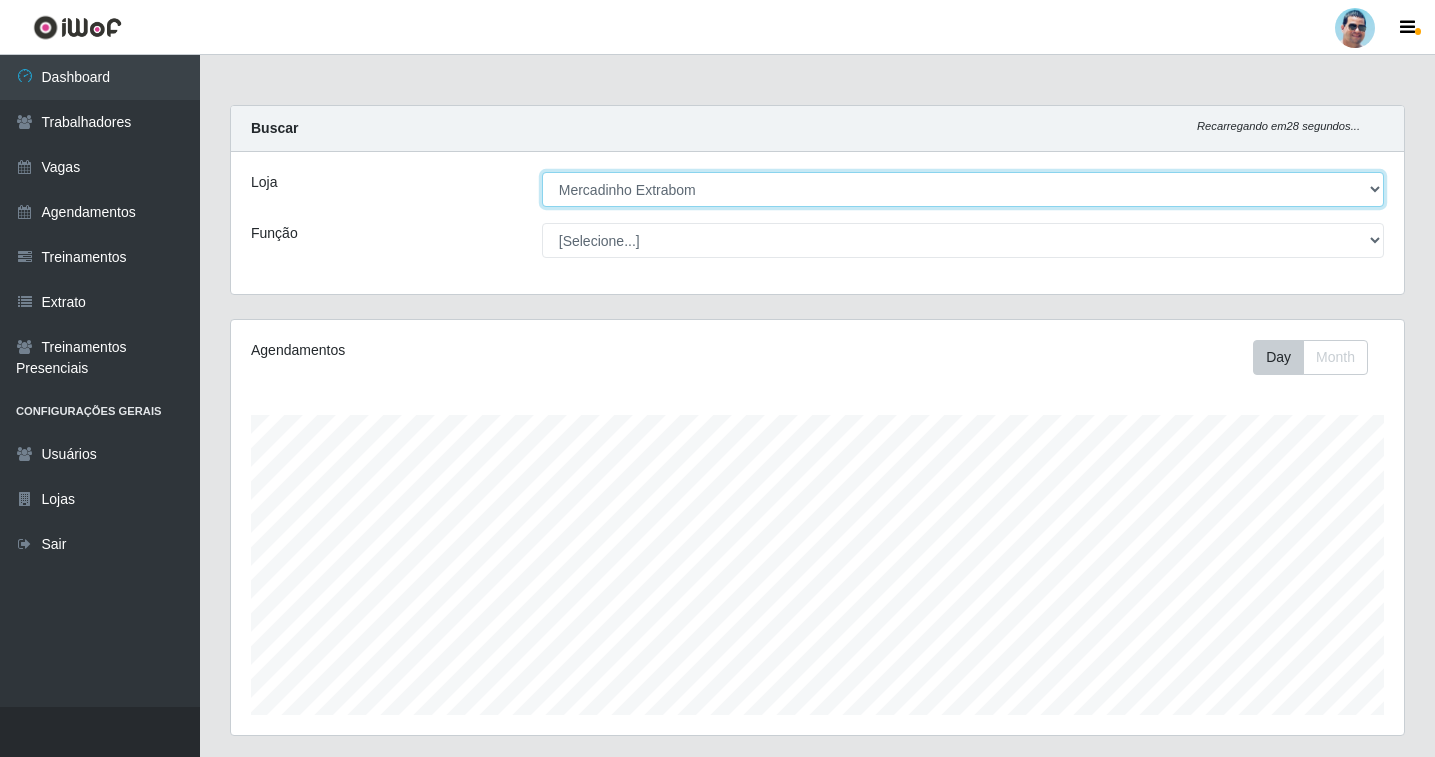 scroll, scrollTop: 999585, scrollLeft: 998827, axis: both 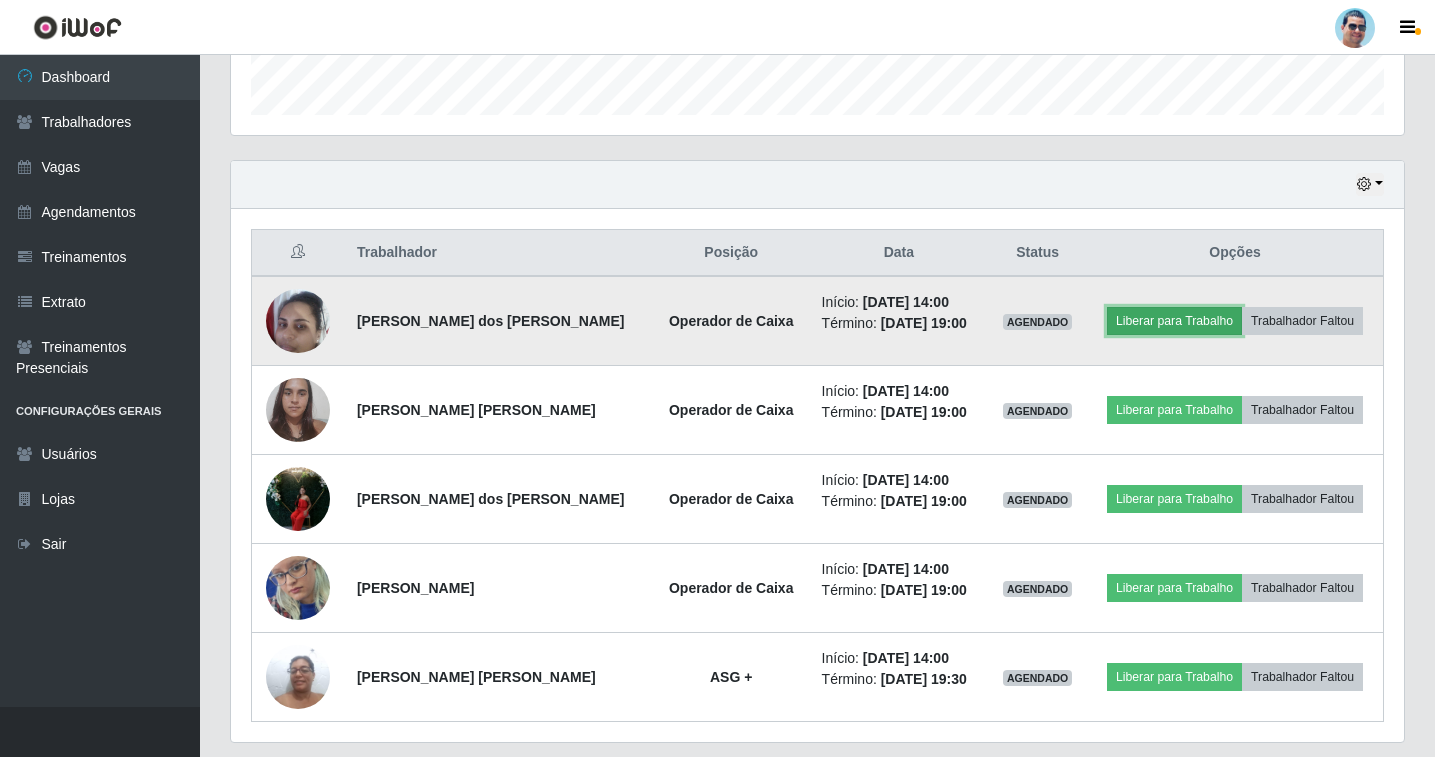 click on "Liberar para Trabalho" at bounding box center [1174, 321] 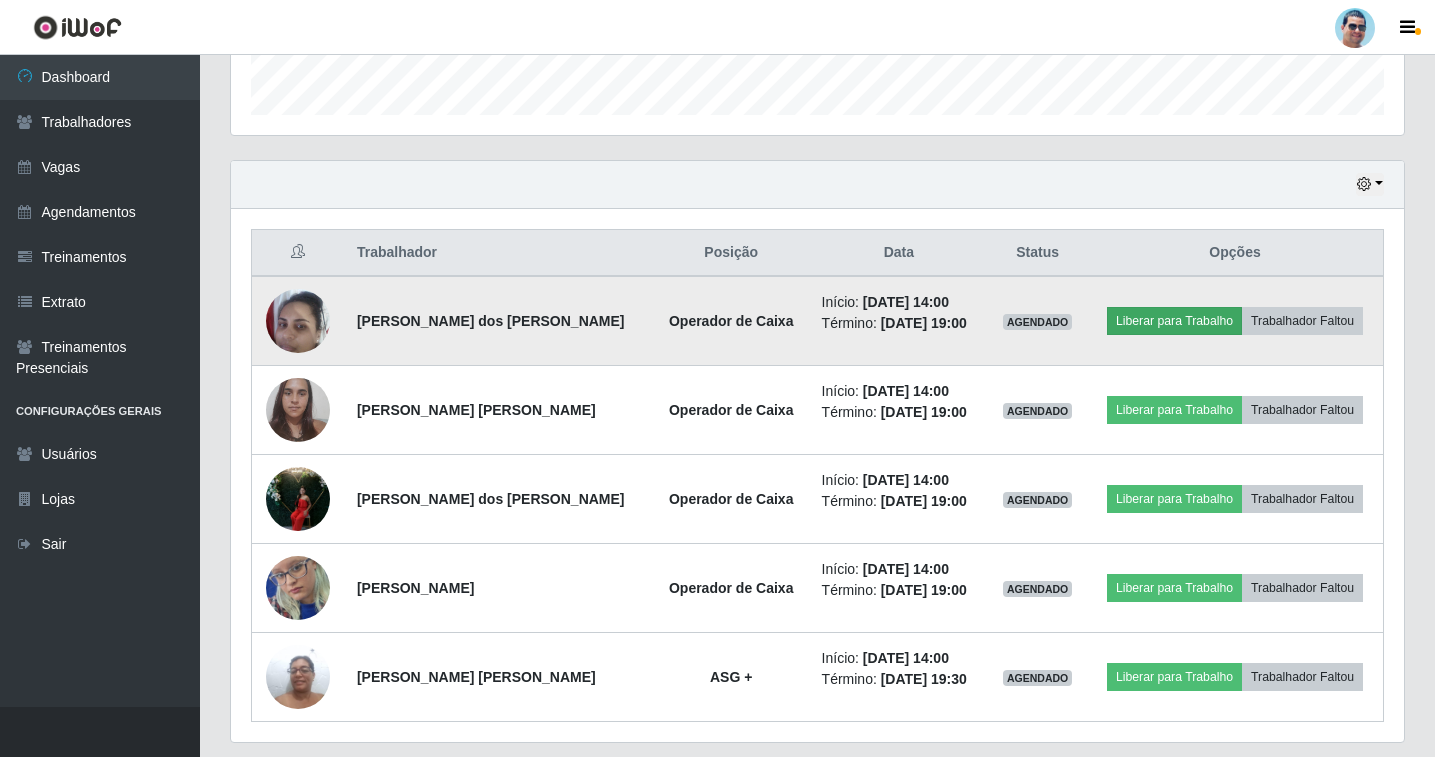scroll, scrollTop: 999585, scrollLeft: 998837, axis: both 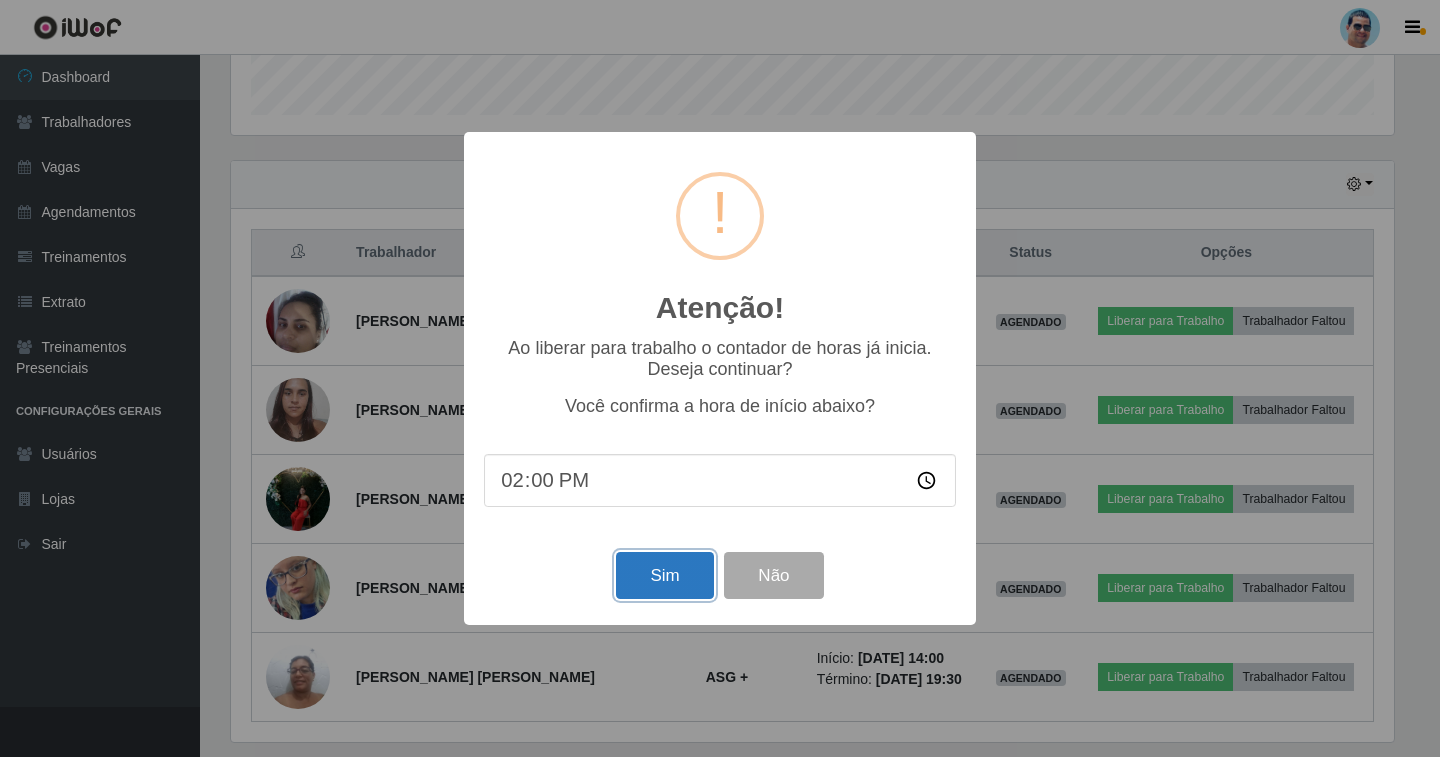 click on "Sim" at bounding box center (664, 575) 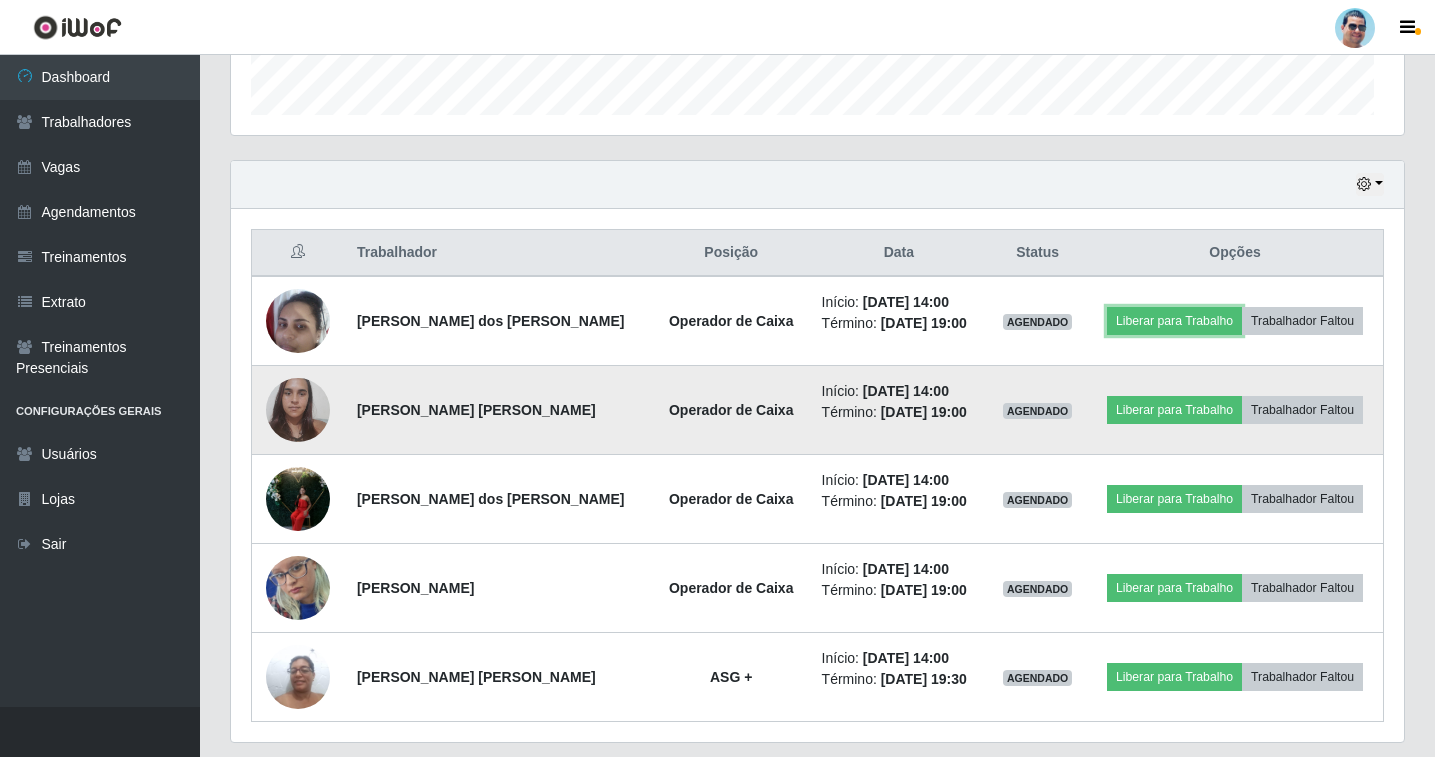 scroll, scrollTop: 999585, scrollLeft: 998827, axis: both 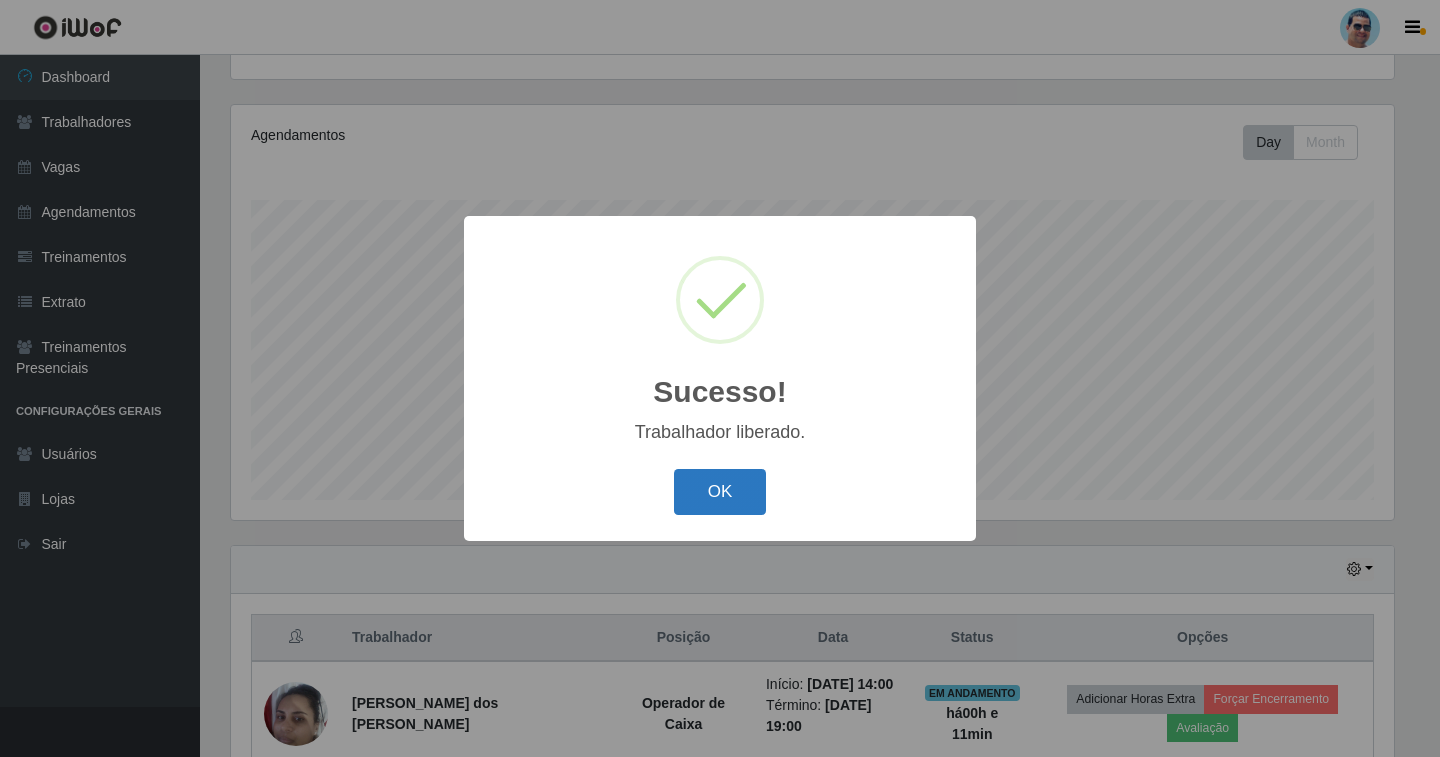 drag, startPoint x: 747, startPoint y: 461, endPoint x: 745, endPoint y: 477, distance: 16.124516 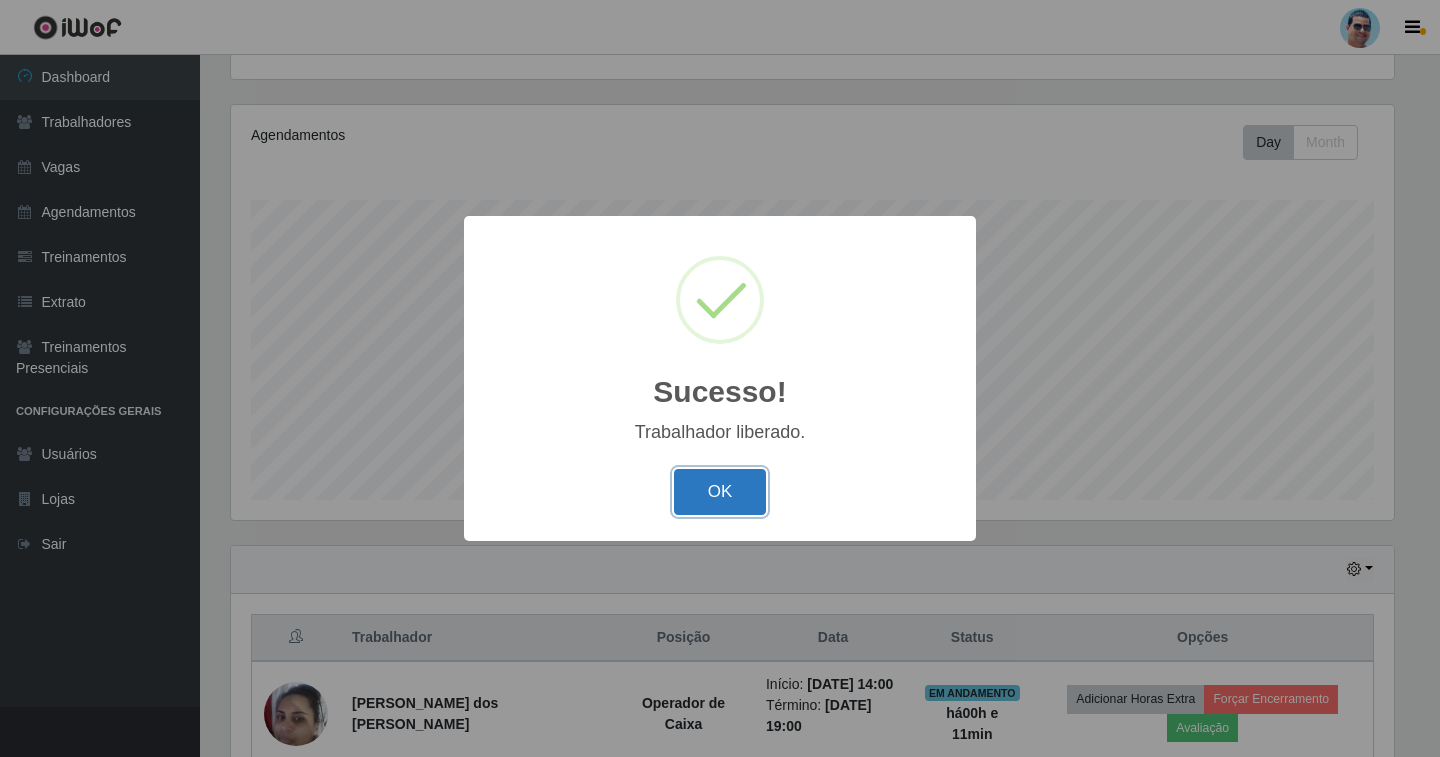 click on "OK" at bounding box center [720, 492] 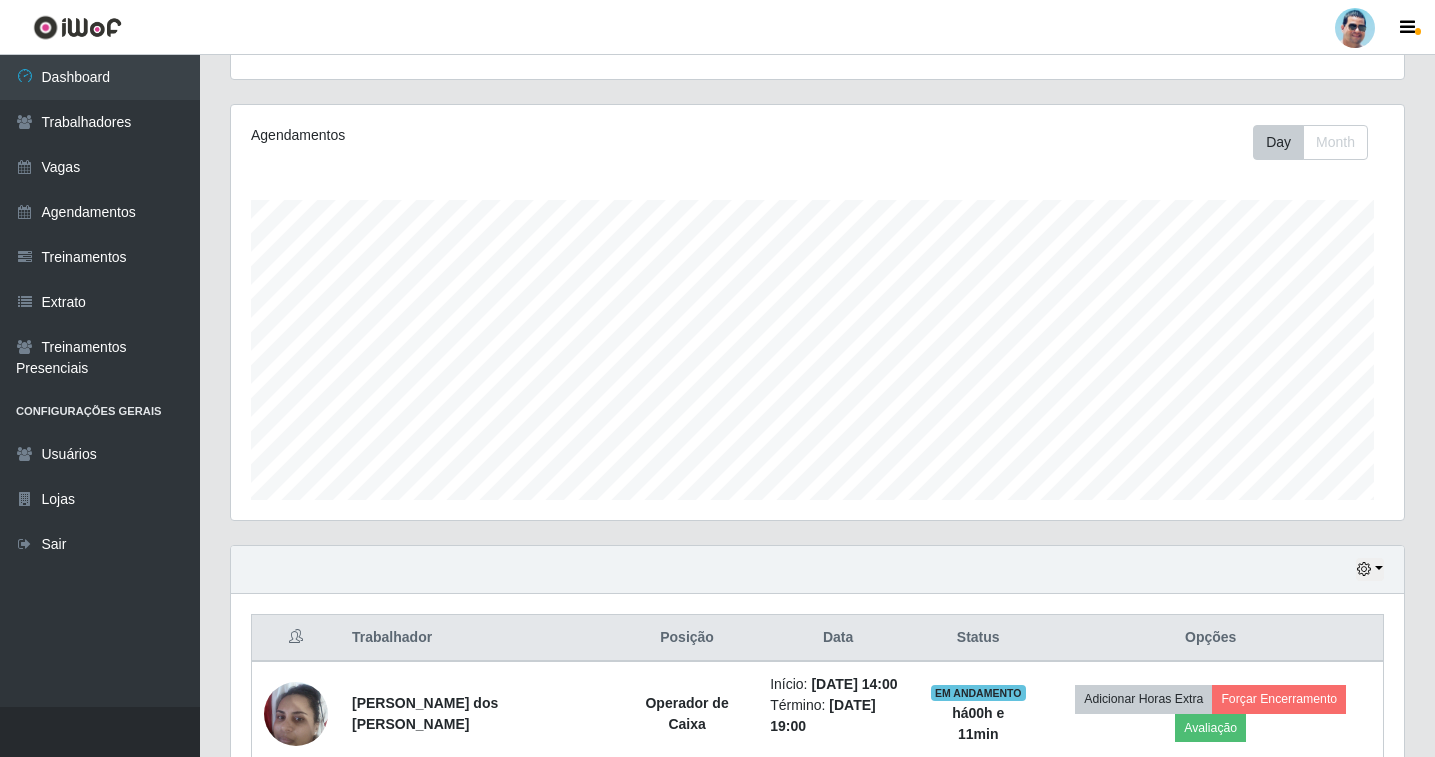 scroll, scrollTop: 999585, scrollLeft: 998827, axis: both 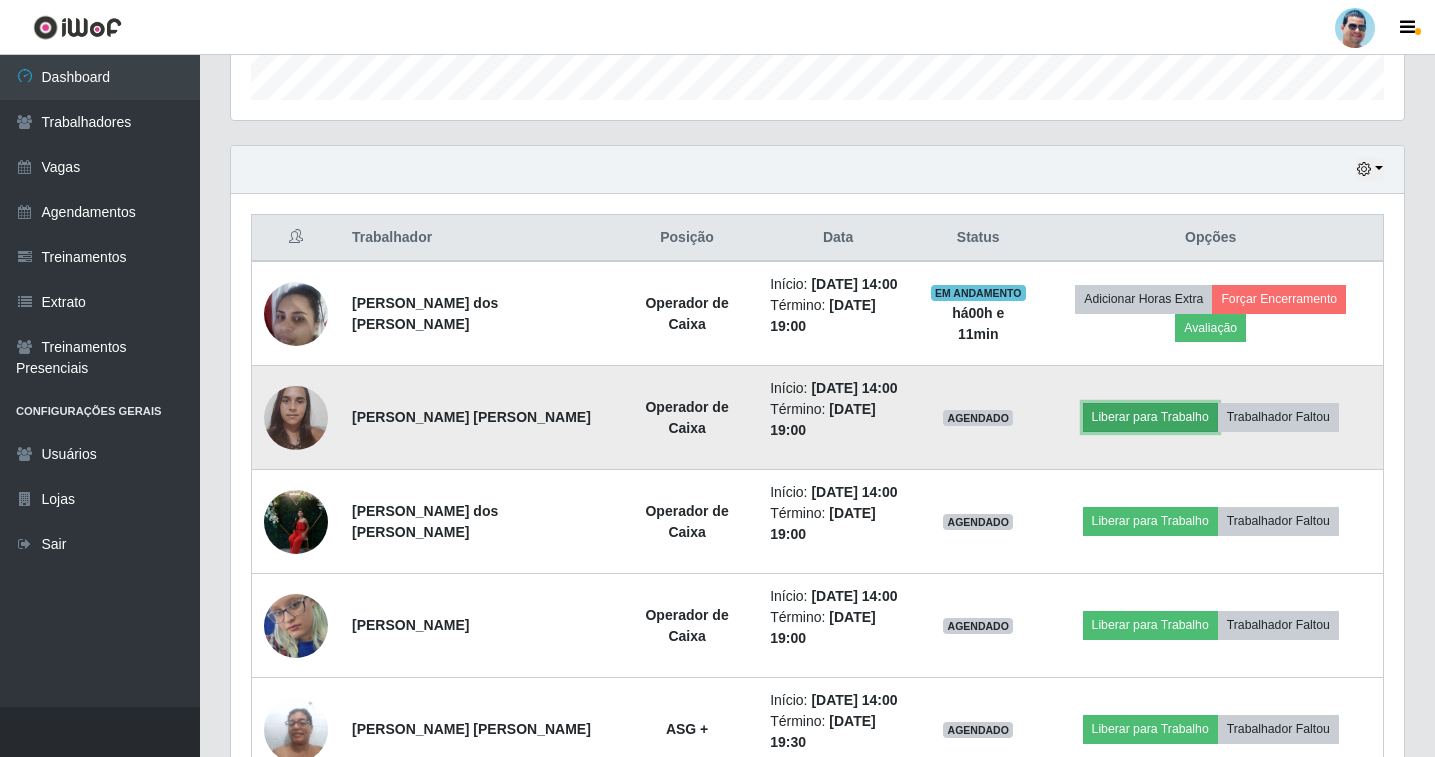 click on "Liberar para Trabalho" at bounding box center [1150, 417] 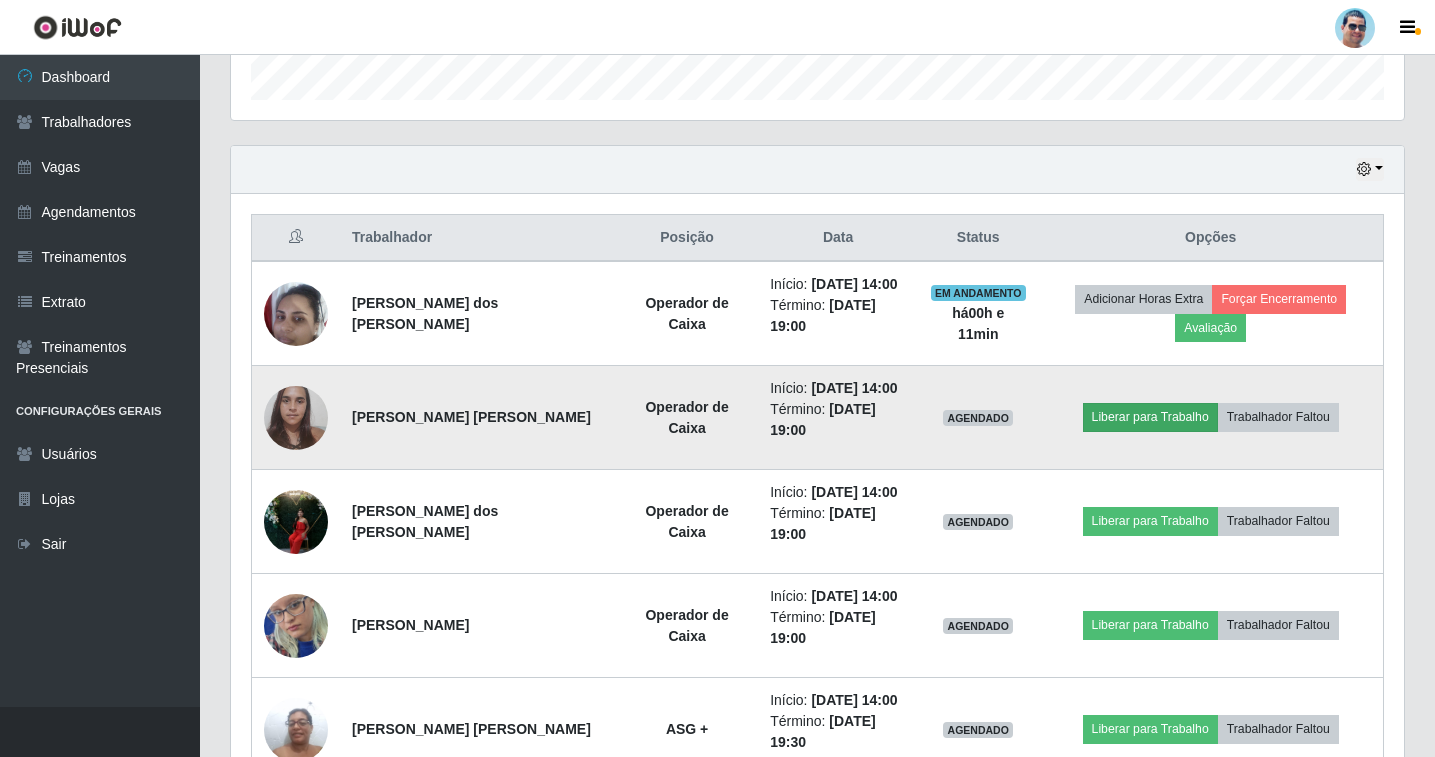 scroll, scrollTop: 999585, scrollLeft: 998837, axis: both 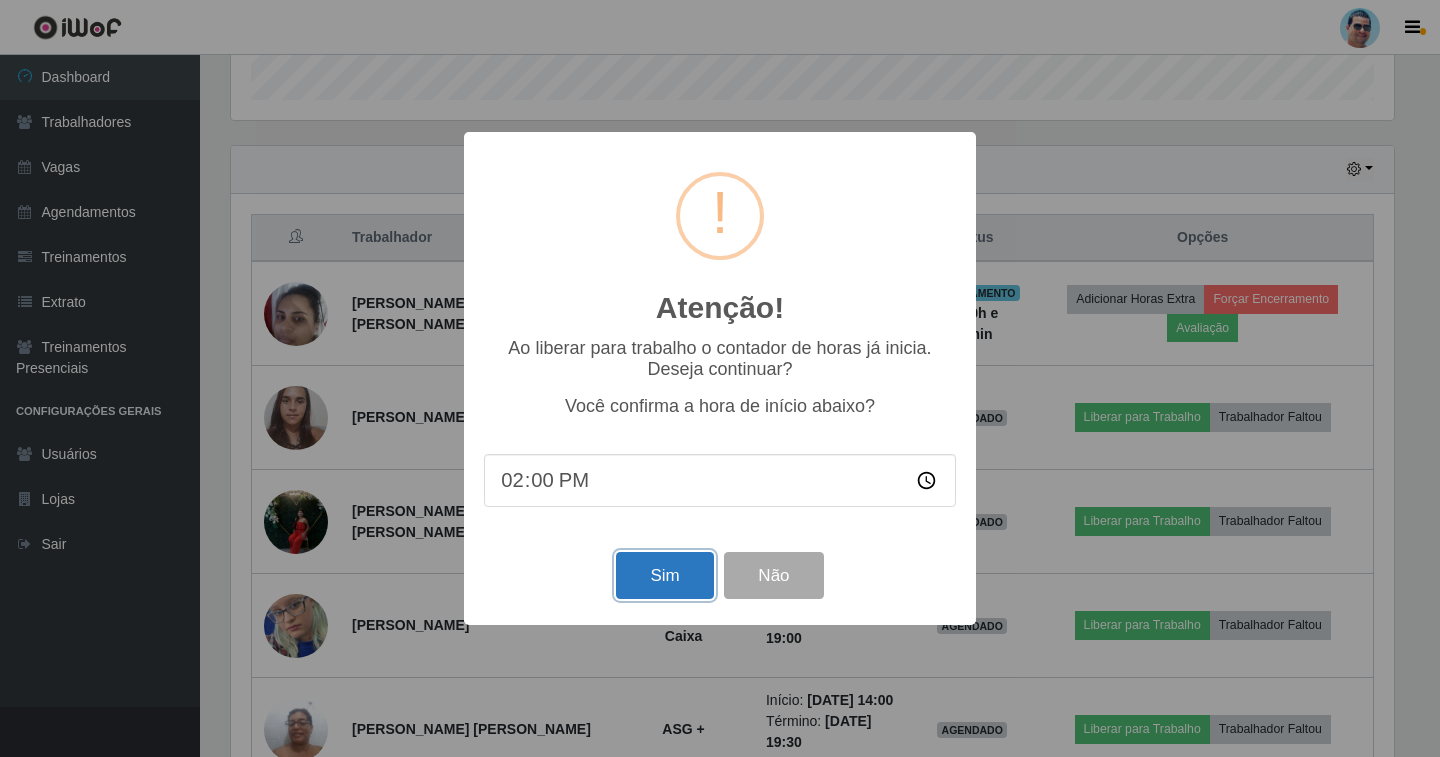 click on "Sim" at bounding box center (664, 575) 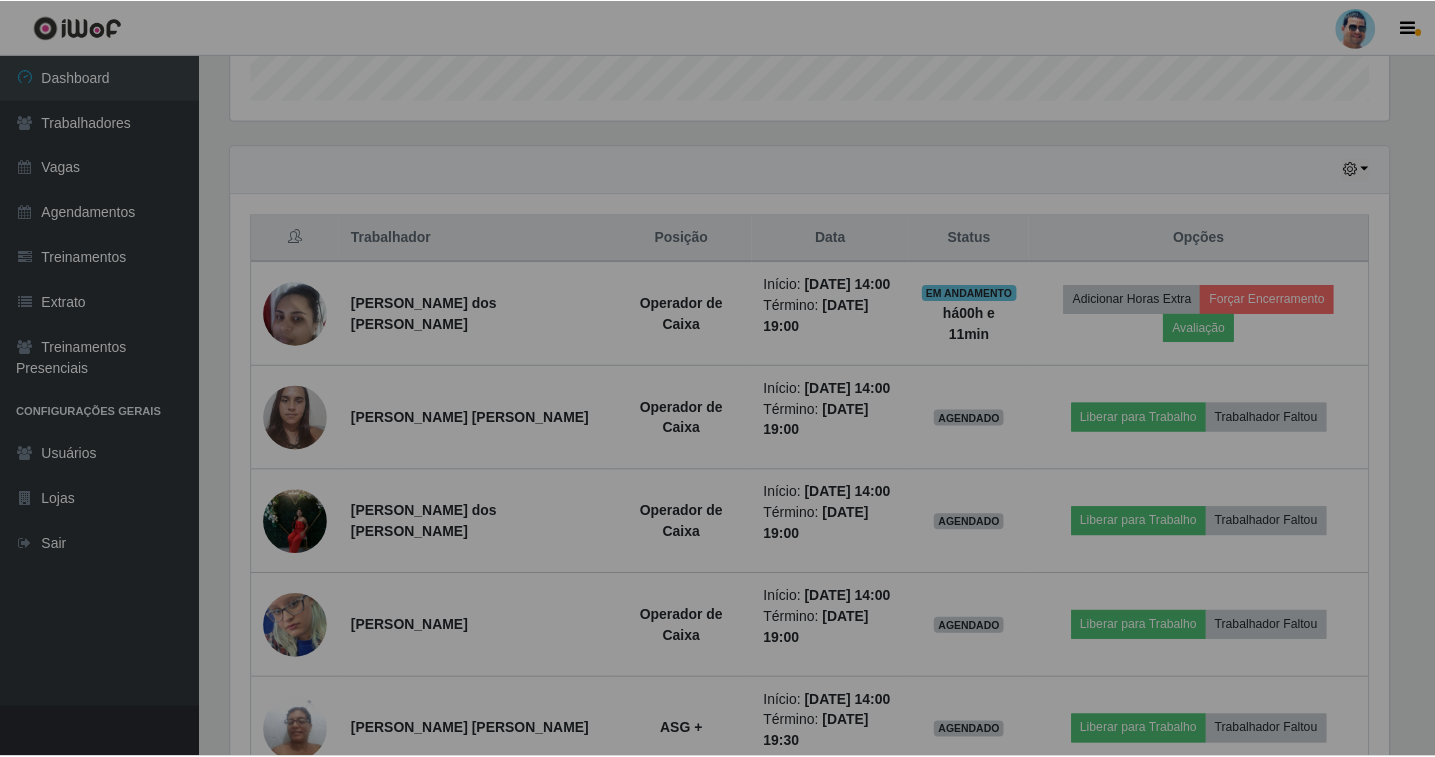 scroll, scrollTop: 999585, scrollLeft: 998827, axis: both 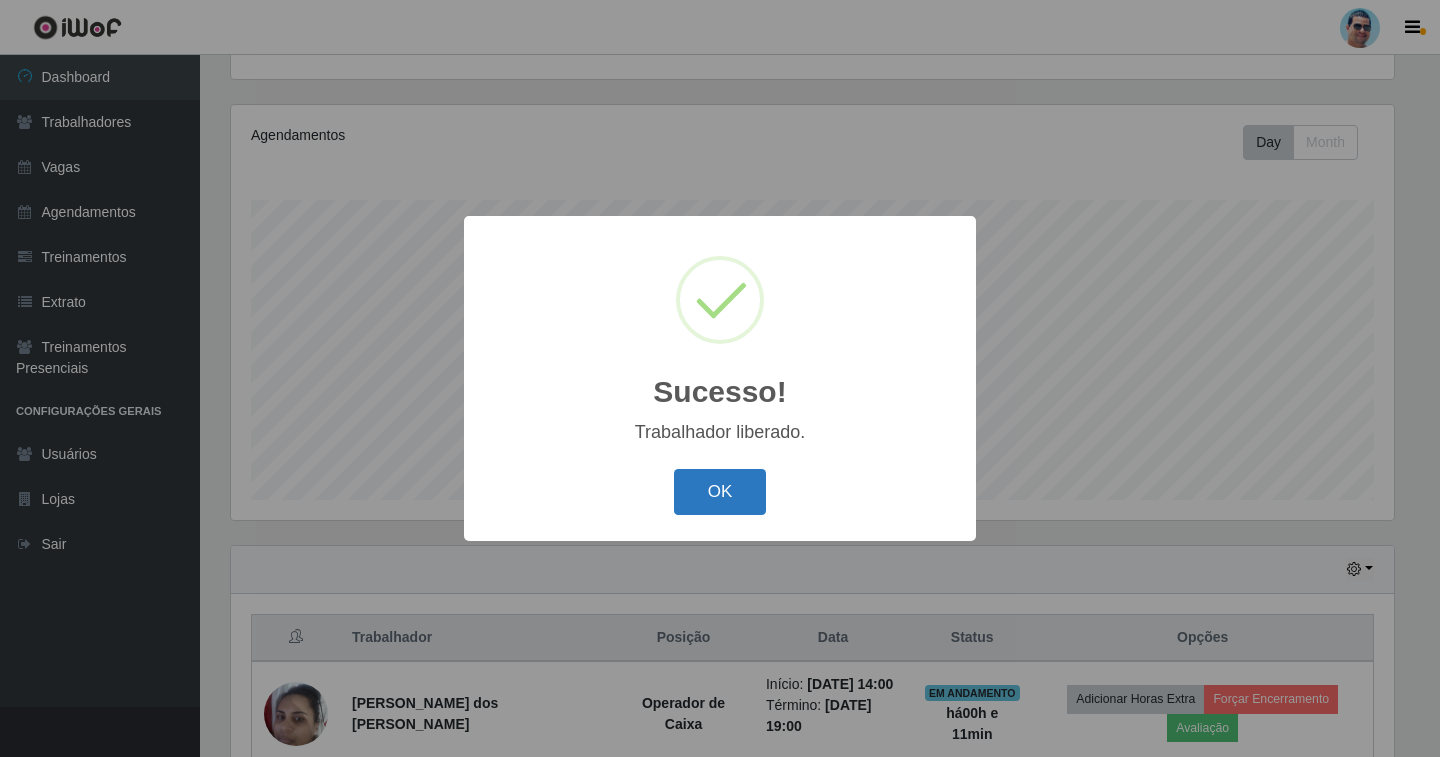 click on "OK" at bounding box center [720, 492] 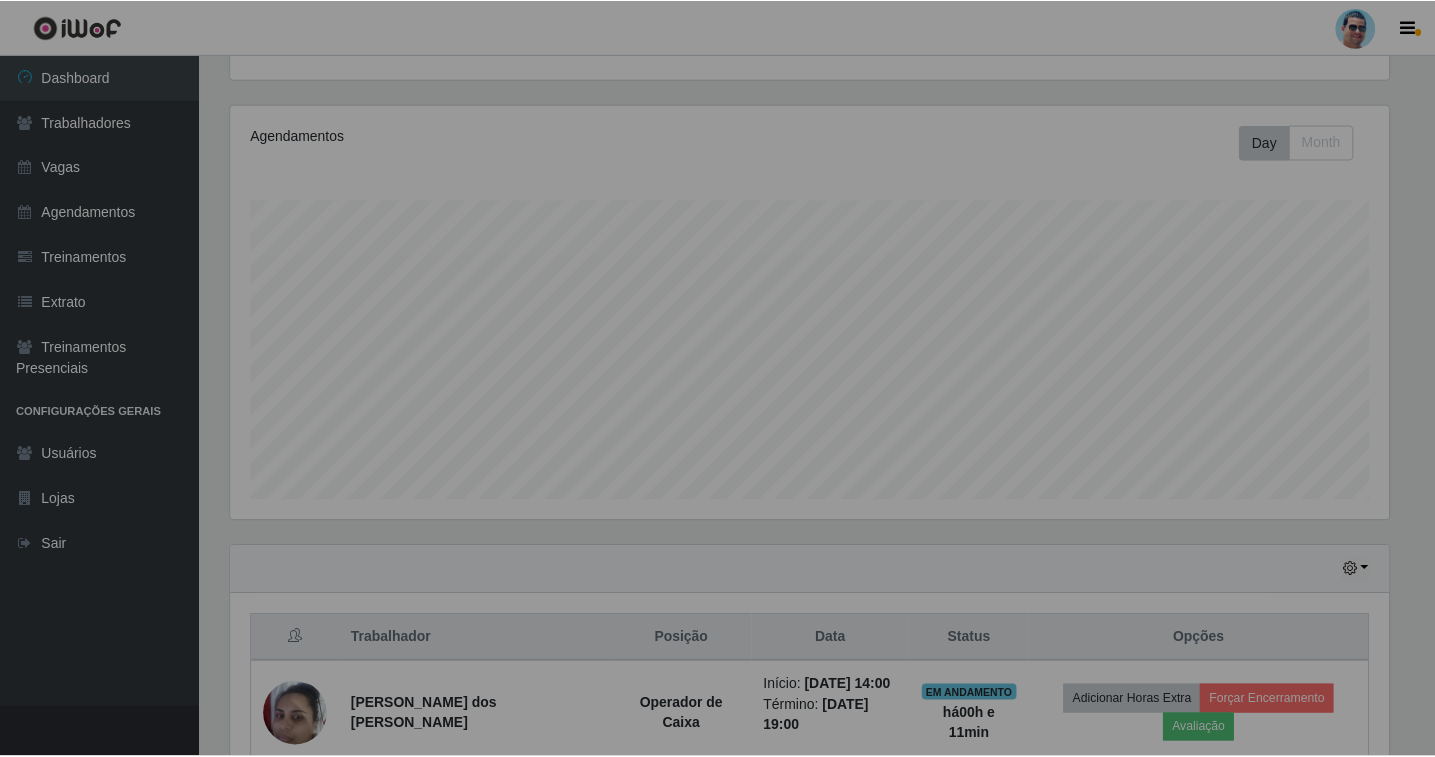 scroll, scrollTop: 999585, scrollLeft: 998827, axis: both 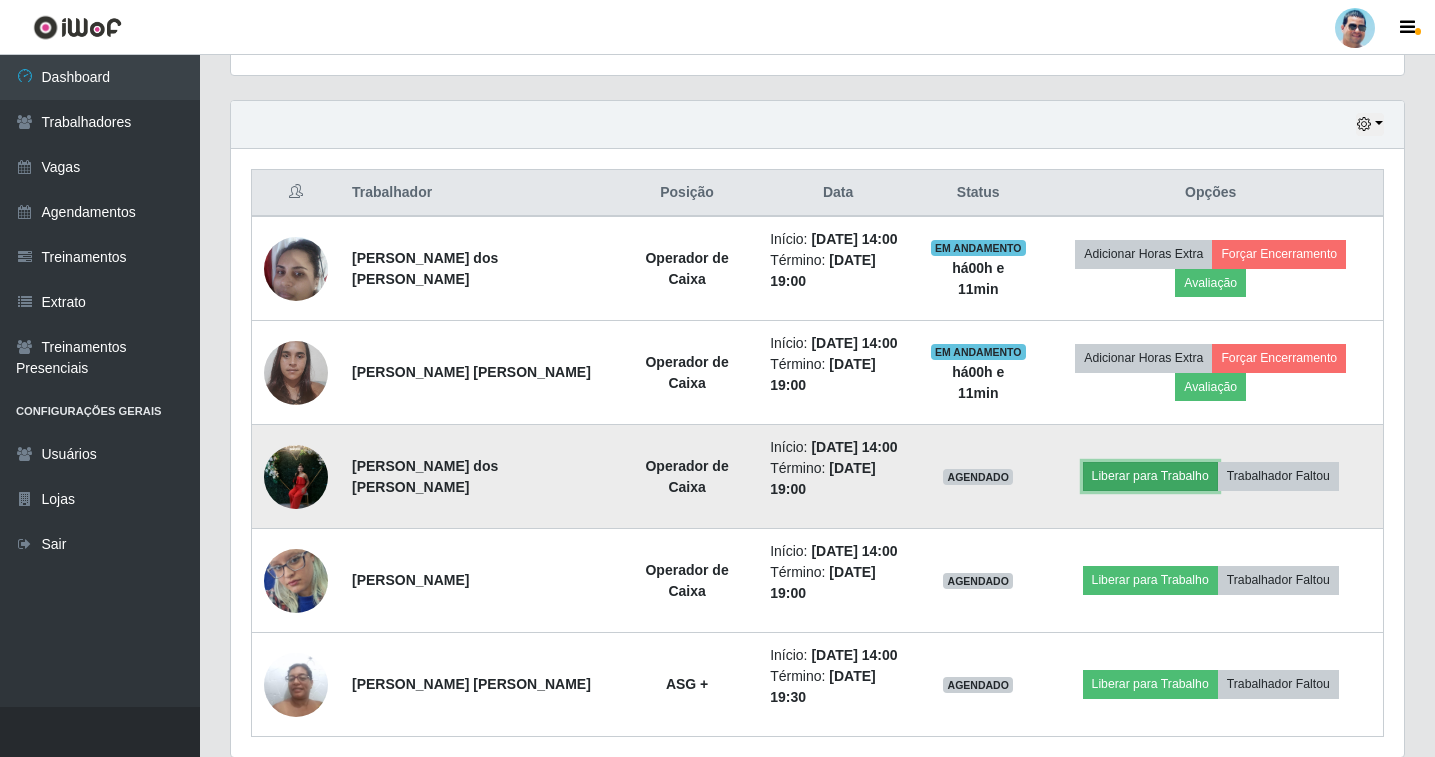 click on "Liberar para Trabalho" at bounding box center [1150, 476] 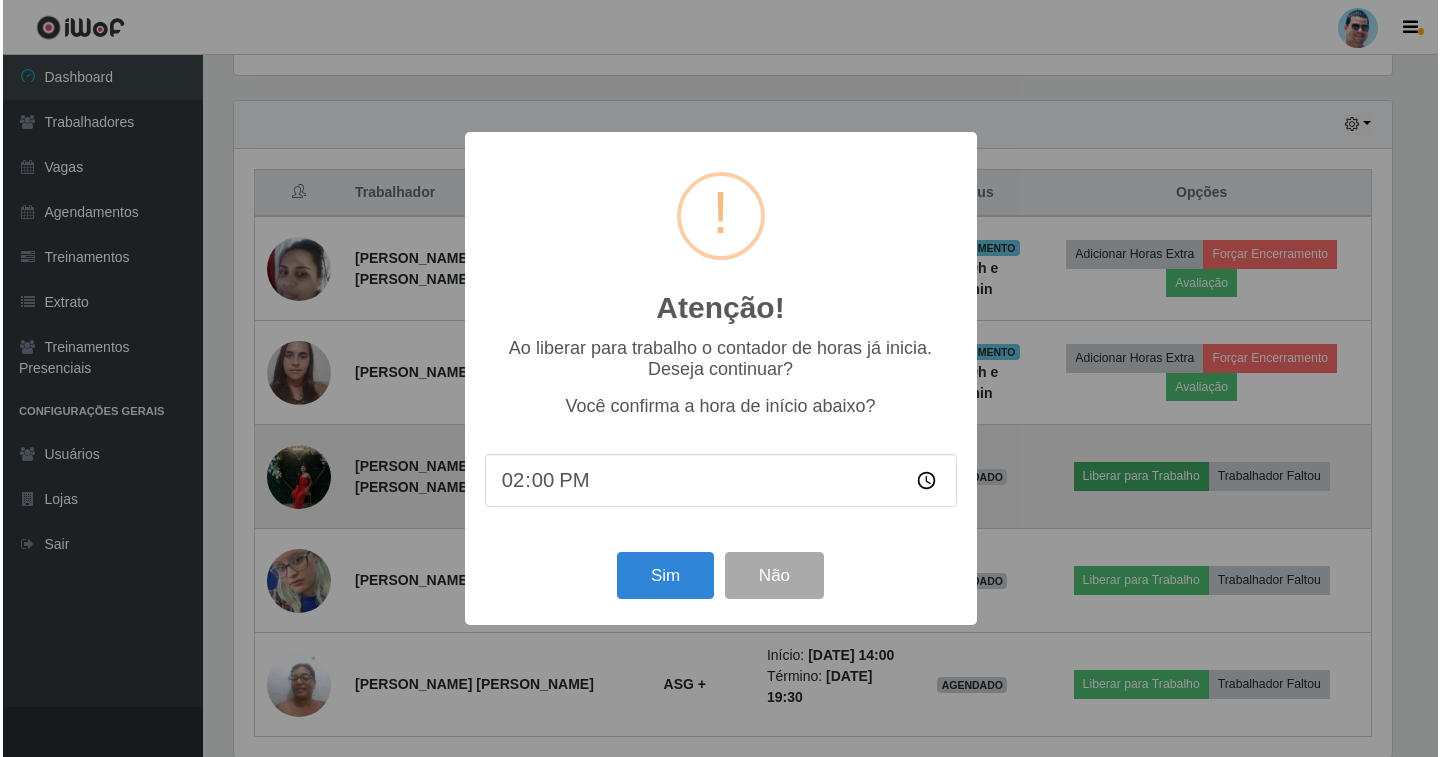 scroll, scrollTop: 999585, scrollLeft: 998837, axis: both 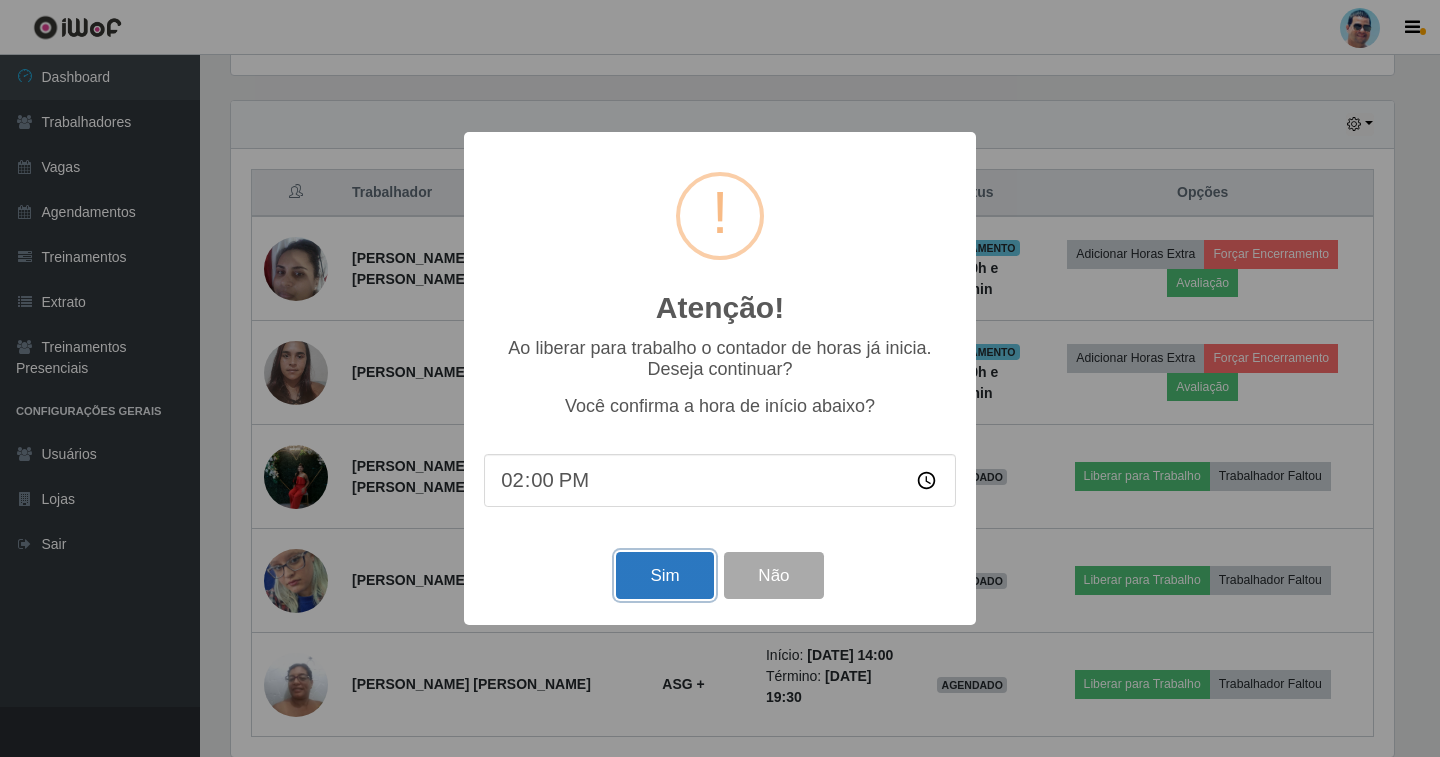 click on "Sim" at bounding box center (664, 575) 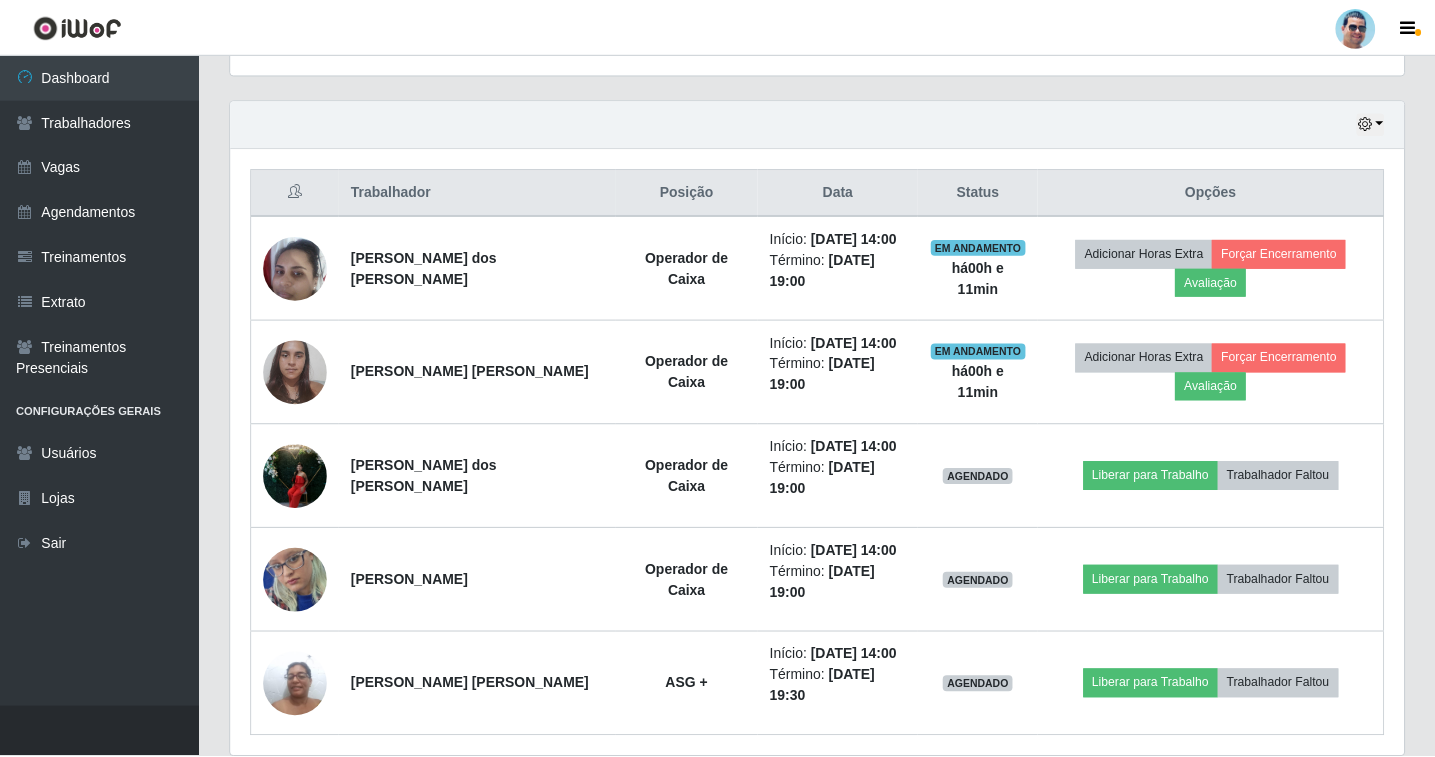 scroll, scrollTop: 999585, scrollLeft: 998827, axis: both 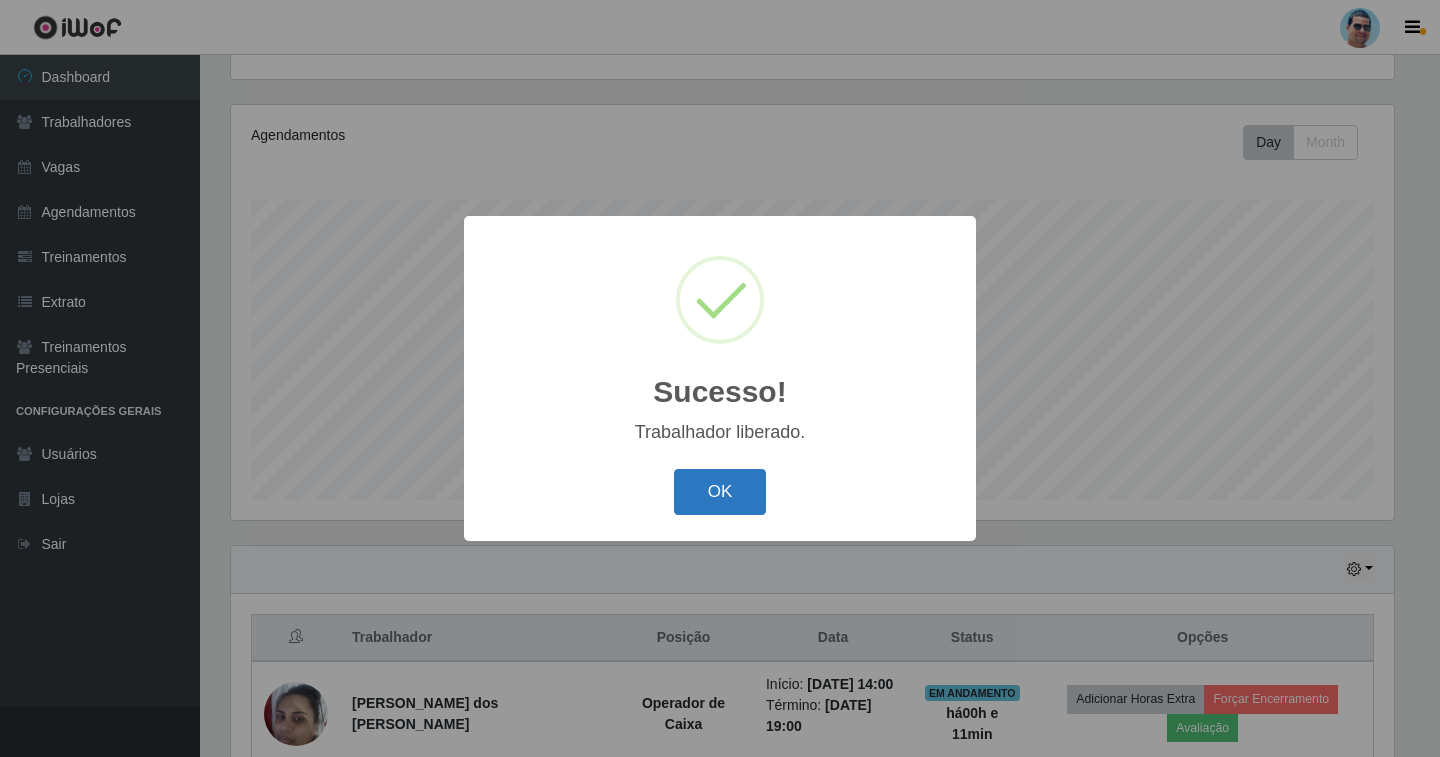 click on "OK" at bounding box center [720, 492] 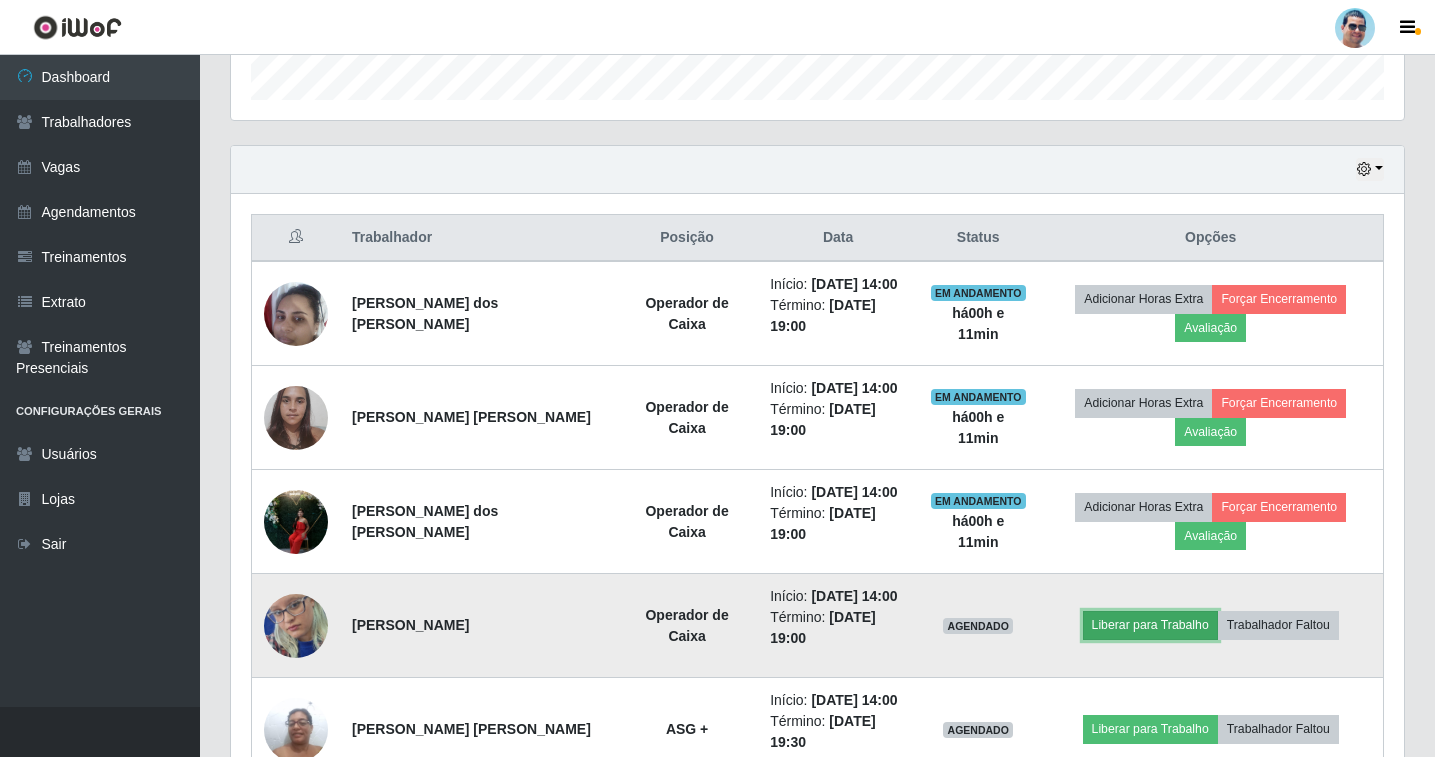 click on "Liberar para Trabalho" at bounding box center [1150, 625] 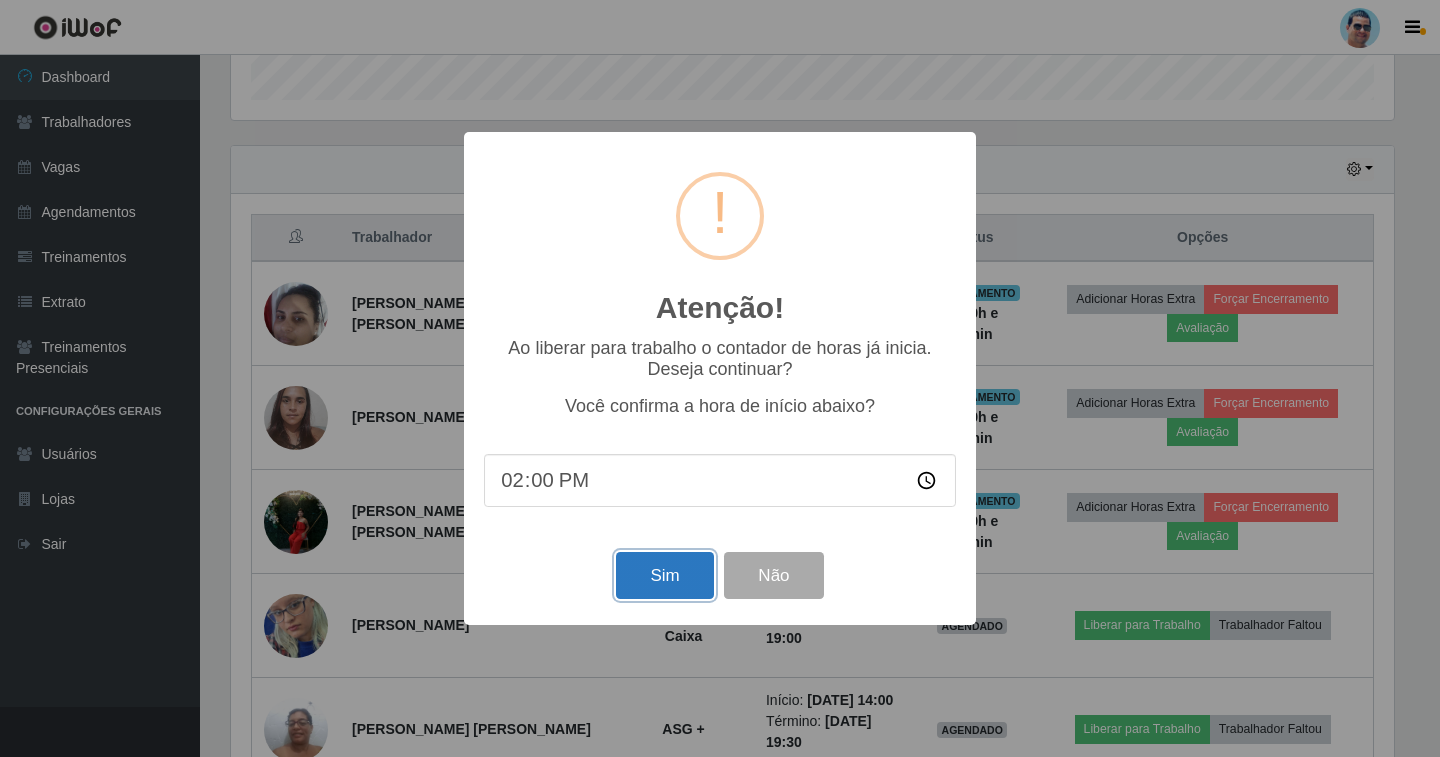 click on "Sim" at bounding box center [664, 575] 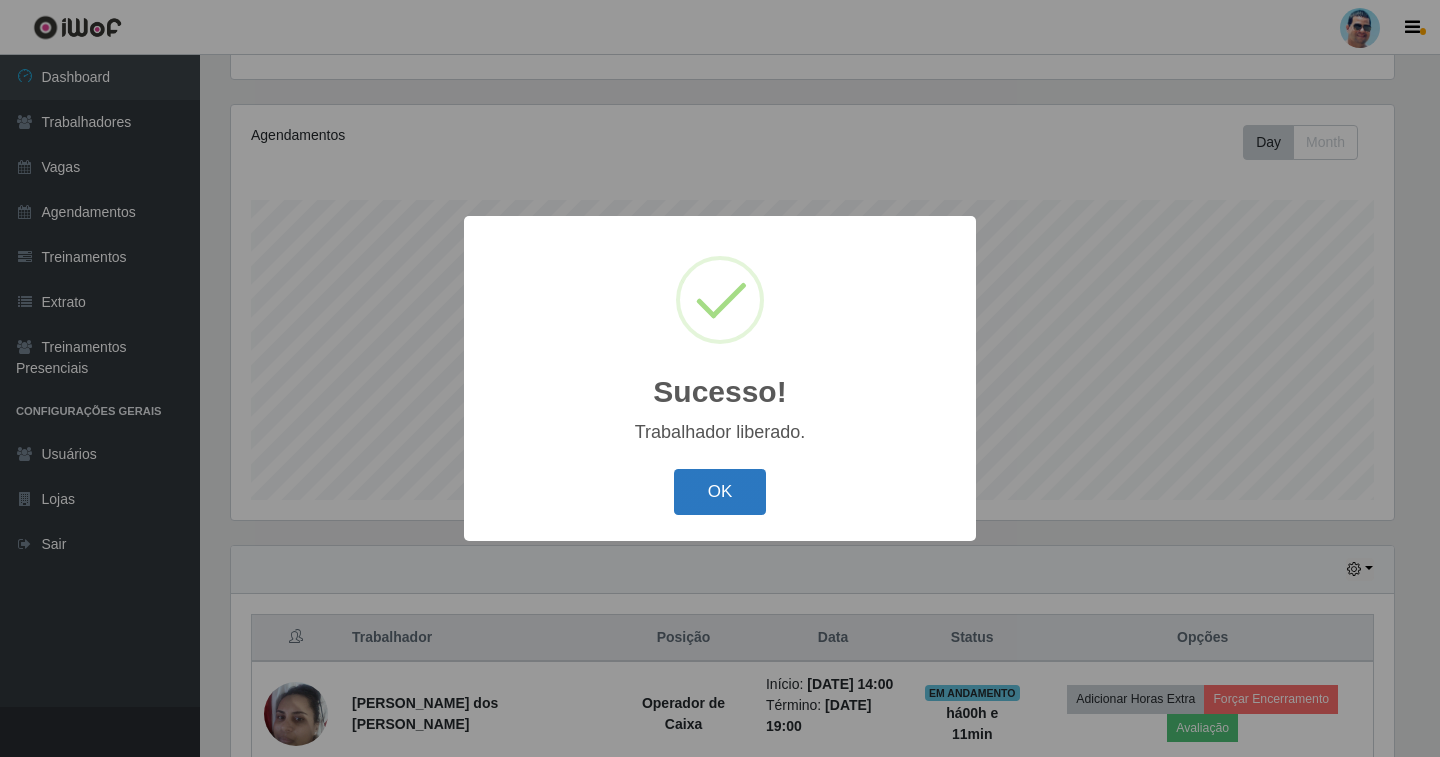 click on "OK" at bounding box center (720, 492) 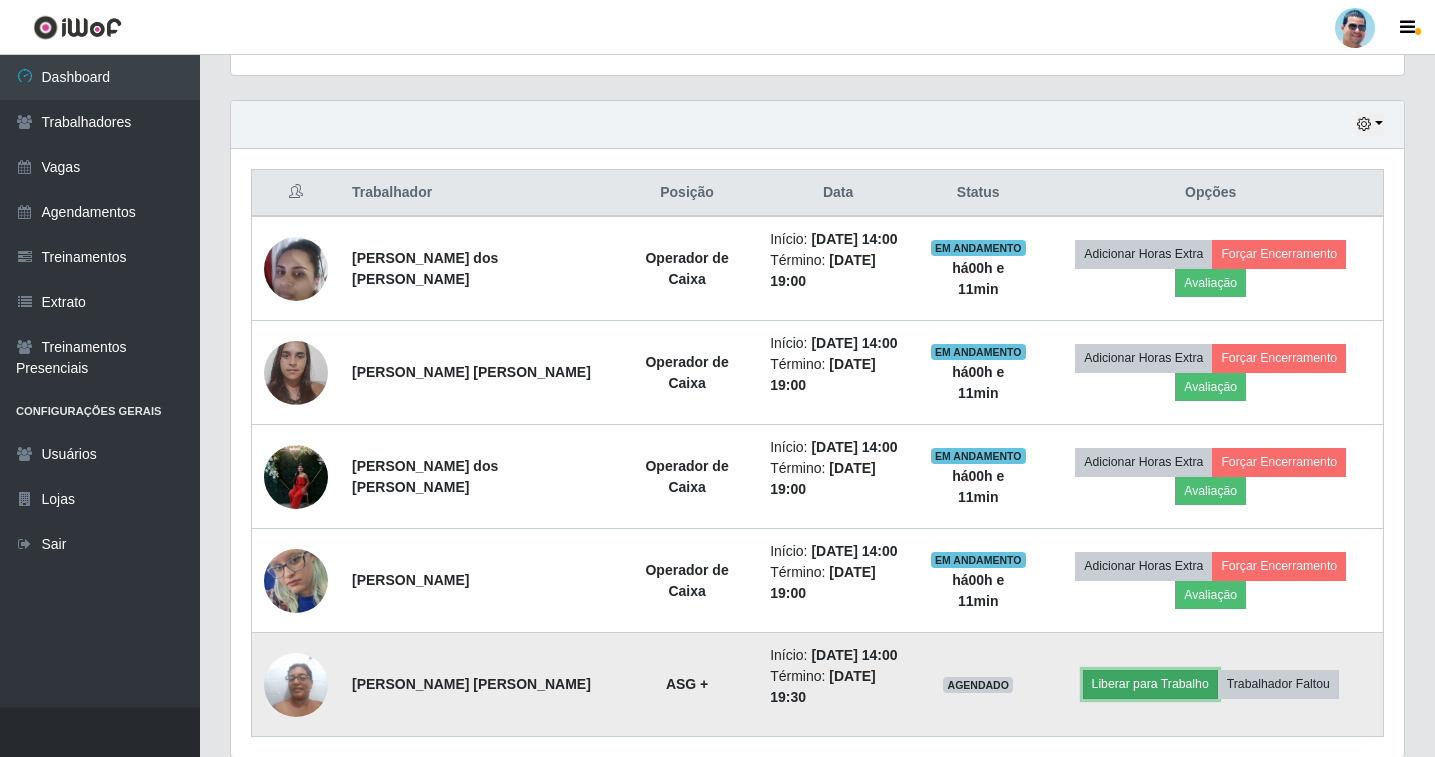 click on "Liberar para Trabalho" at bounding box center (1150, 684) 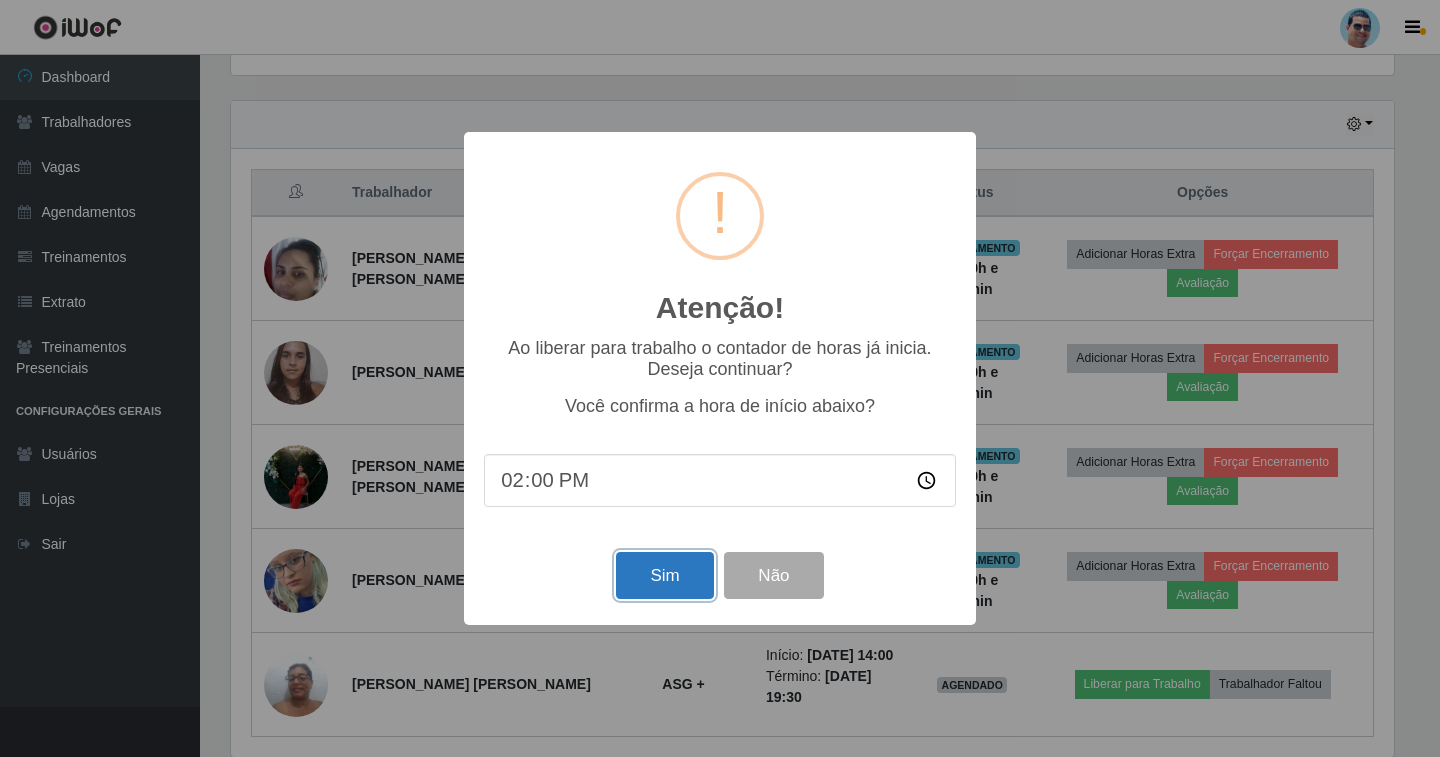 click on "Sim" at bounding box center [664, 575] 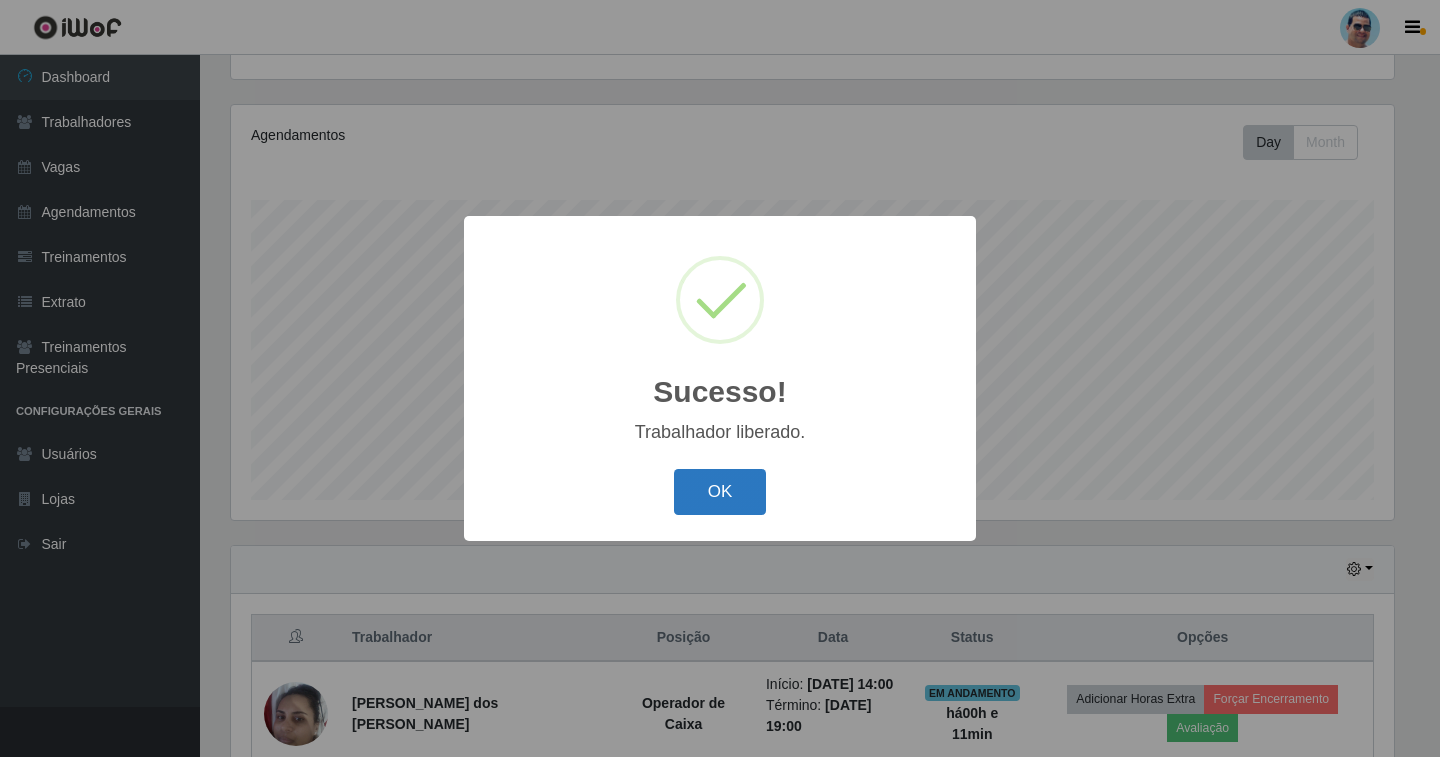 click on "OK" at bounding box center (720, 492) 